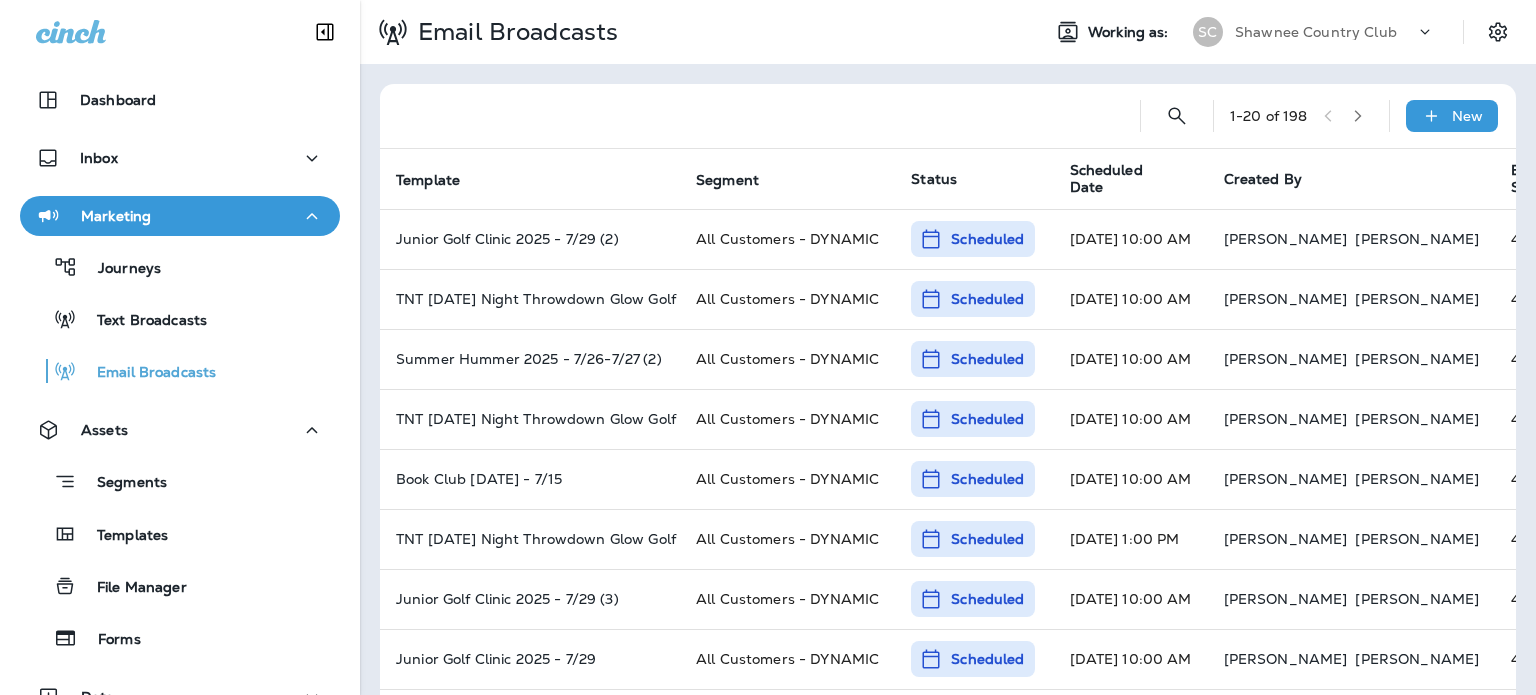 scroll, scrollTop: 0, scrollLeft: 0, axis: both 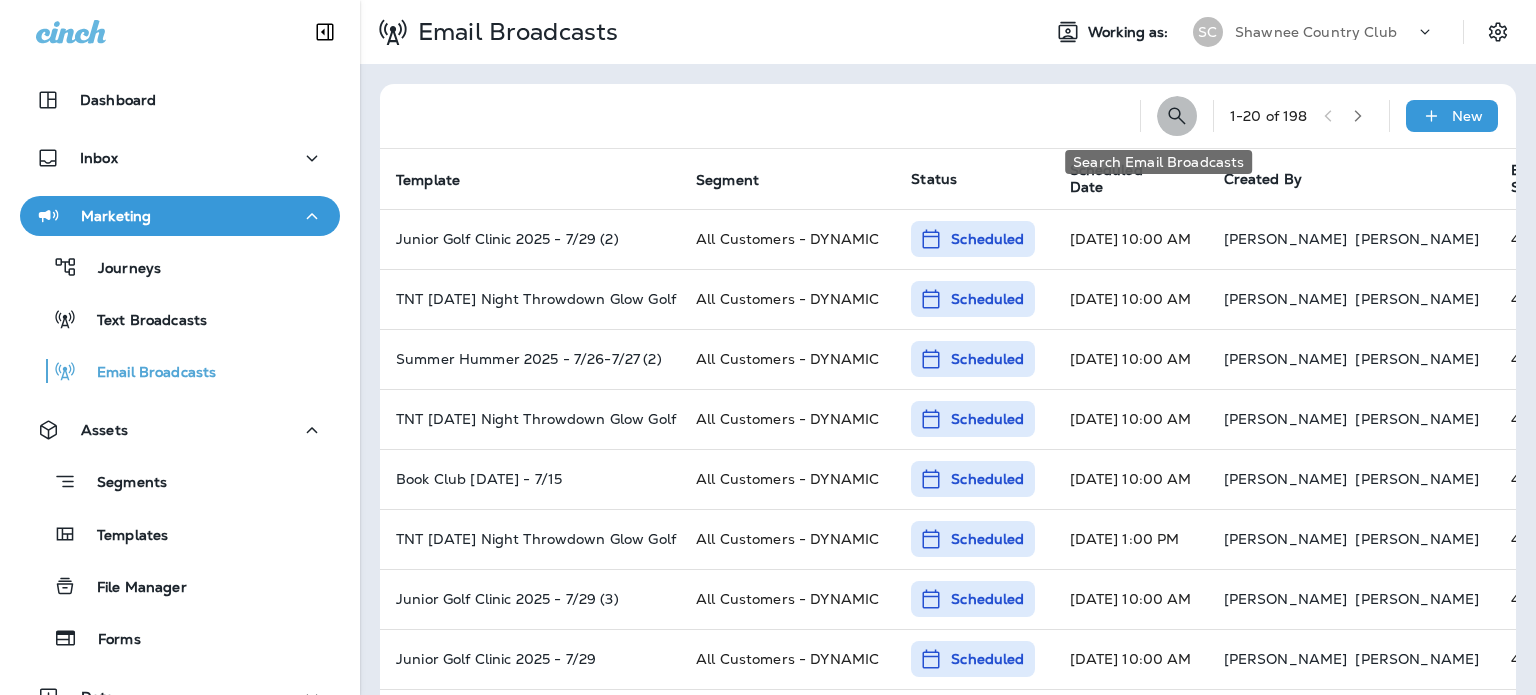 click 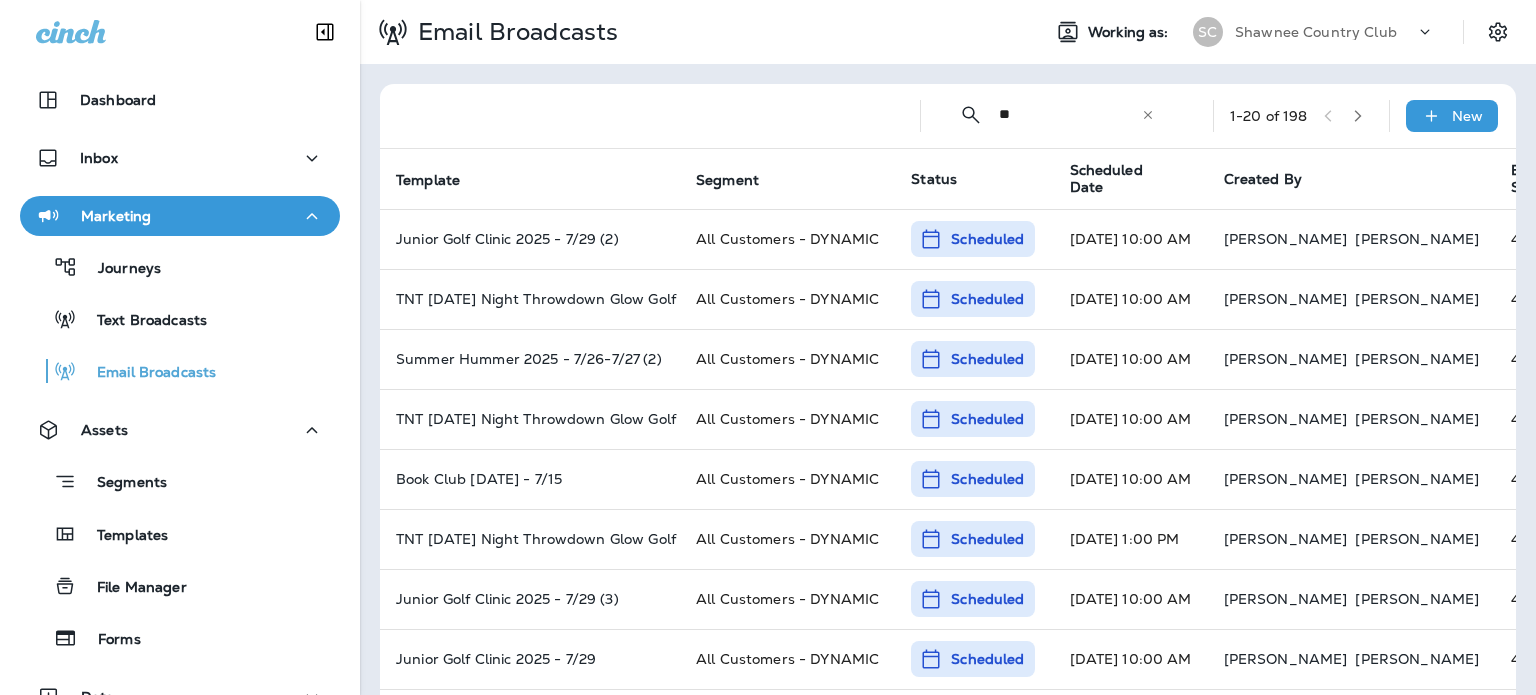 type on "*" 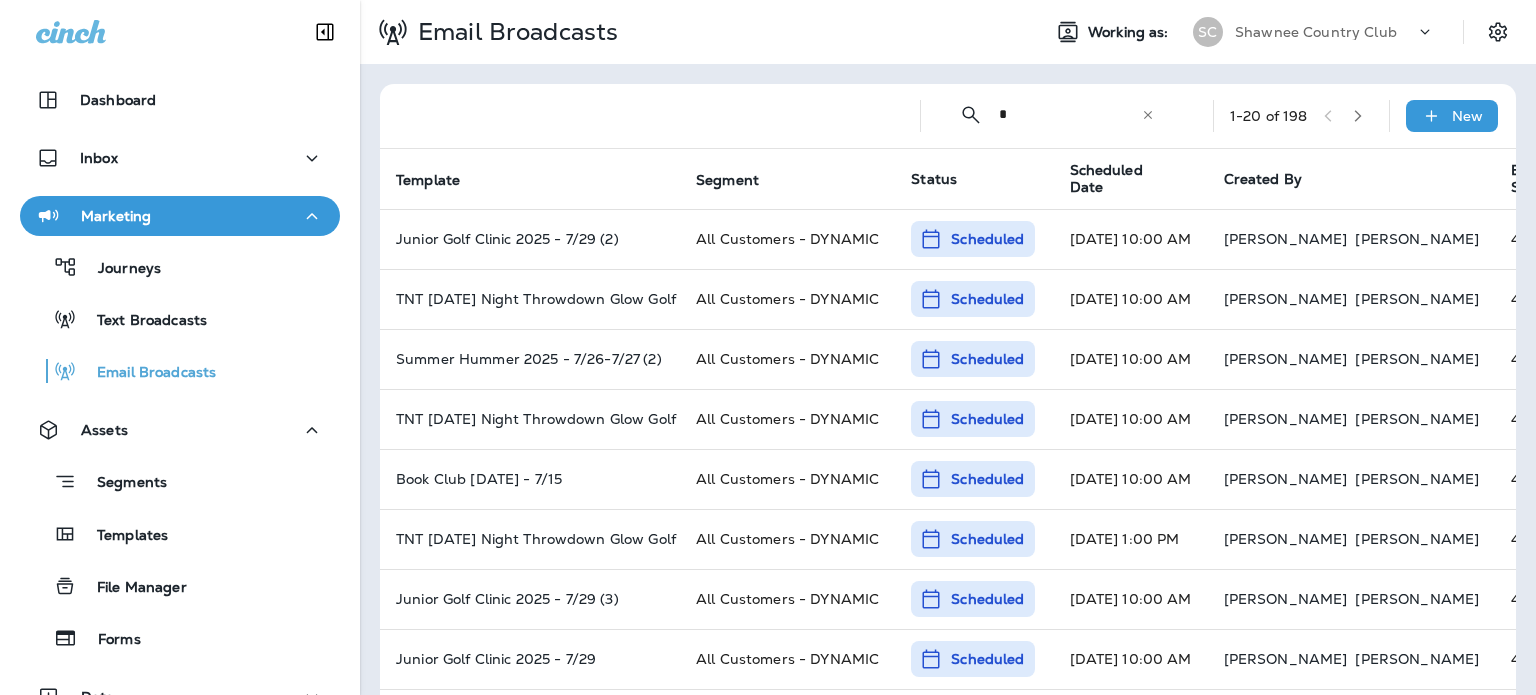 type 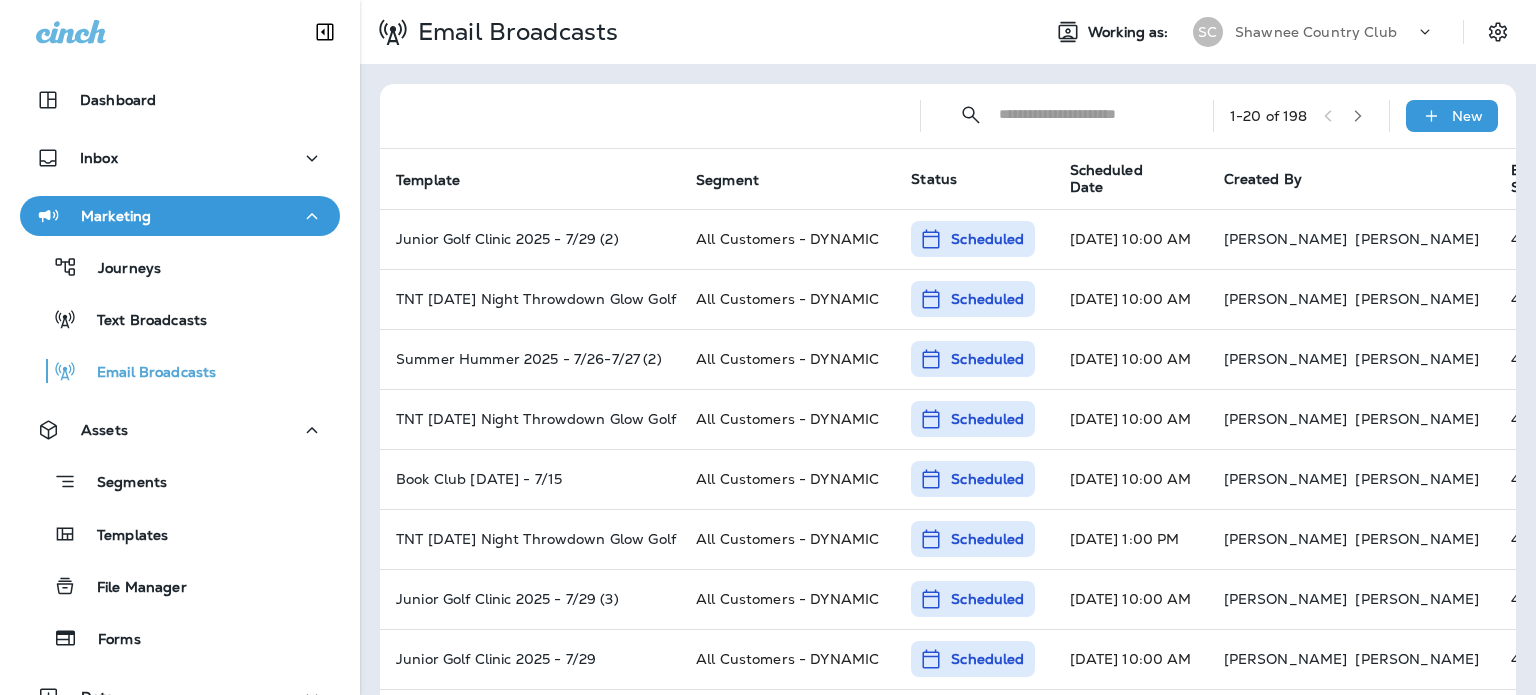 click on "Email Broadcasts Working as: SC Shawnee Country Club ​ ​ 1  -  20   of 198 New Template Segment Status Scheduled Date Created By Est. Sends Sends Delivers Bounces Opens Clicks Unsubscribes Junior Golf Clinic 2025 - 7/29 (2) All Customers - DYNAMIC Scheduled [DATE] 10:00 AM   [PERSON_NAME]   407 0 0 0 0 0 0 TNT [DATE] Night Throwdown Glow Golf - 7/17 All Customers - DYNAMIC Scheduled [DATE] 10:00 AM   [PERSON_NAME]   407 0 0 0 0 0 0 Summer Hummer 2025 - 7/26-7/27 (2) All Customers - DYNAMIC Scheduled [DATE] 10:00 AM   [PERSON_NAME]   407 0 0 0 0 0 0 TNT [DATE] Night Throwdown Glow Golf - 7/17 (3) All Customers - DYNAMIC Scheduled [DATE] 10:00 AM   [PERSON_NAME]   407 0 0 0 0 0 0 Book Club [DATE] - 7/15 All Customers - DYNAMIC Scheduled [DATE] 10:00 AM   [PERSON_NAME]   407 0 0 0 0 0 0 TNT [DATE] Night Throwdown Glow Golf - 7/17 (2) All Customers - DYNAMIC Scheduled [DATE] 1:00 PM   [PERSON_NAME]   407 0 0 0 0 0 0 Scheduled   [PERSON_NAME]" at bounding box center [948, 347] 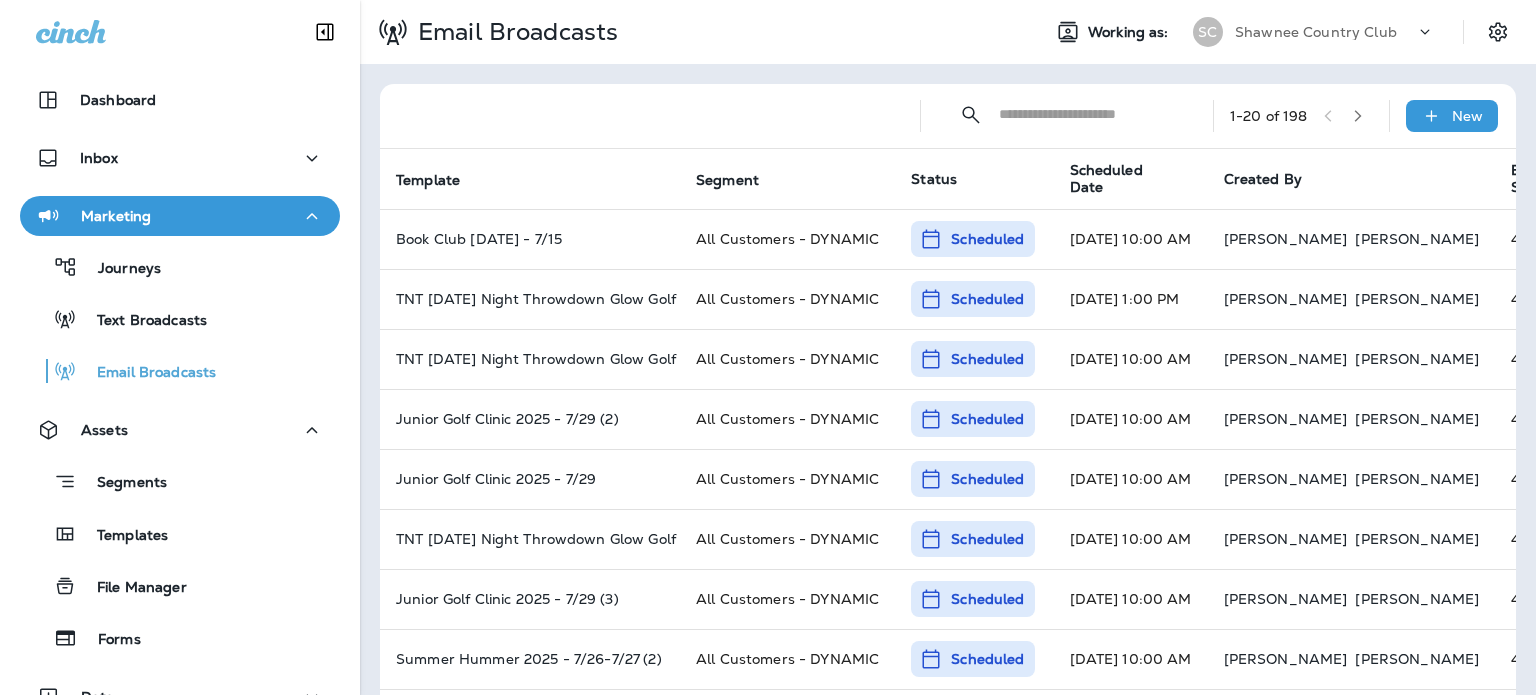 click on "Shawnee Country Club" at bounding box center [1316, 32] 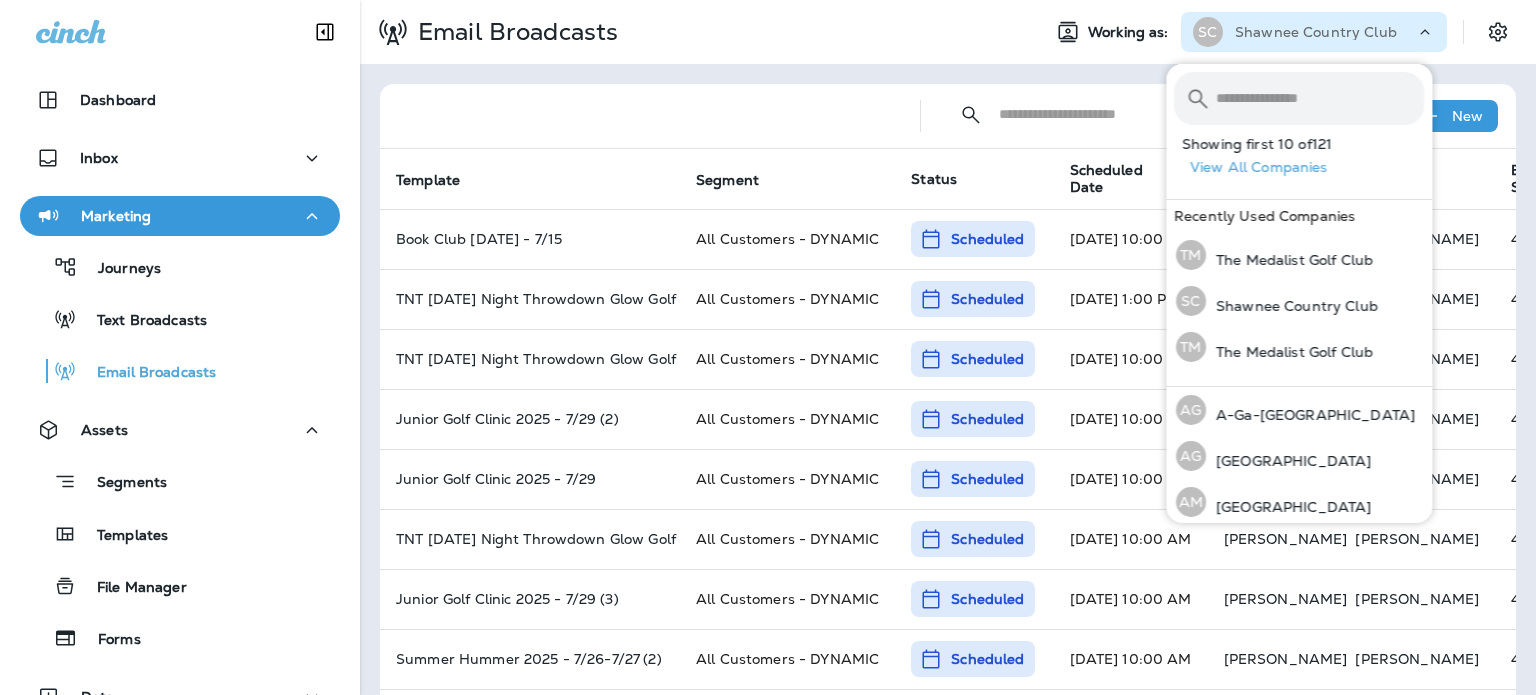 click at bounding box center (1320, 98) 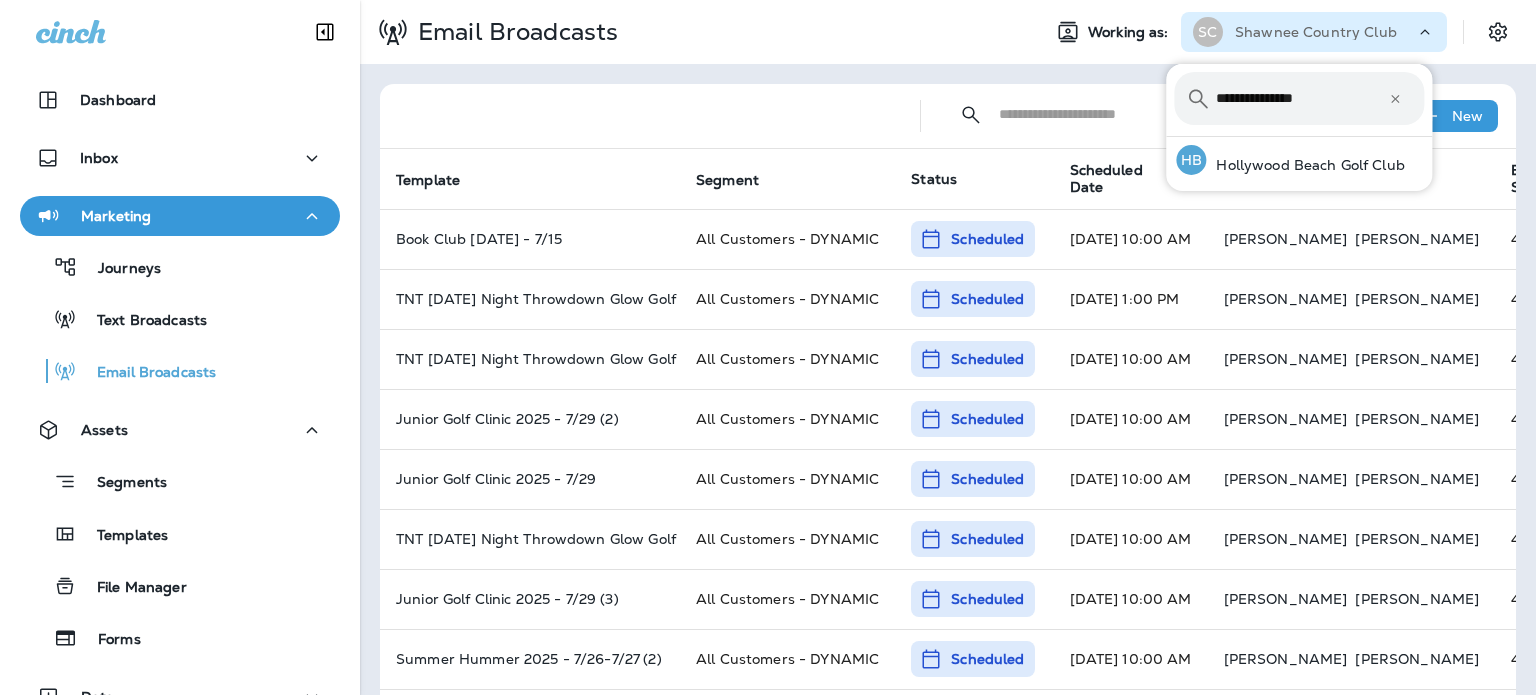 type on "**********" 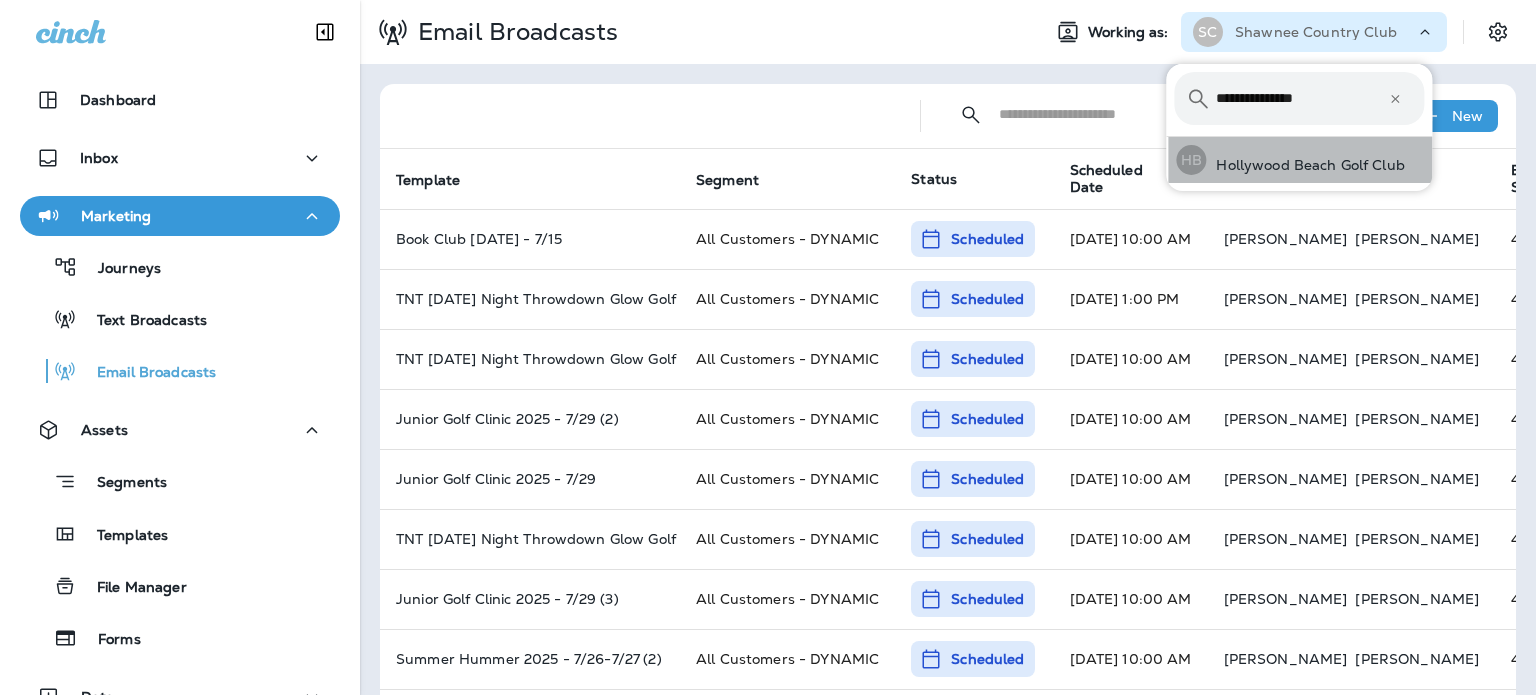 click on "Hollywood Beach Golf Club" at bounding box center (1305, 165) 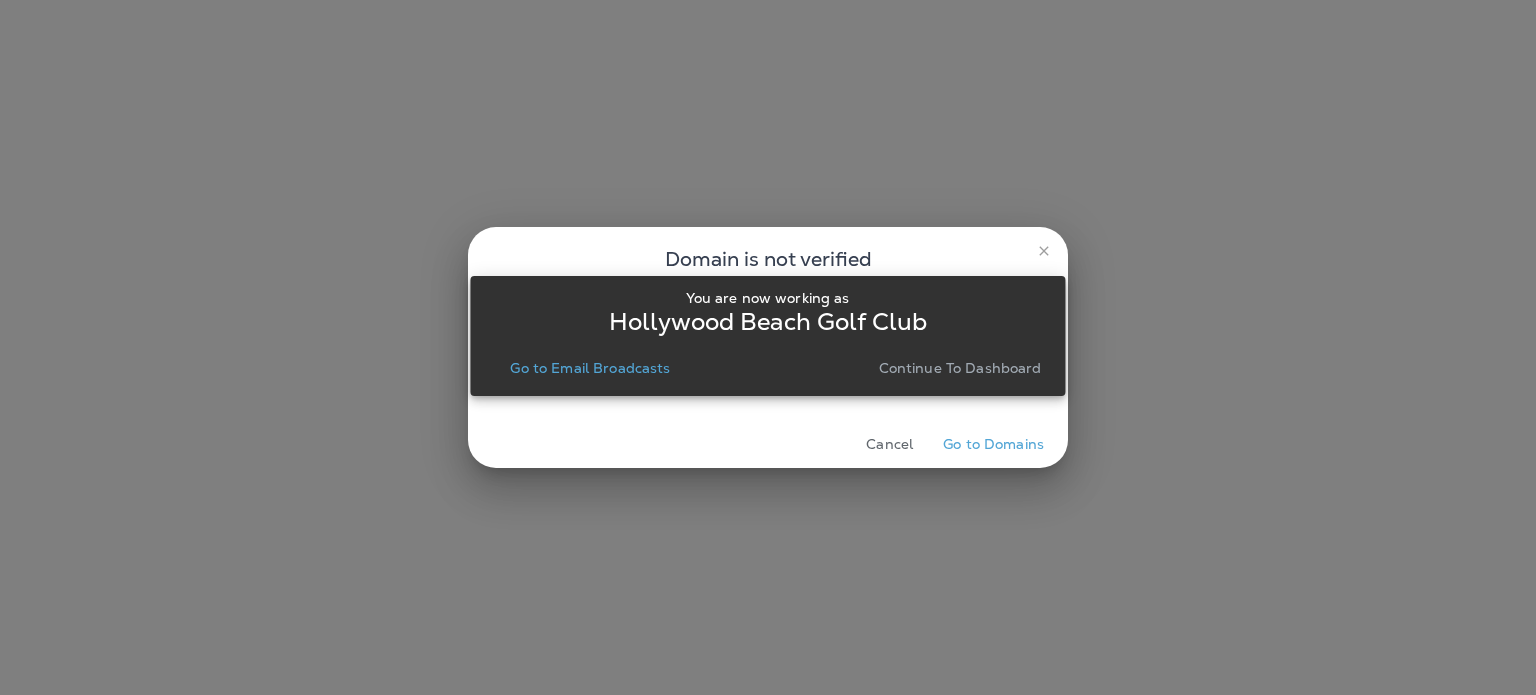 click on "Continue to Dashboard" at bounding box center (960, 368) 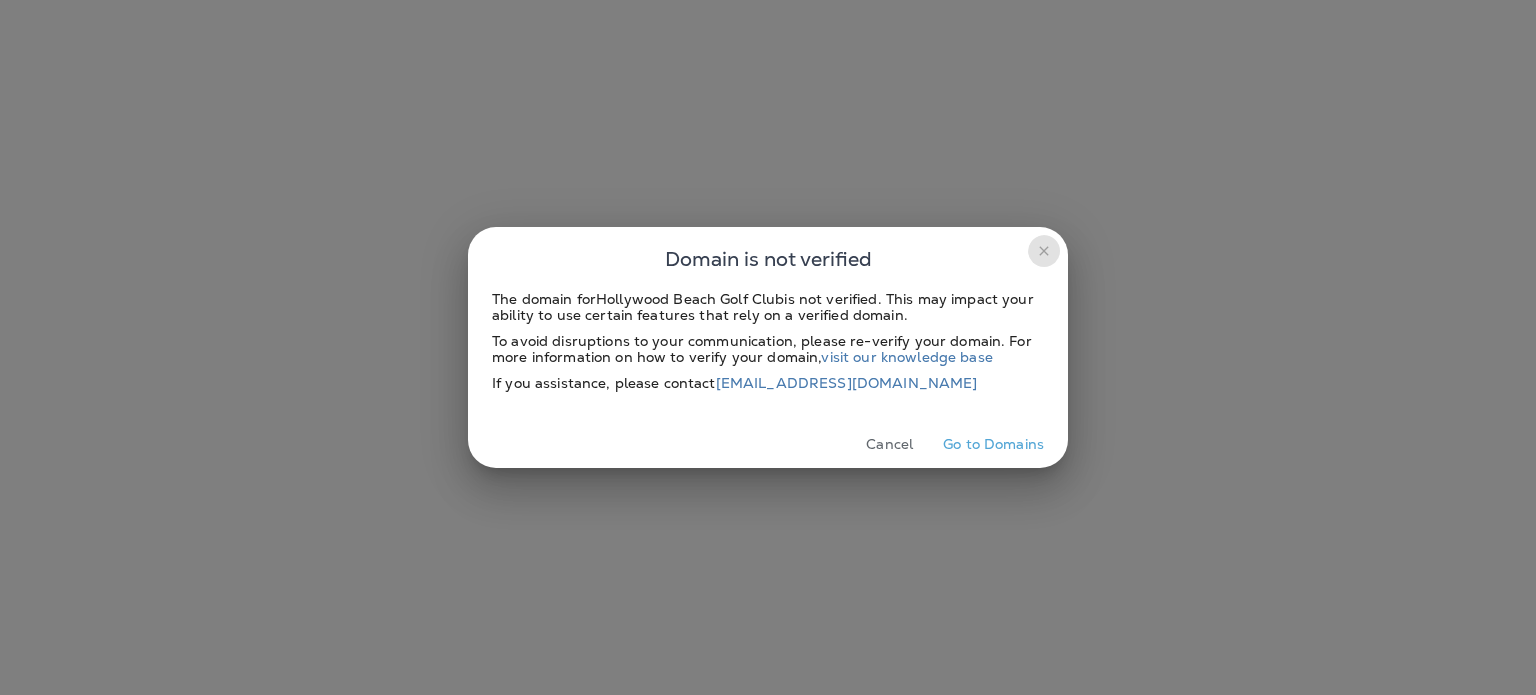 click at bounding box center (1044, 251) 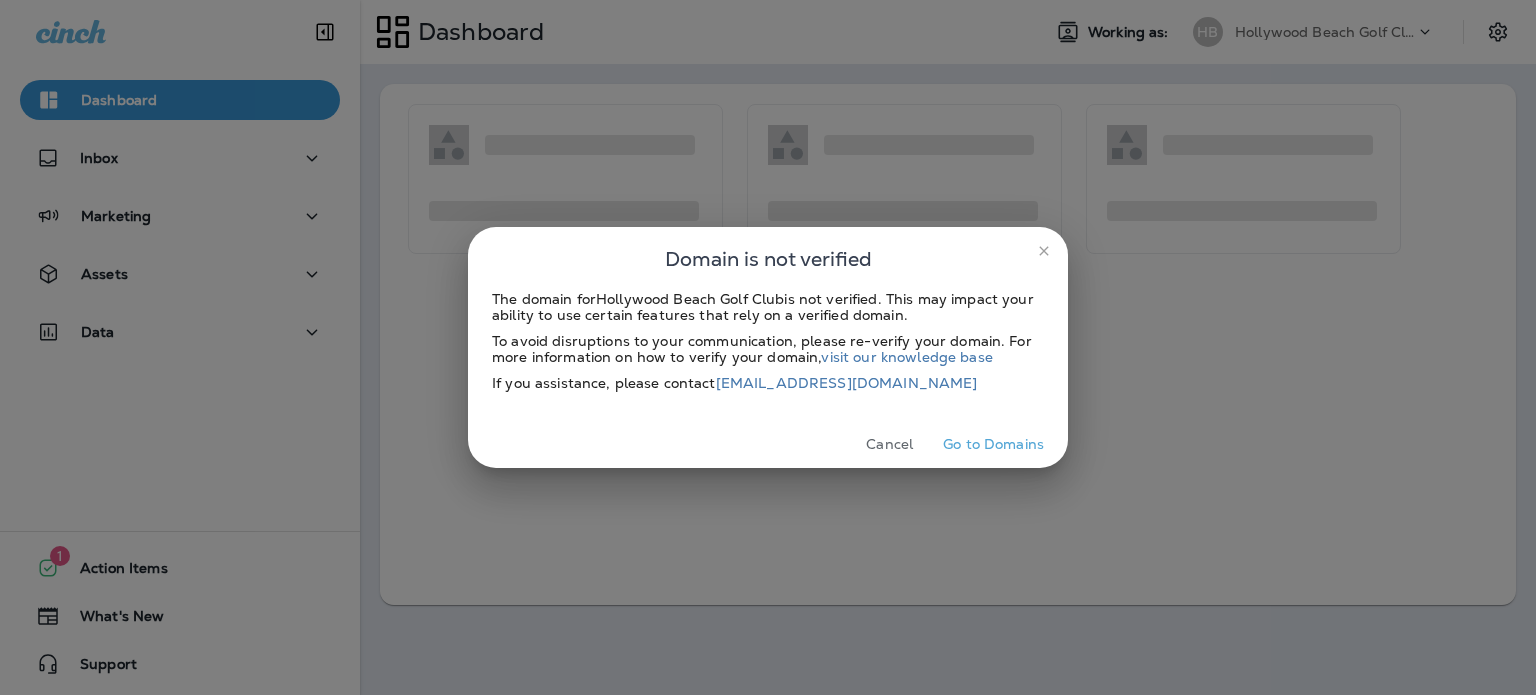 scroll, scrollTop: 0, scrollLeft: 0, axis: both 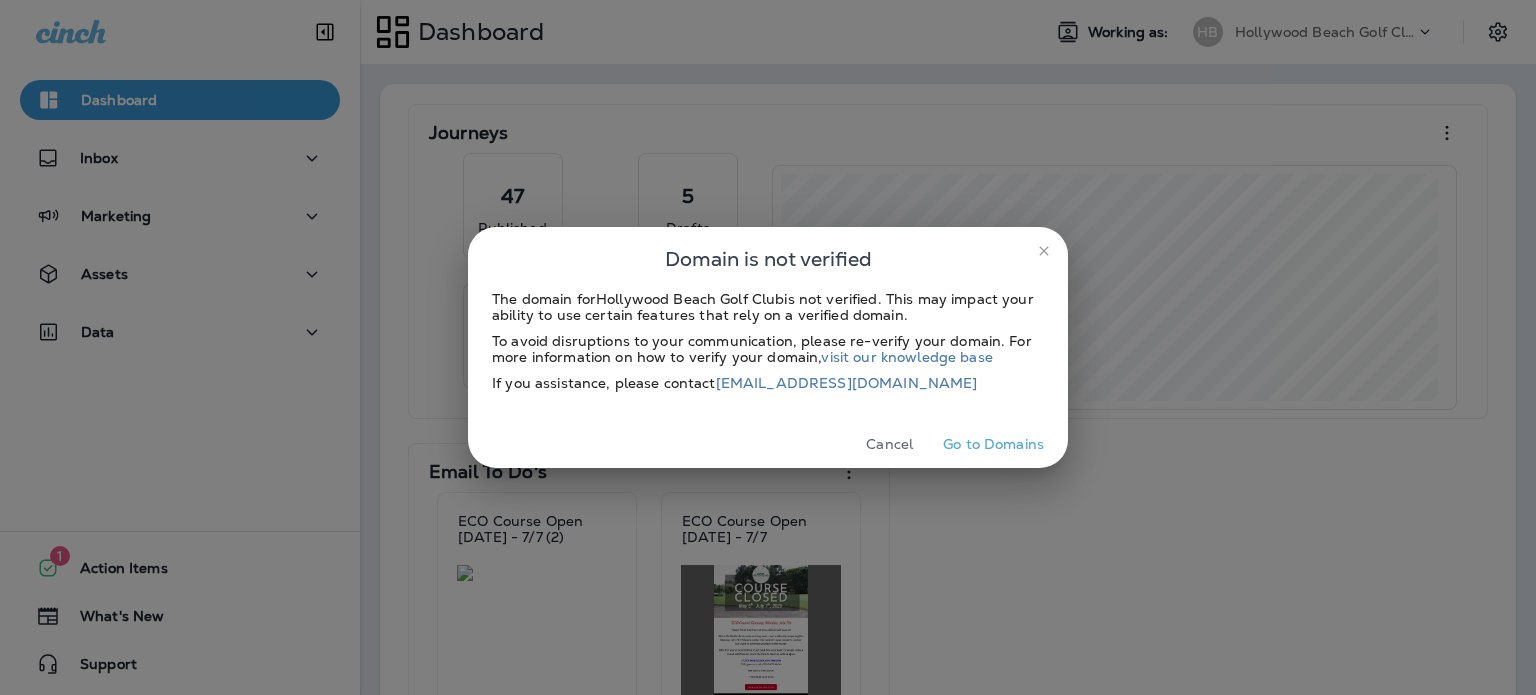 click 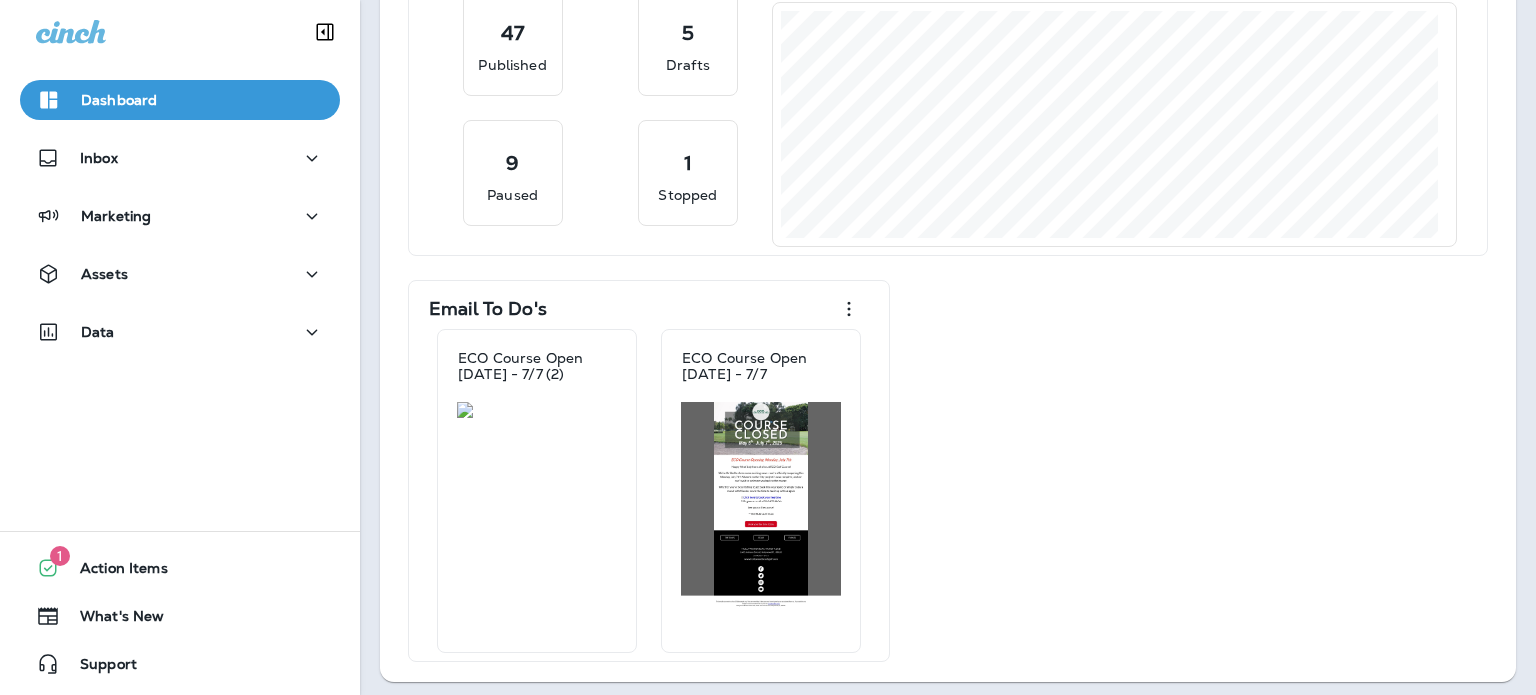 scroll, scrollTop: 168, scrollLeft: 0, axis: vertical 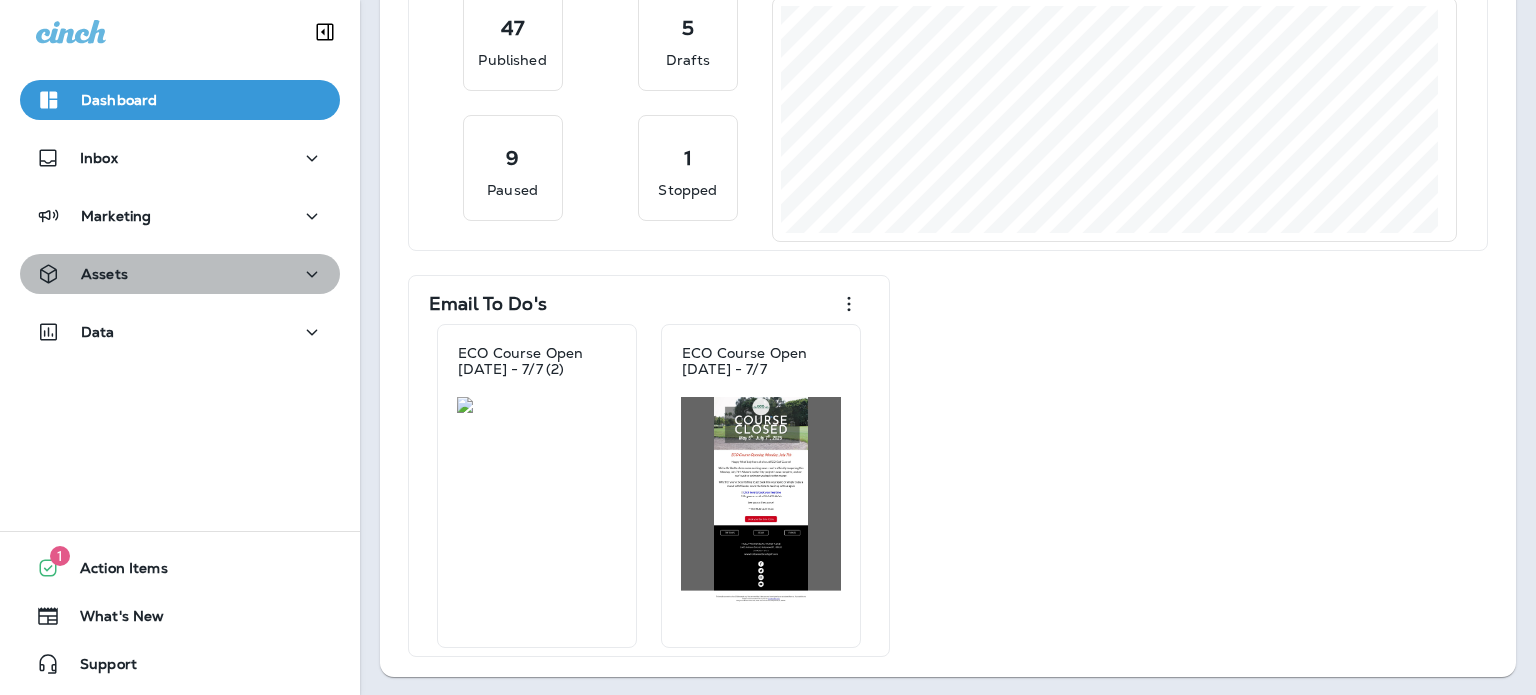 click on "Assets" at bounding box center [180, 274] 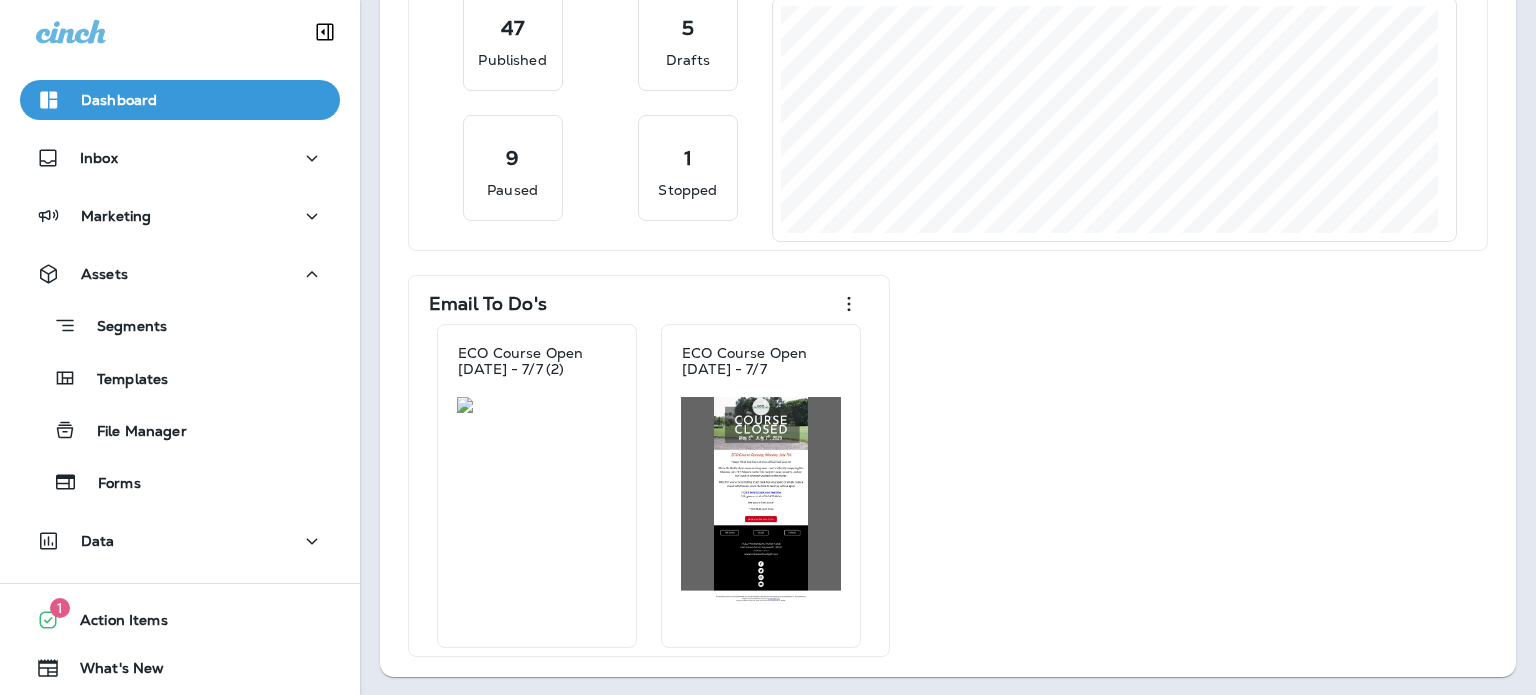 click on "Templates" at bounding box center [180, 378] 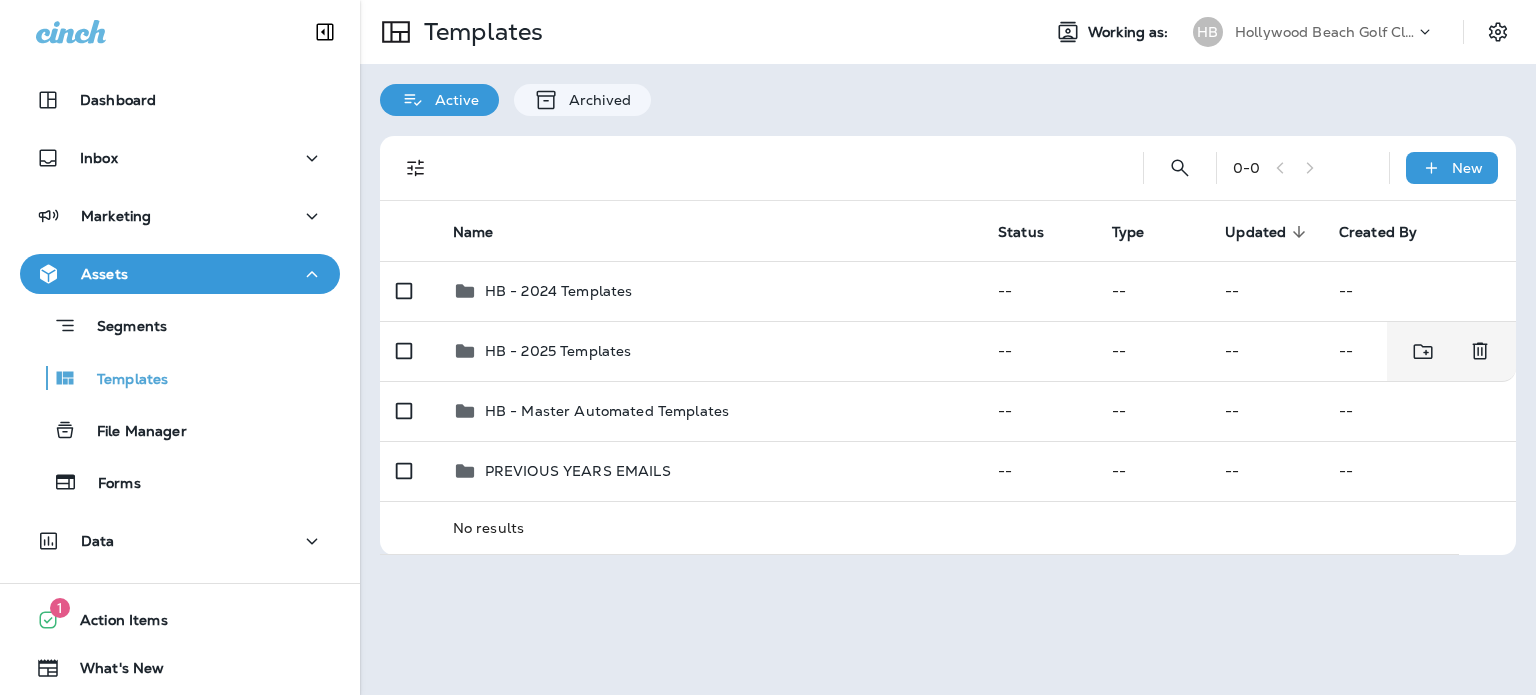 click on "HB - 2025 Templates" at bounding box center (709, 351) 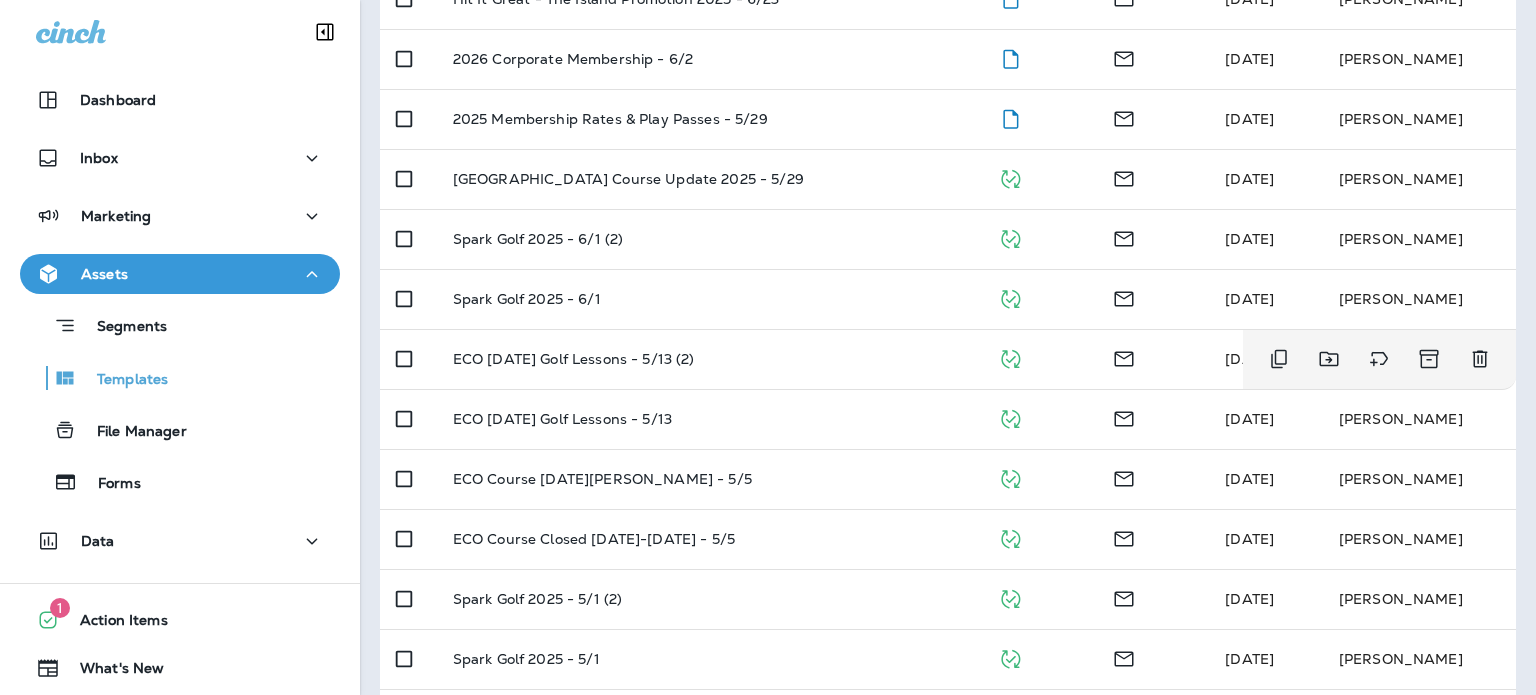 scroll, scrollTop: 400, scrollLeft: 0, axis: vertical 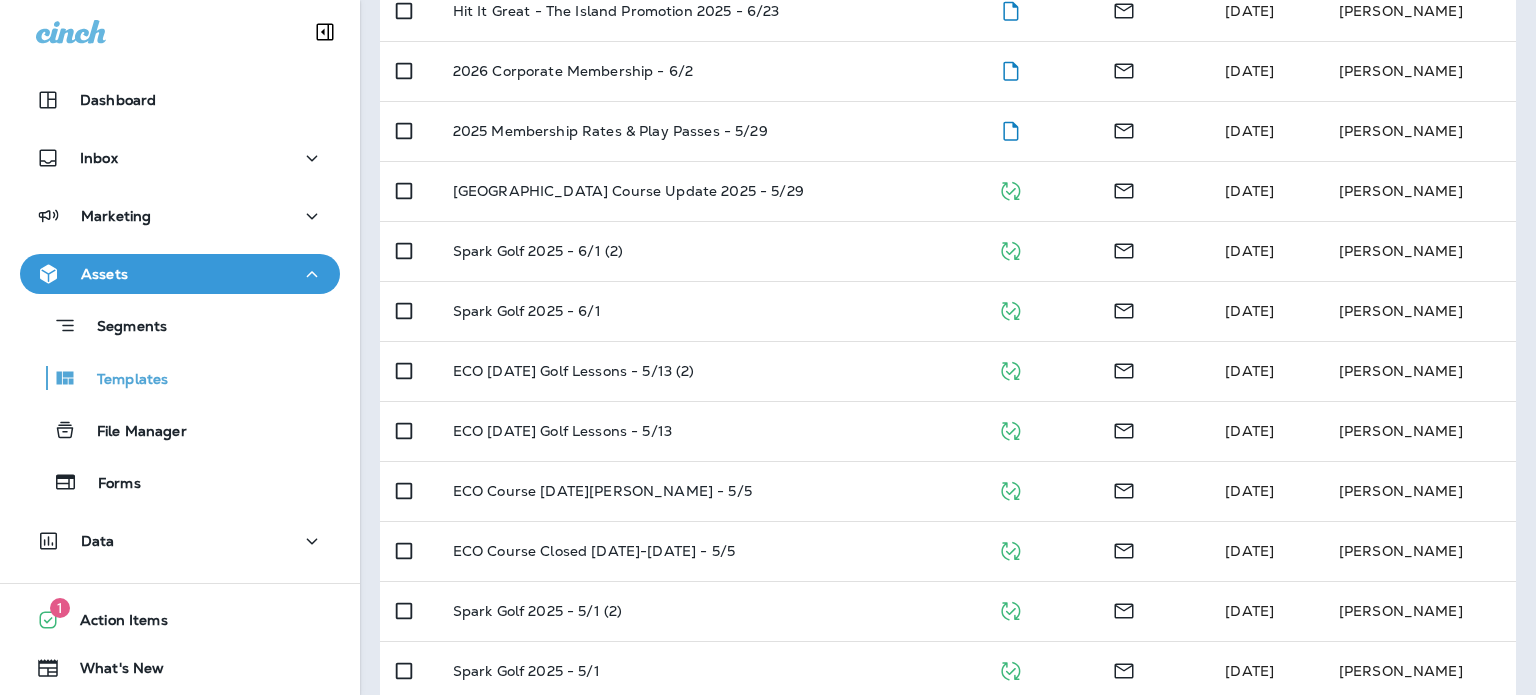 click on "Marketing" at bounding box center (180, 216) 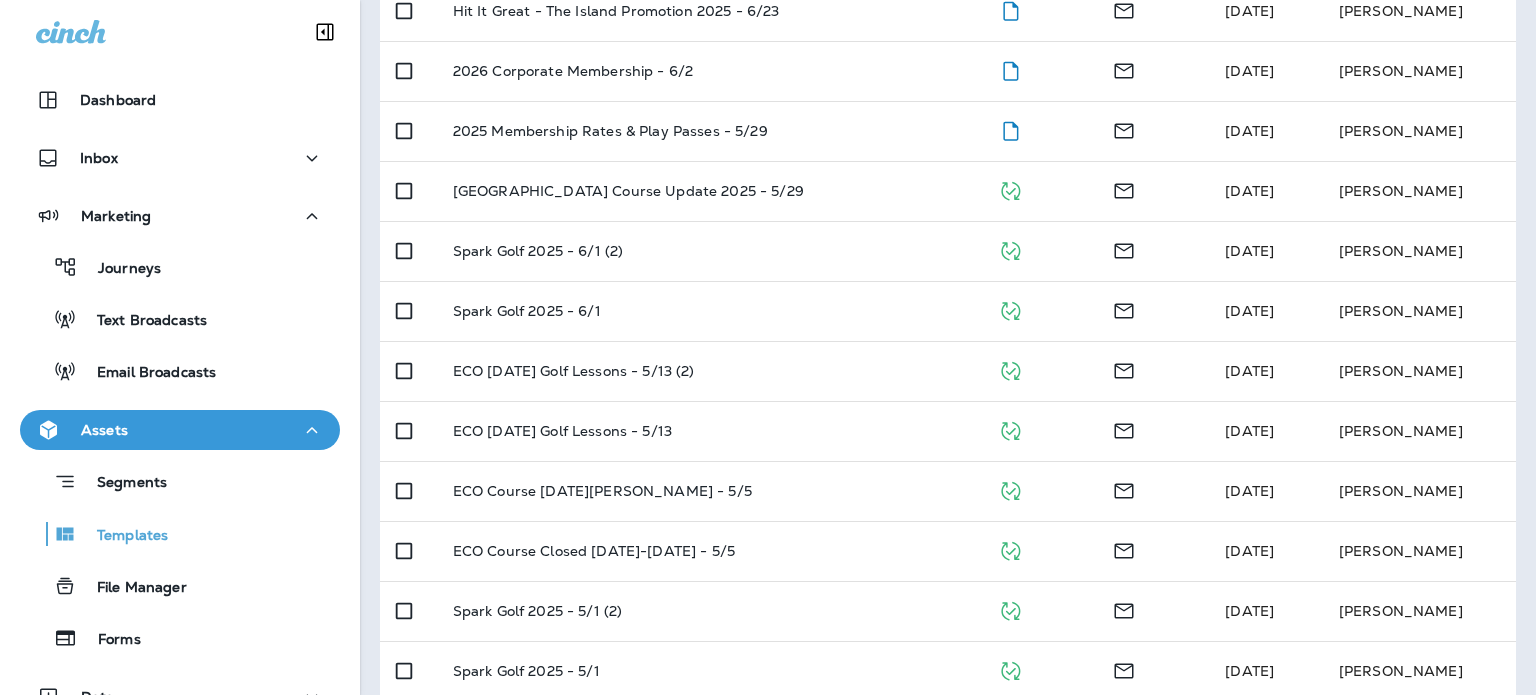 click on "Email Broadcasts" at bounding box center (146, 373) 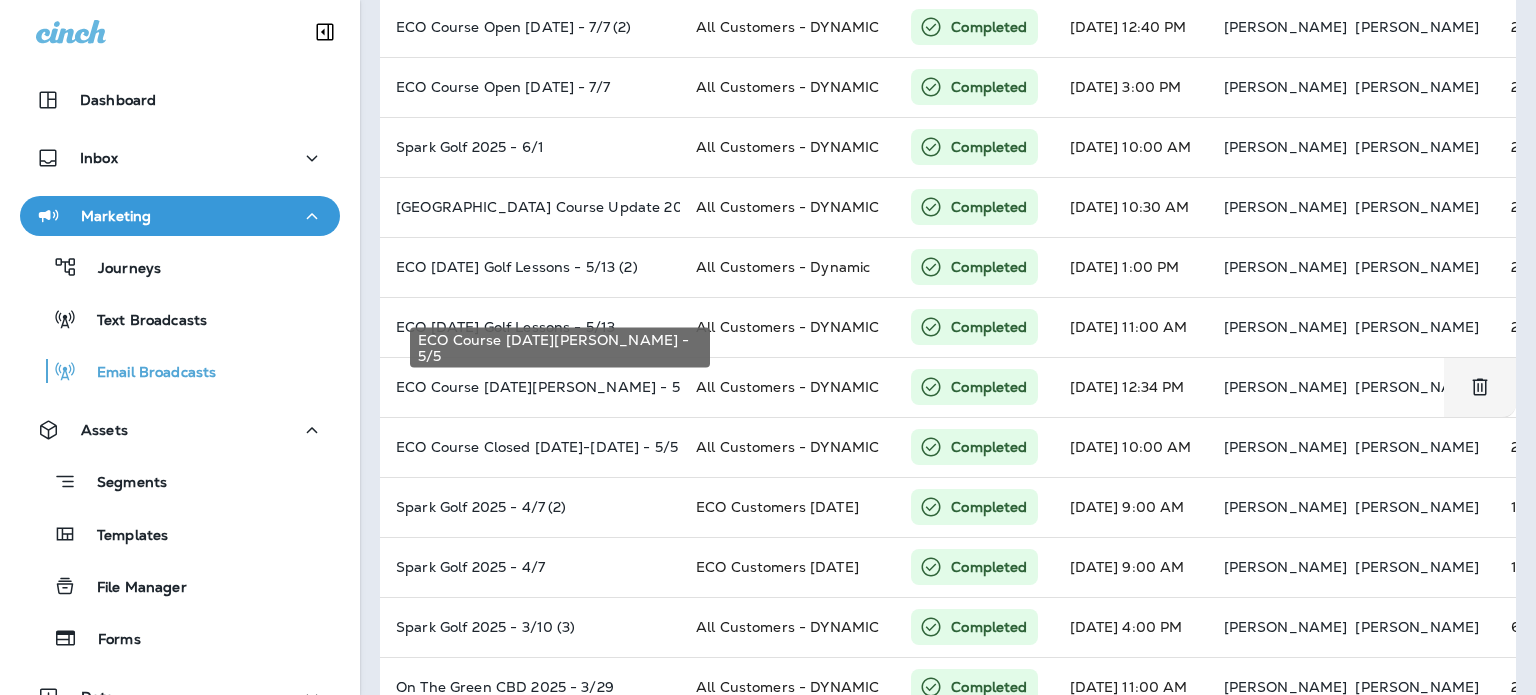 scroll, scrollTop: 0, scrollLeft: 0, axis: both 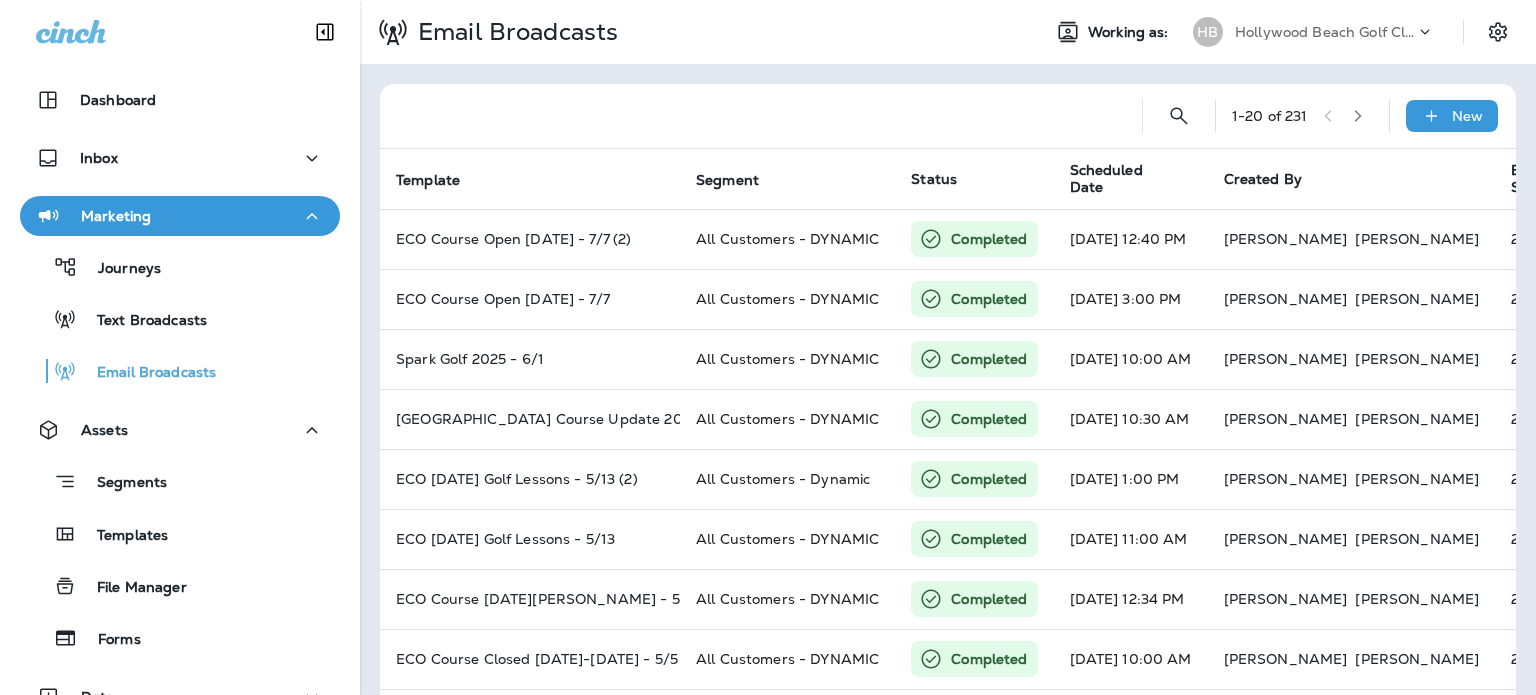click on "Templates" at bounding box center [180, 534] 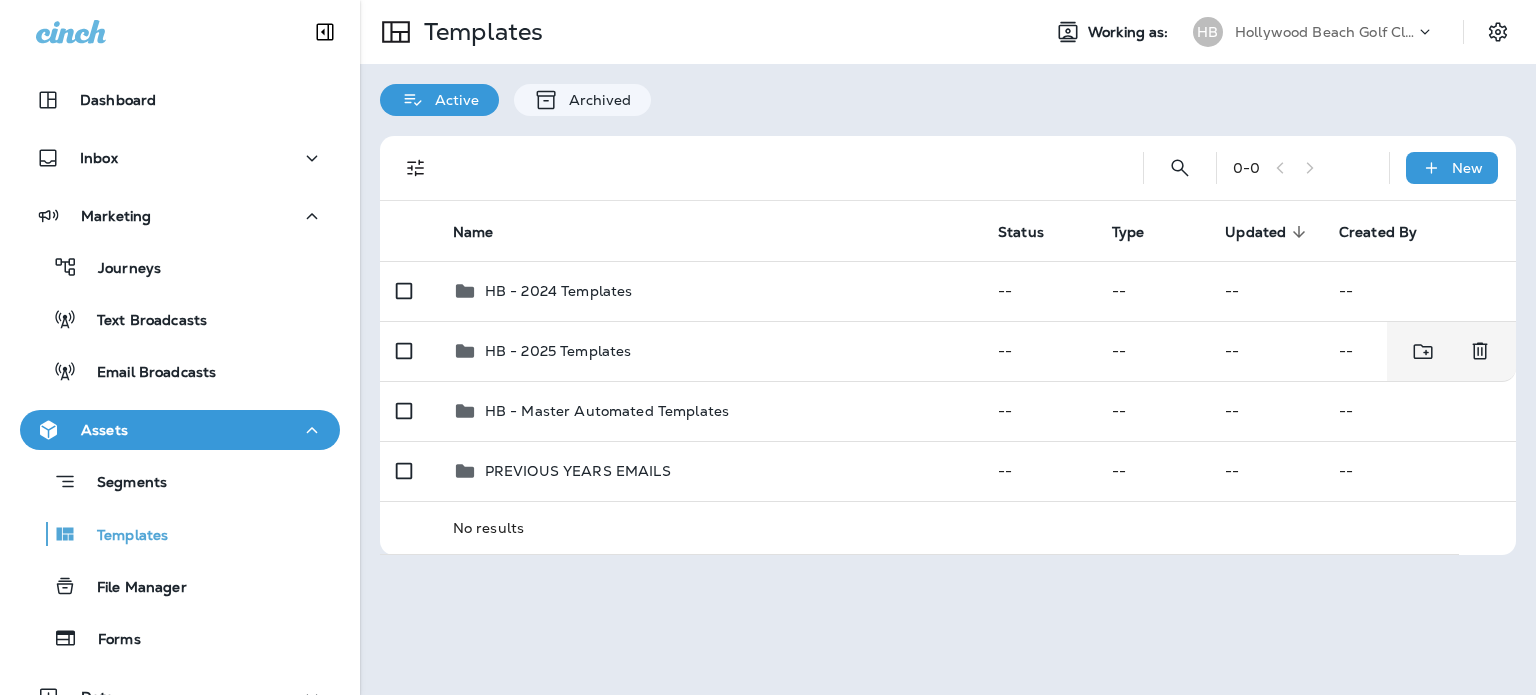click on "HB - 2025 Templates" at bounding box center (709, 351) 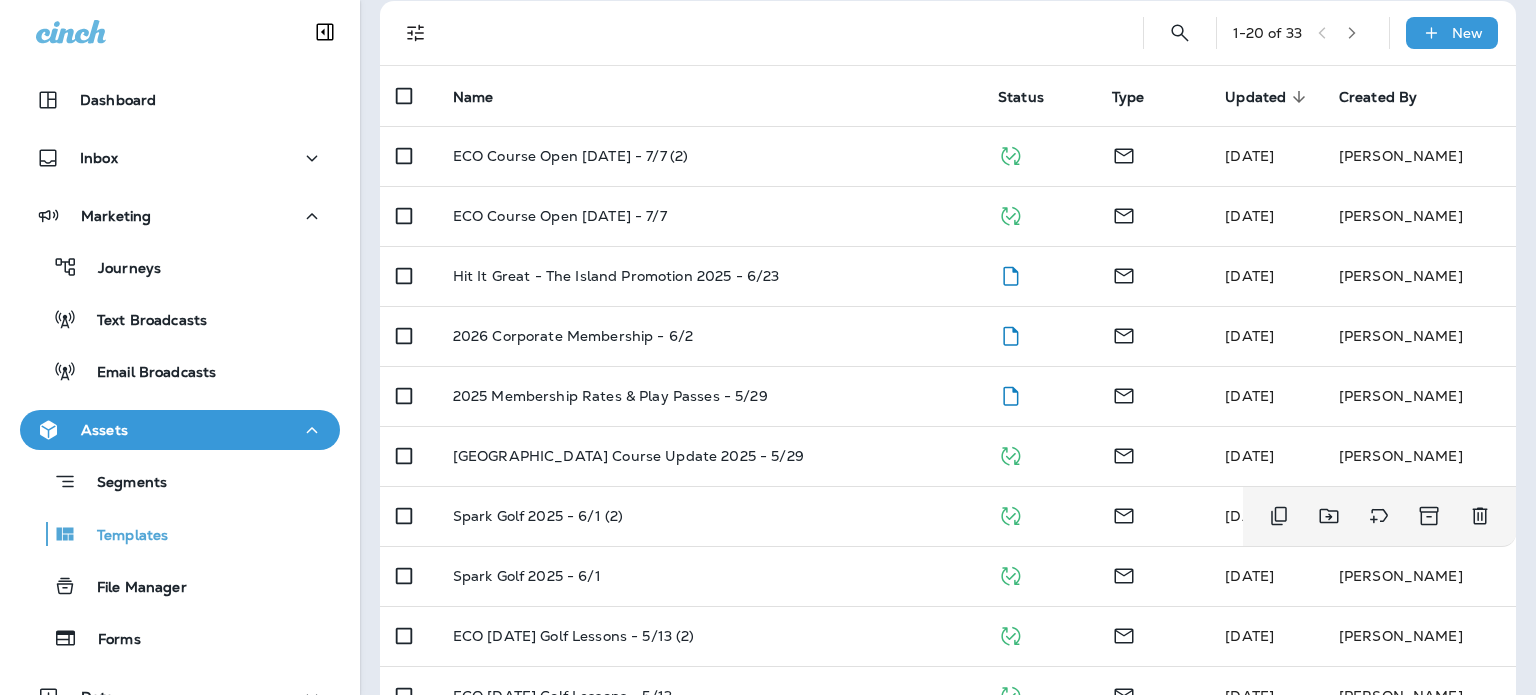 scroll, scrollTop: 300, scrollLeft: 0, axis: vertical 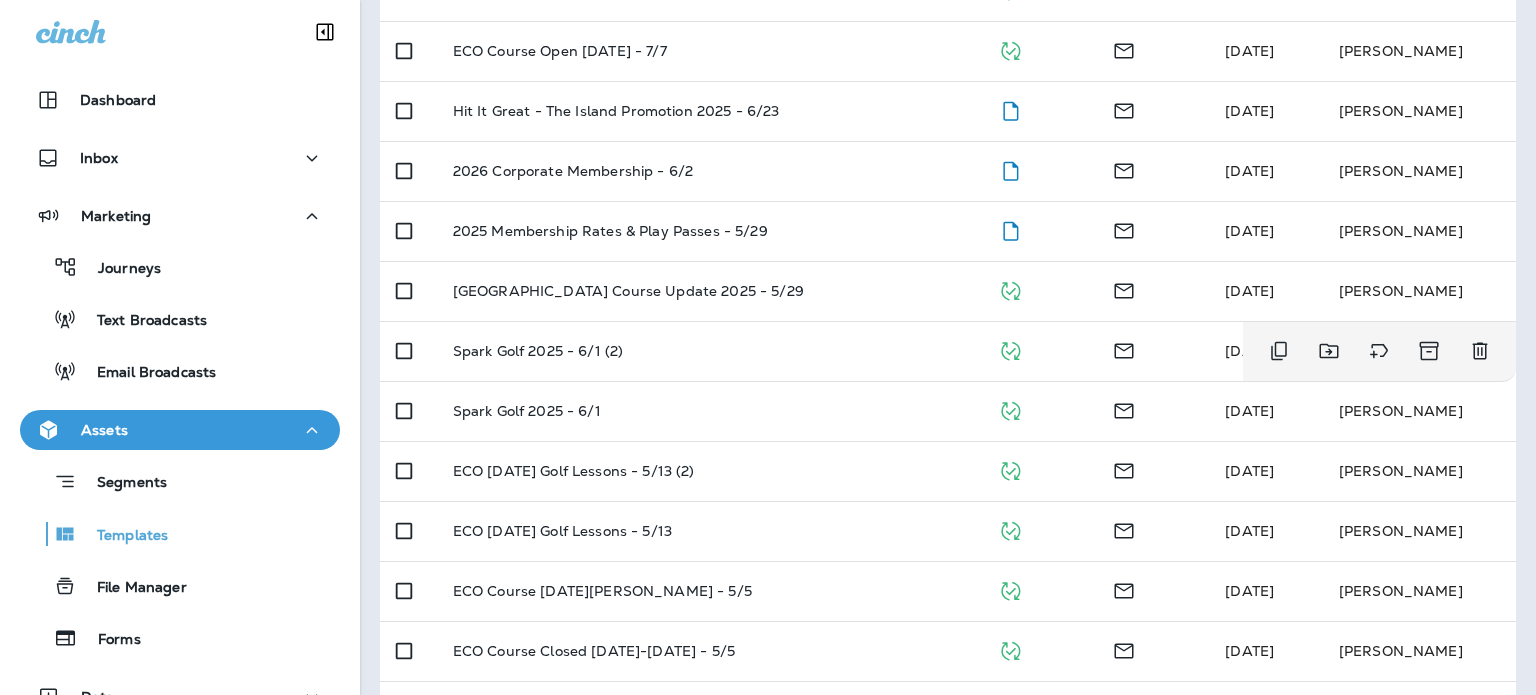 click on "Spark Golf 2025 - 6/1 (2)" at bounding box center [538, 351] 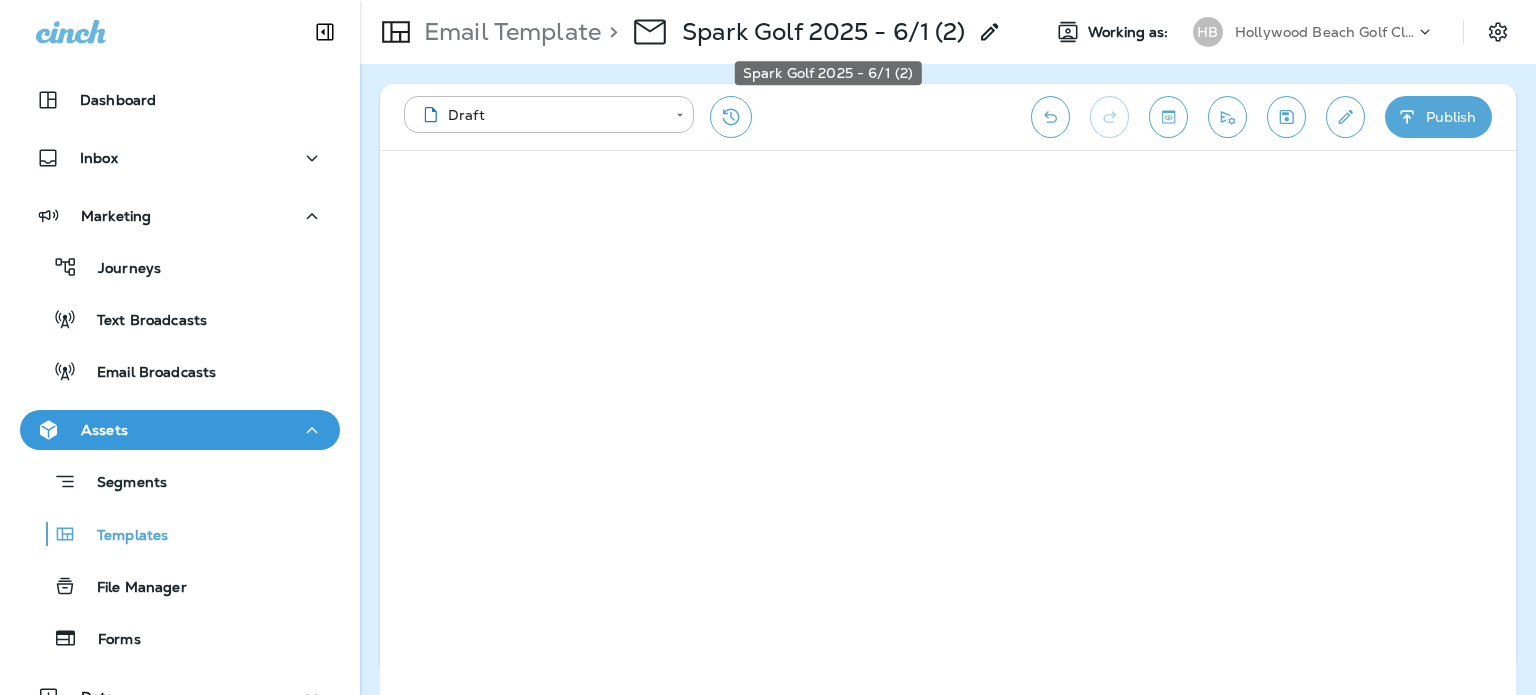 click on "Spark Golf 2025 - 6/1 (2)" at bounding box center [824, 32] 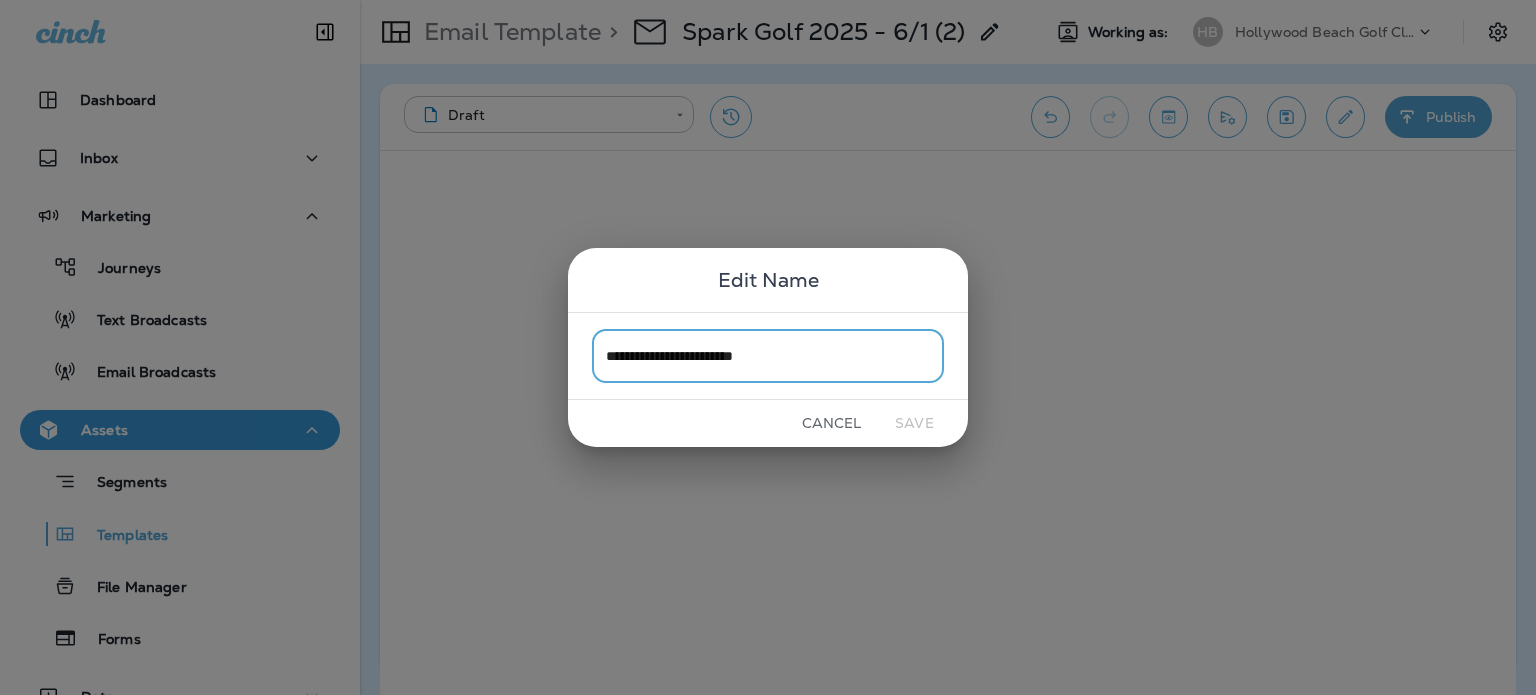 click on "**********" at bounding box center [768, 355] 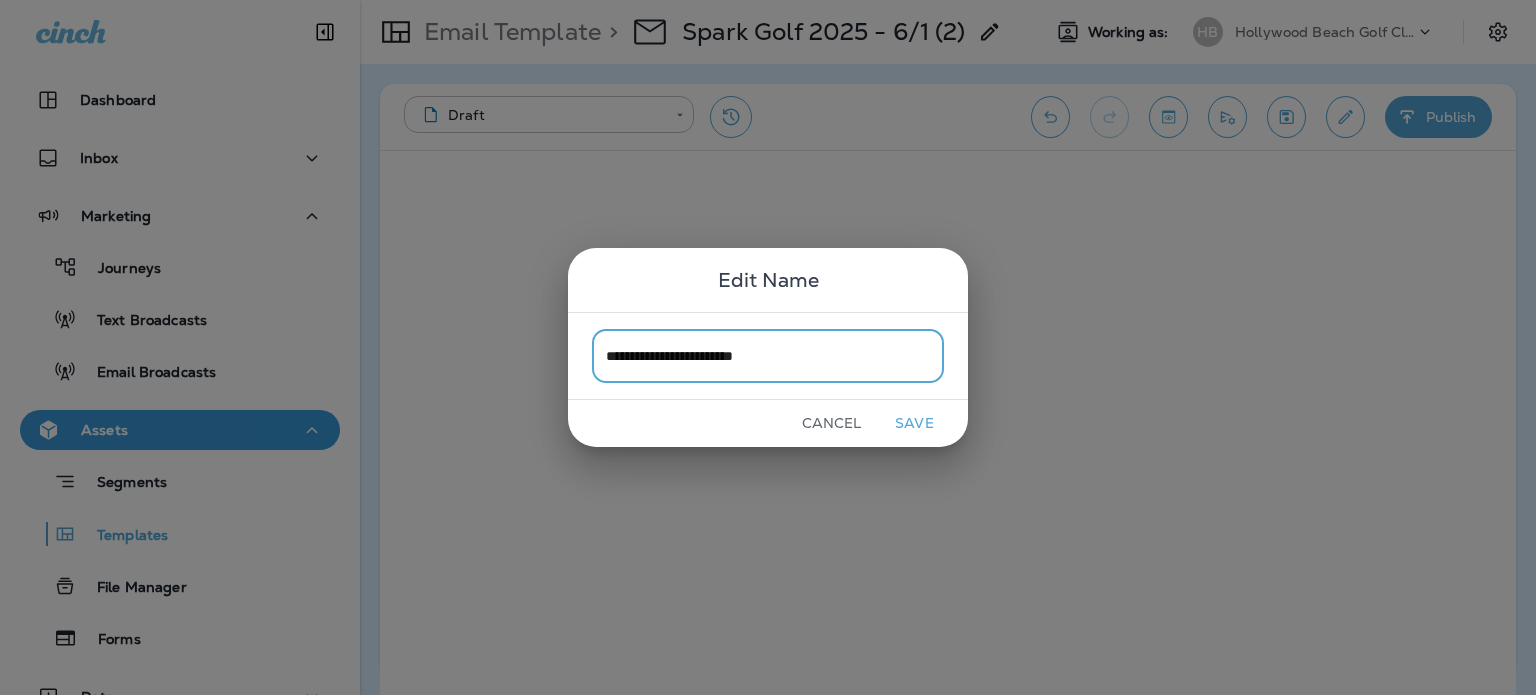 type on "**********" 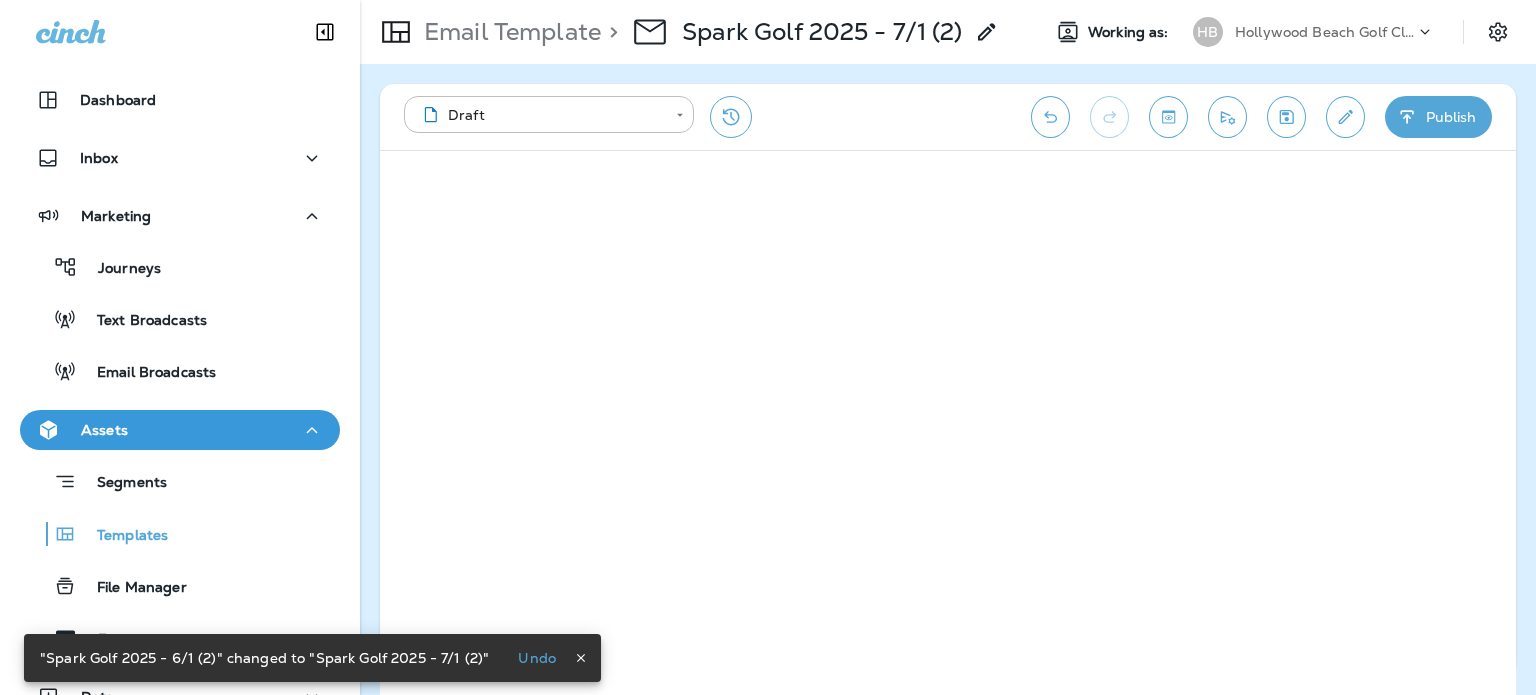 click 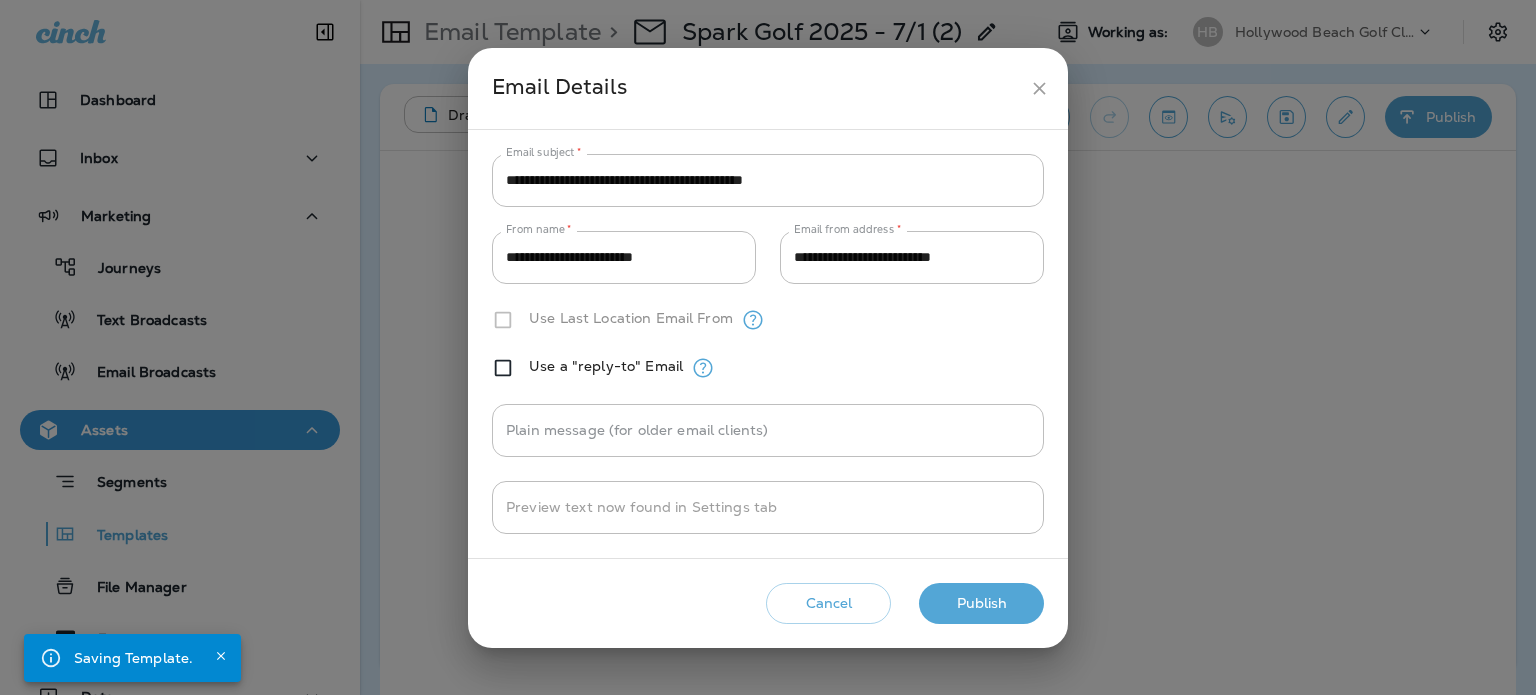 click on "Publish" at bounding box center (981, 603) 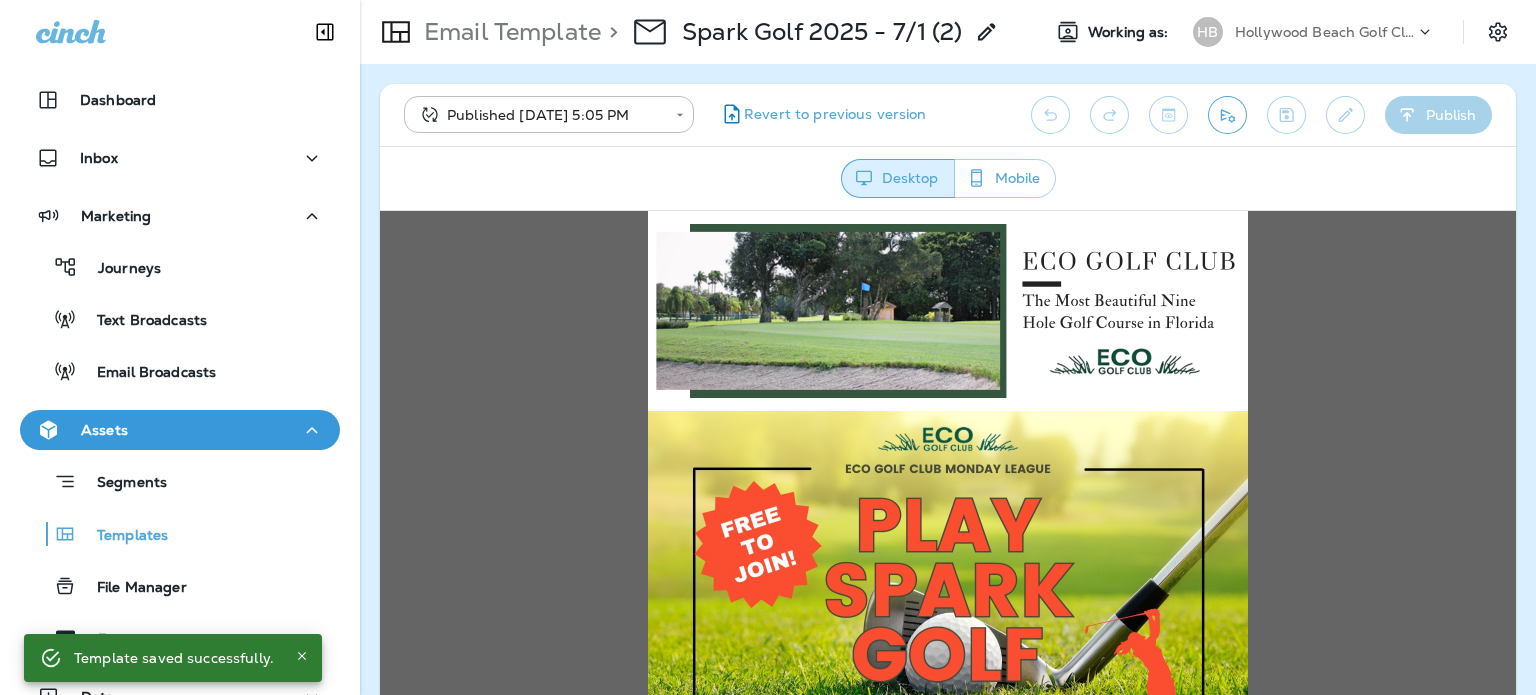scroll, scrollTop: 0, scrollLeft: 0, axis: both 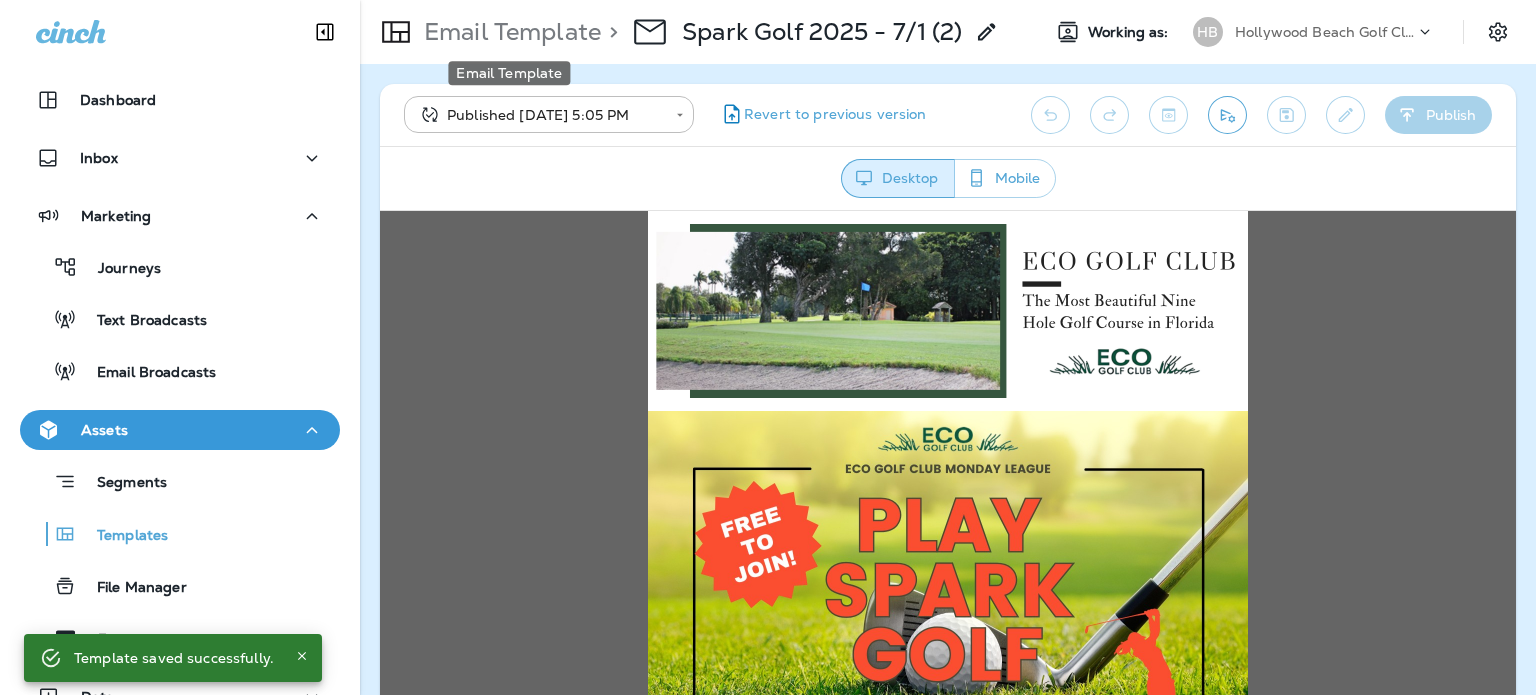 click on "Email Template" at bounding box center [508, 32] 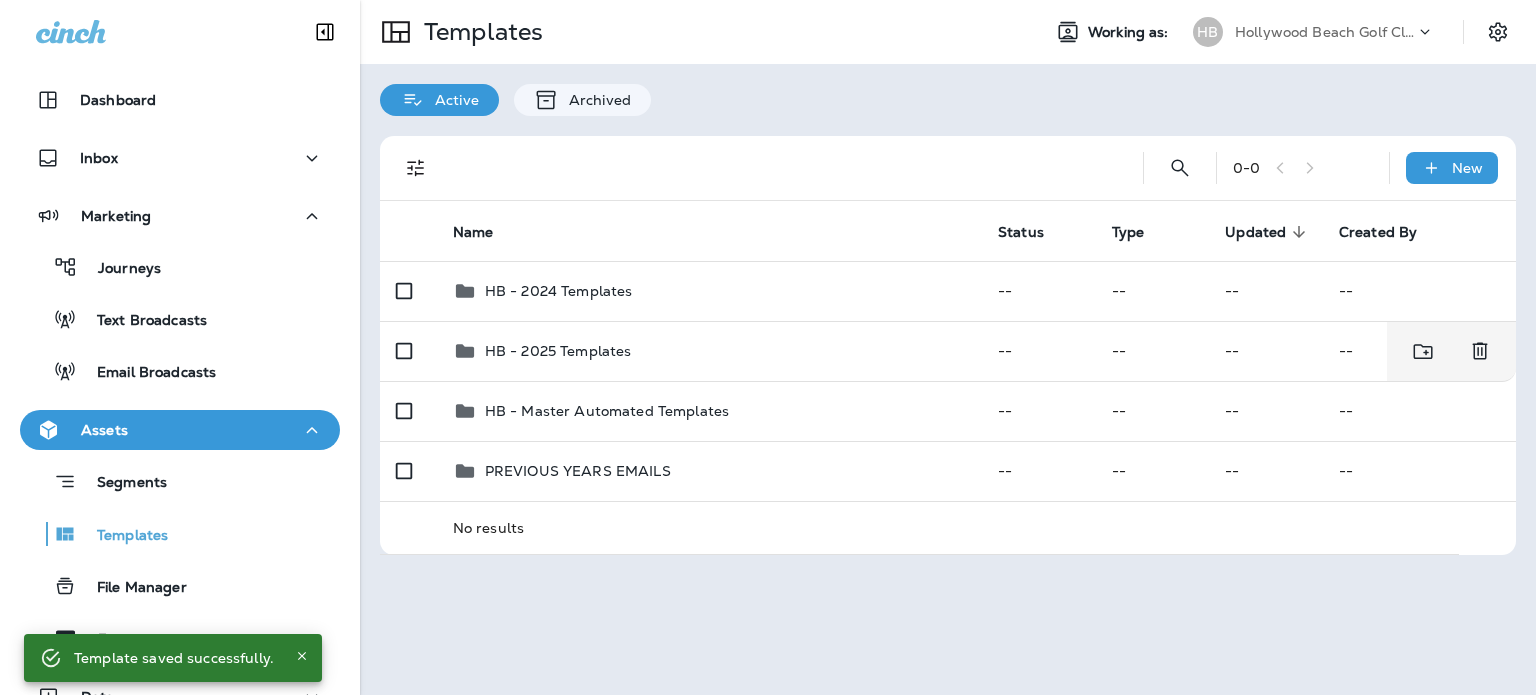 click on "HB - 2025 Templates" at bounding box center [709, 351] 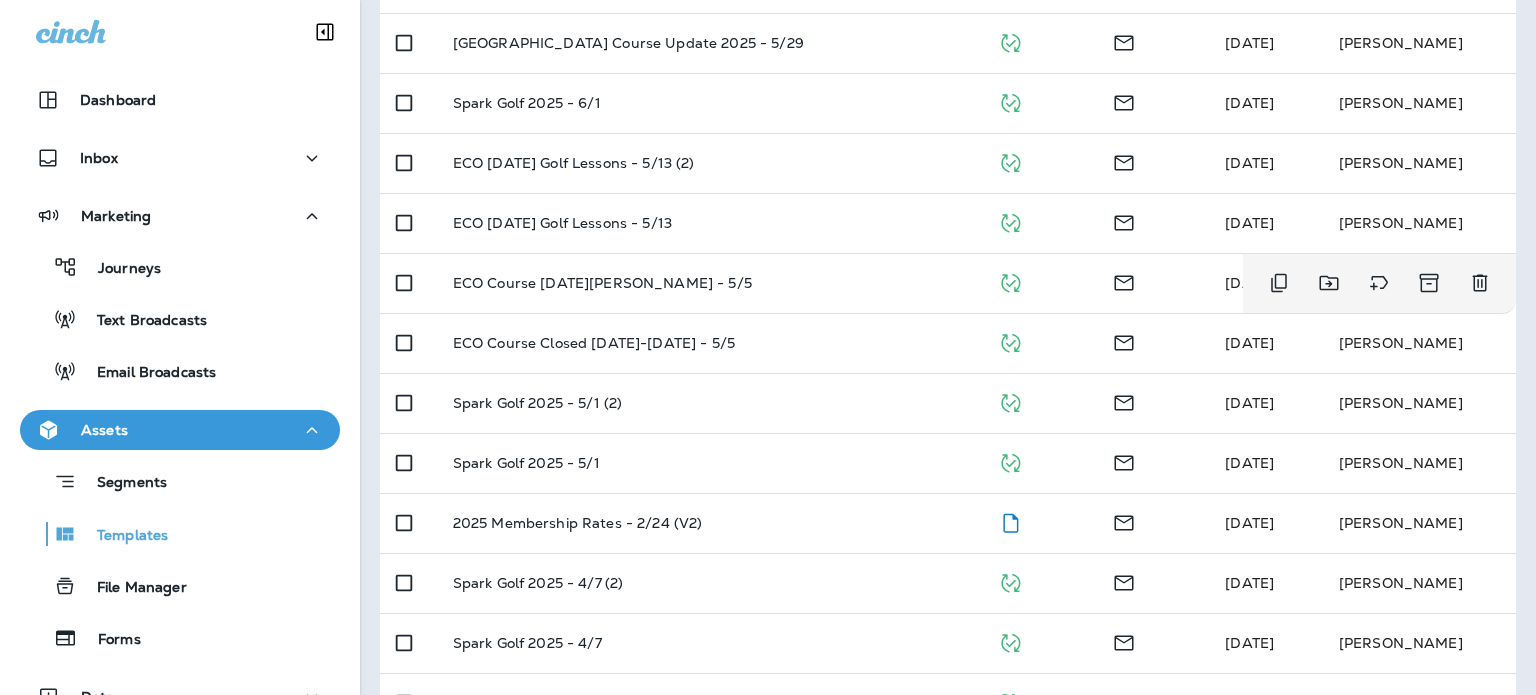 scroll, scrollTop: 500, scrollLeft: 0, axis: vertical 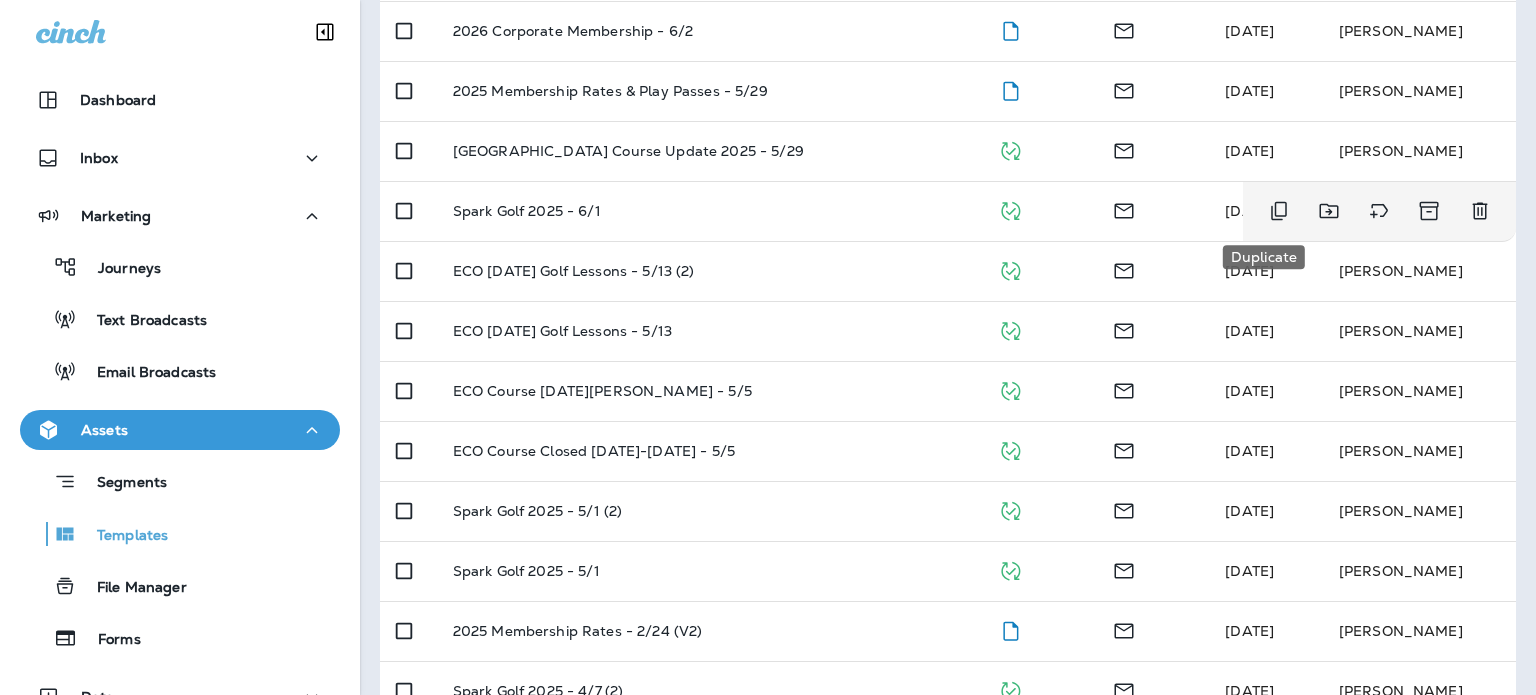 click 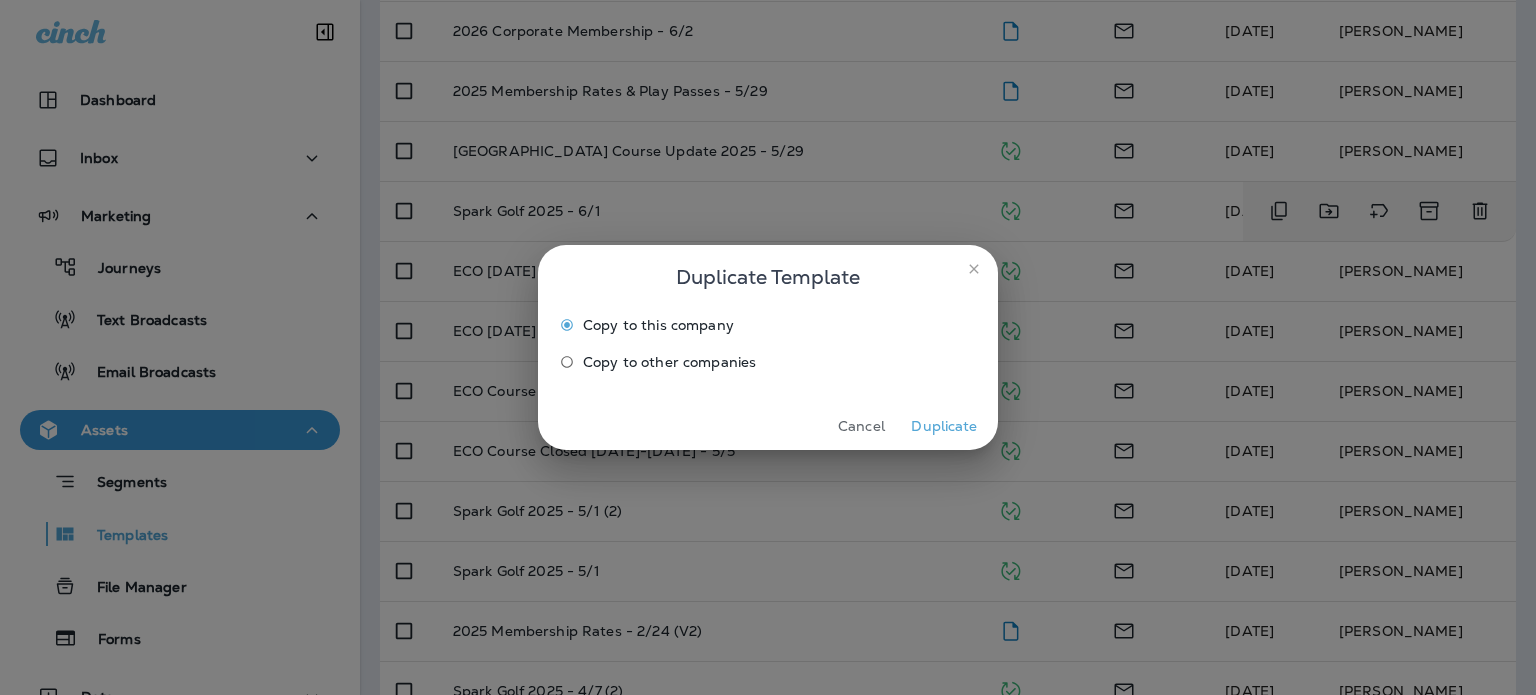 click on "Duplicate" at bounding box center [944, 426] 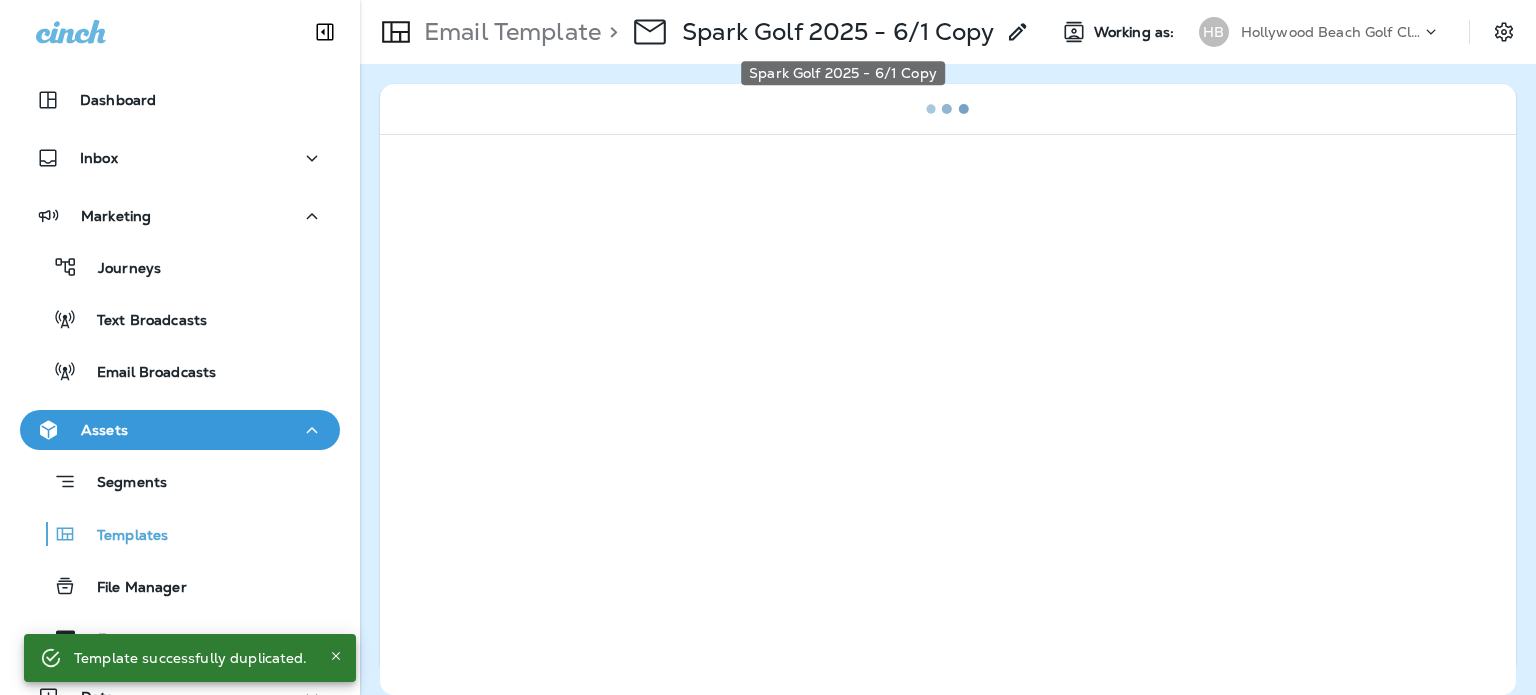 click on "Spark Golf 2025 - 6/1 Copy" at bounding box center (838, 32) 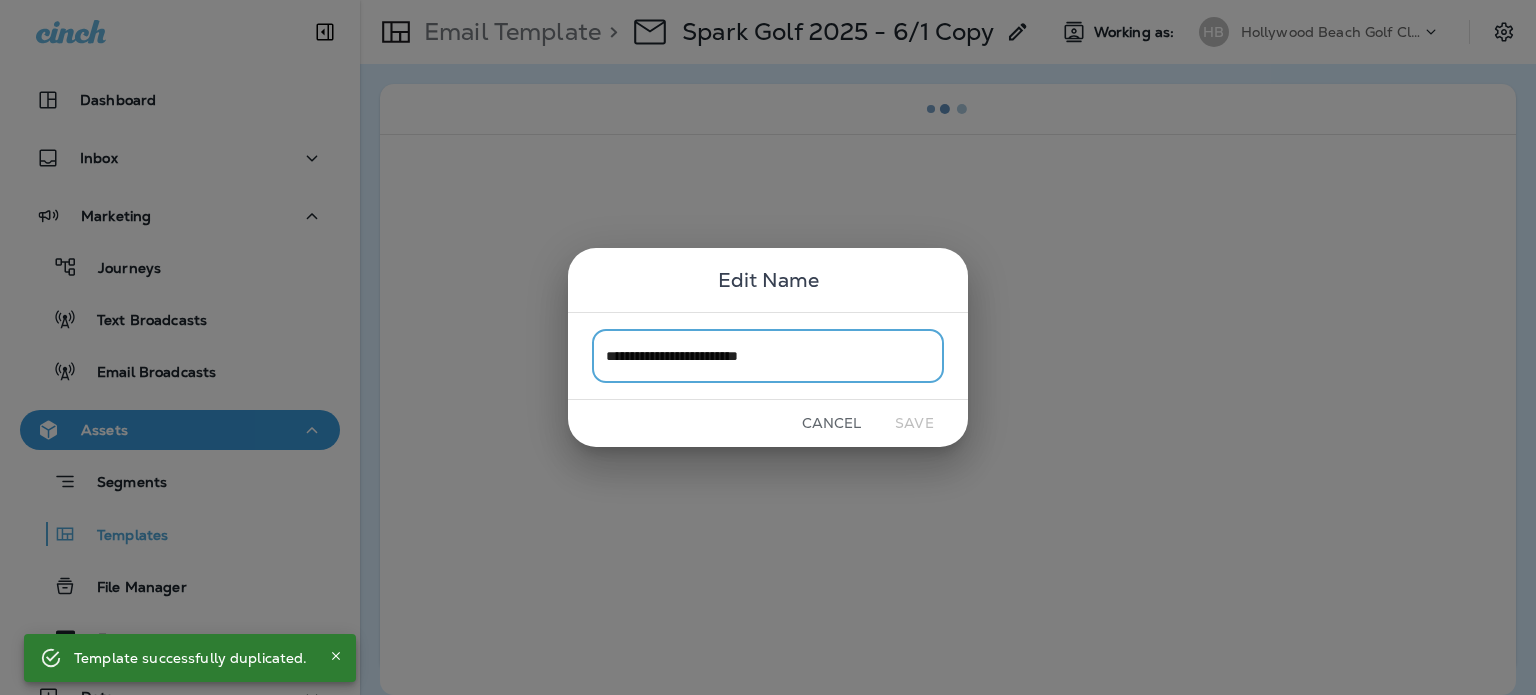 click on "**********" at bounding box center (768, 355) 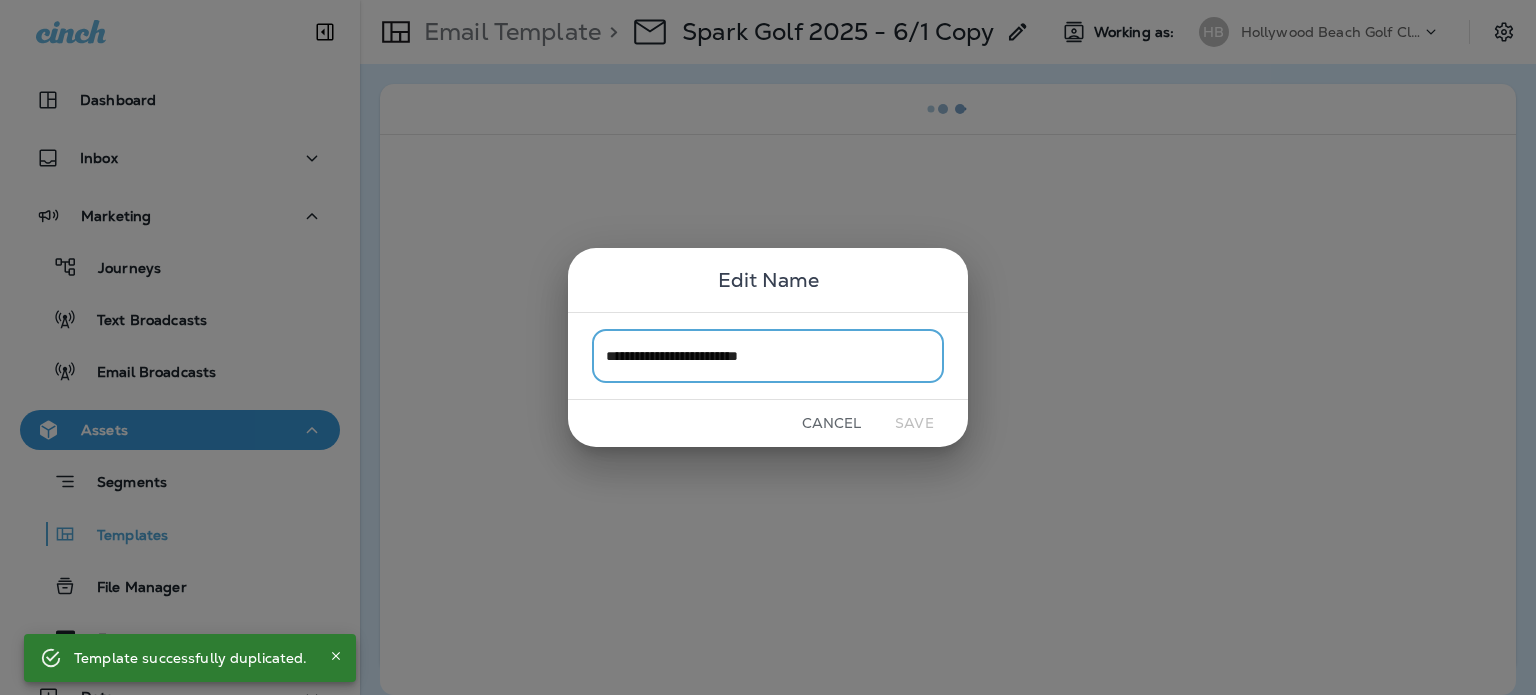 click on "**********" at bounding box center (768, 355) 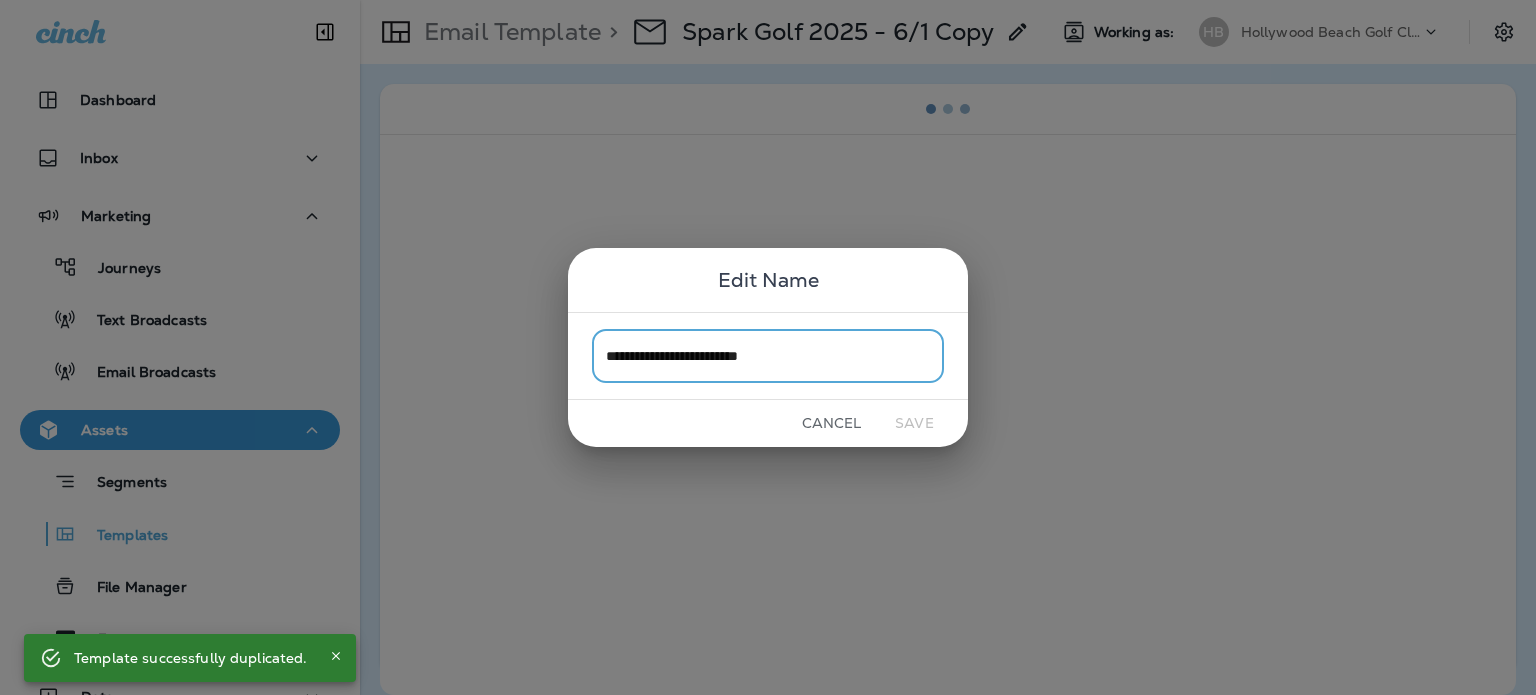 click on "**********" at bounding box center (768, 355) 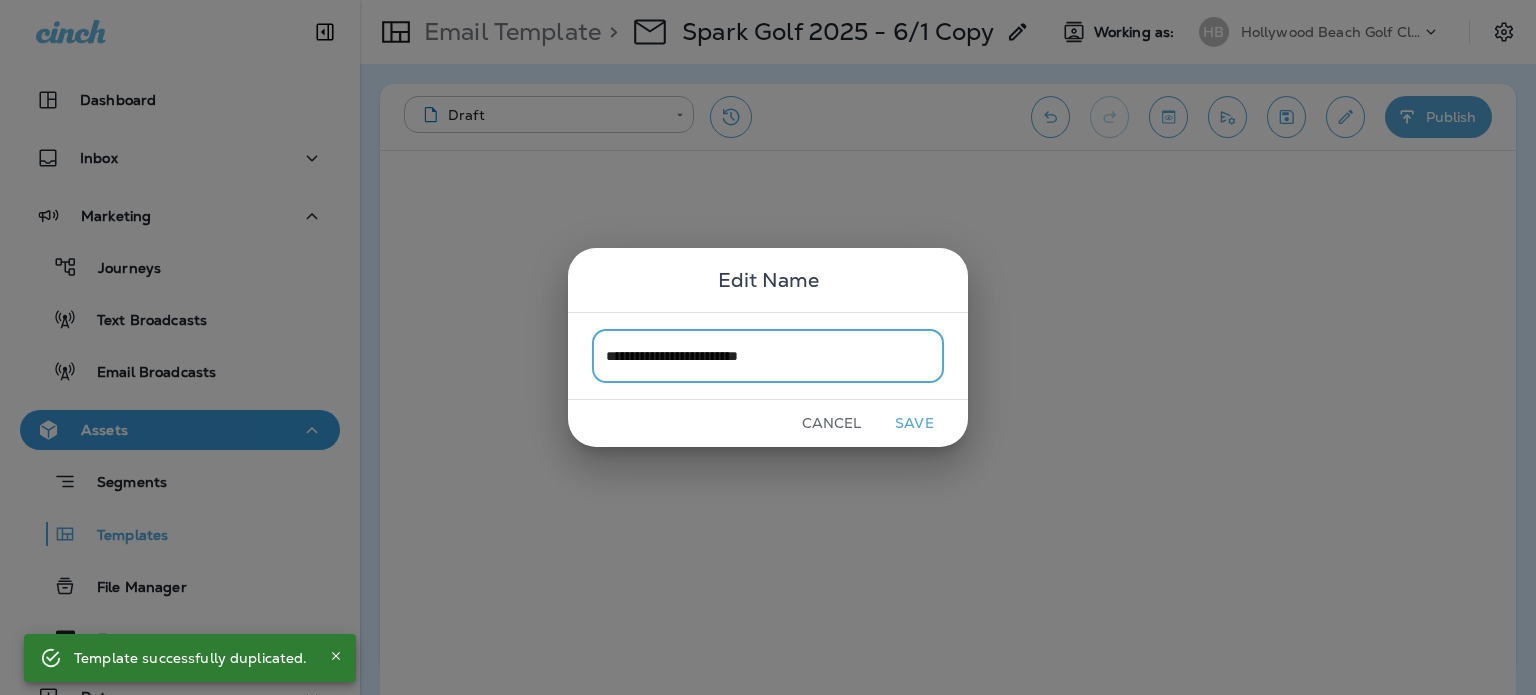 drag, startPoint x: 764, startPoint y: 352, endPoint x: 939, endPoint y: 356, distance: 175.04572 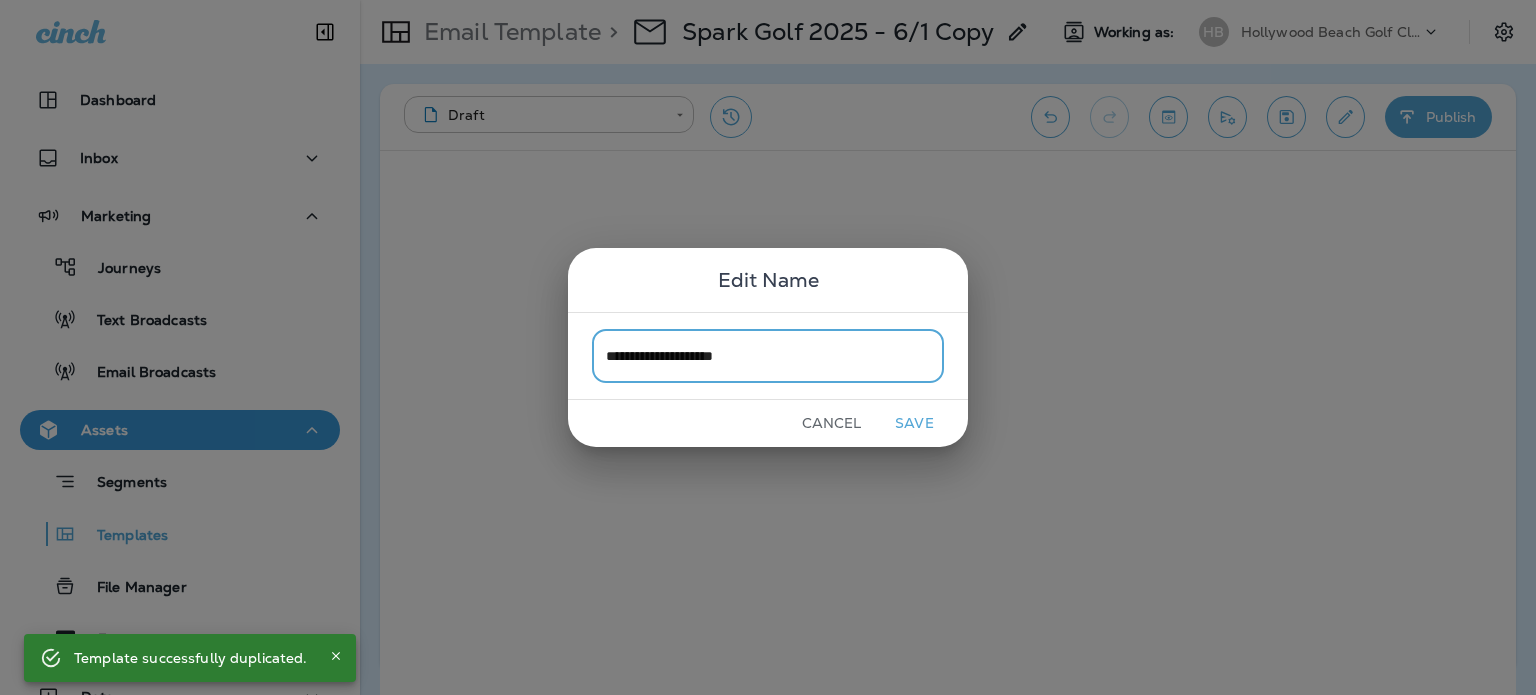 type on "**********" 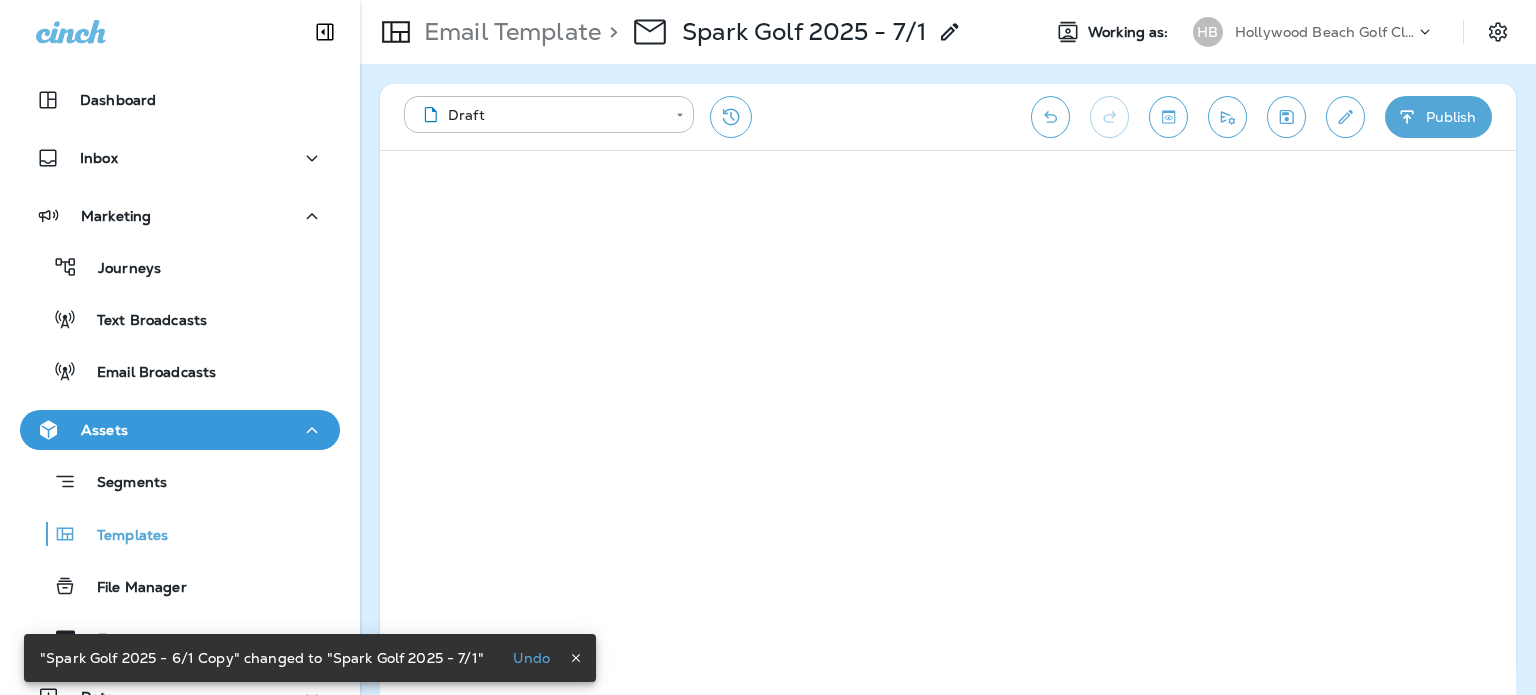 click on "Publish" at bounding box center [1438, 117] 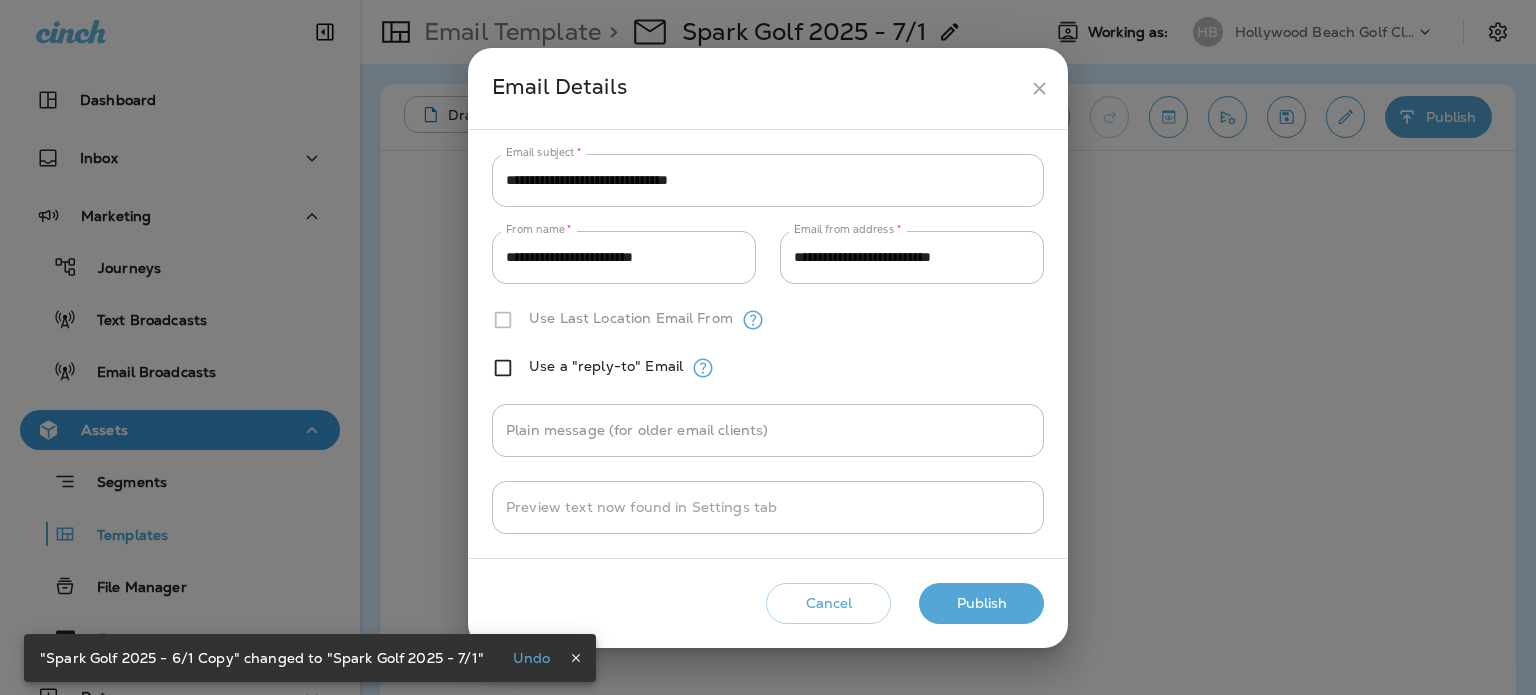 click on "Publish" at bounding box center [981, 603] 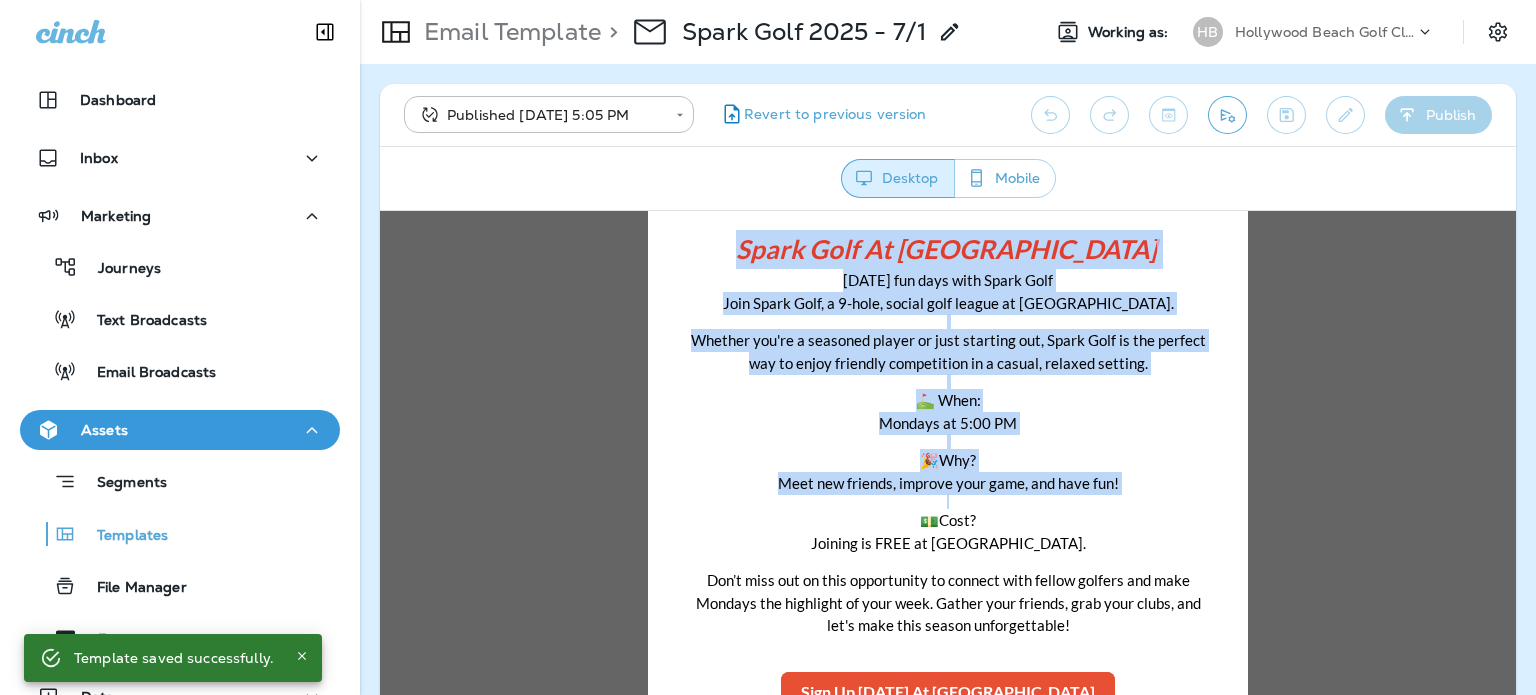 scroll, scrollTop: 500, scrollLeft: 0, axis: vertical 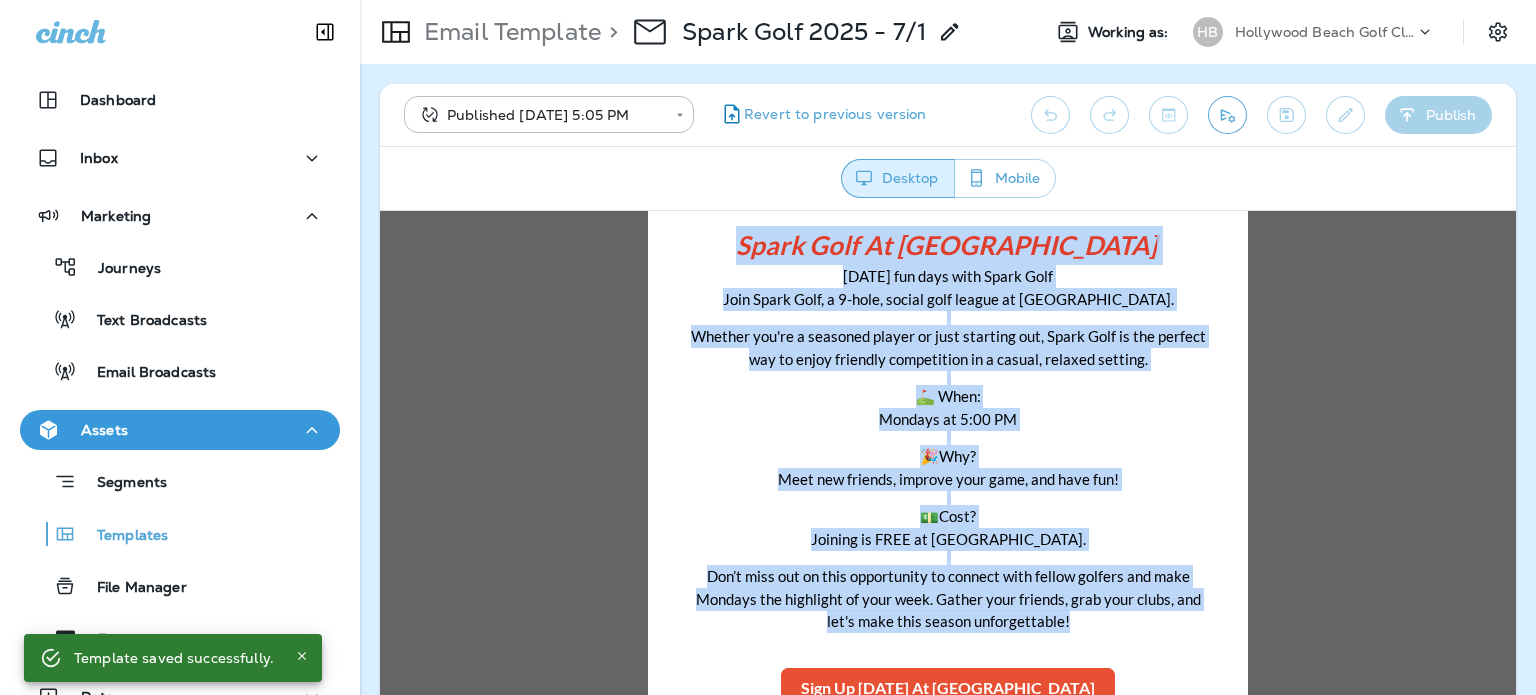 drag, startPoint x: 787, startPoint y: 441, endPoint x: 1160, endPoint y: 640, distance: 422.7647 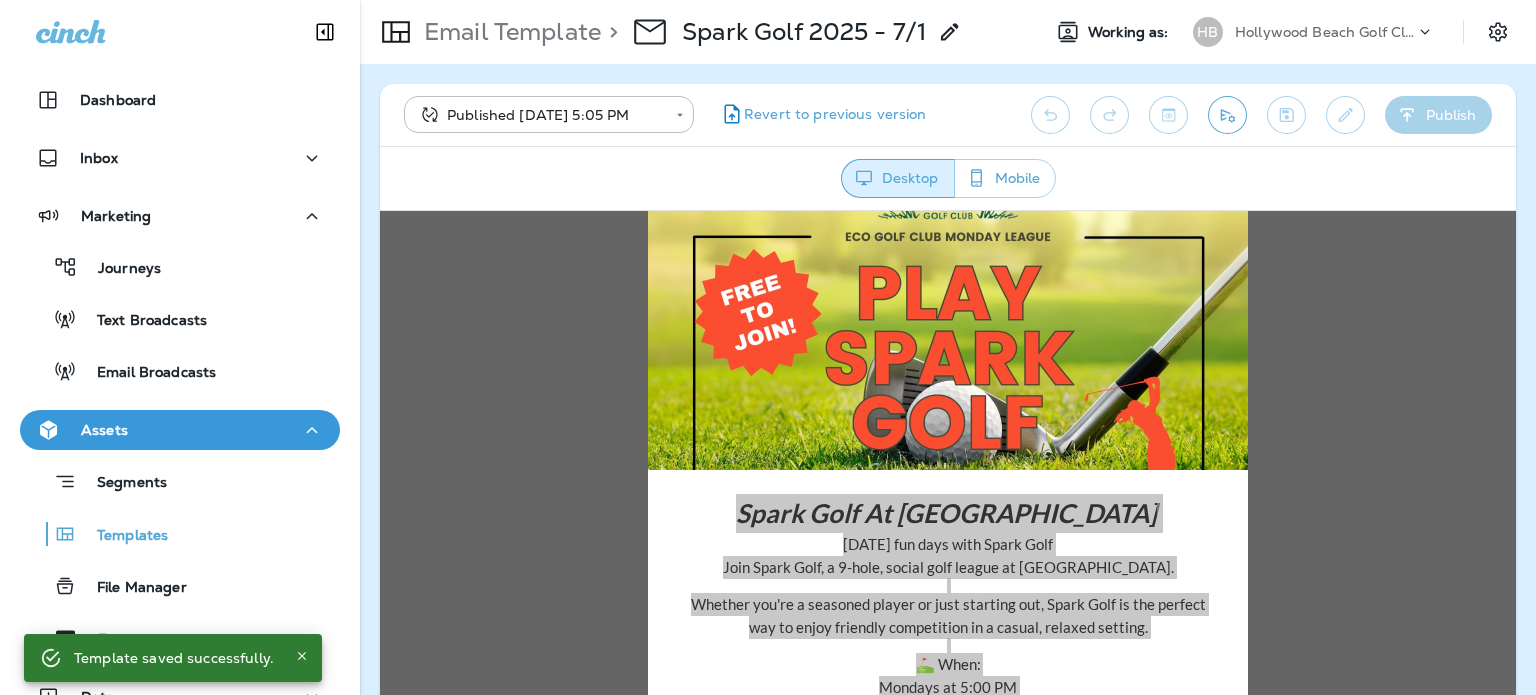 scroll, scrollTop: 100, scrollLeft: 0, axis: vertical 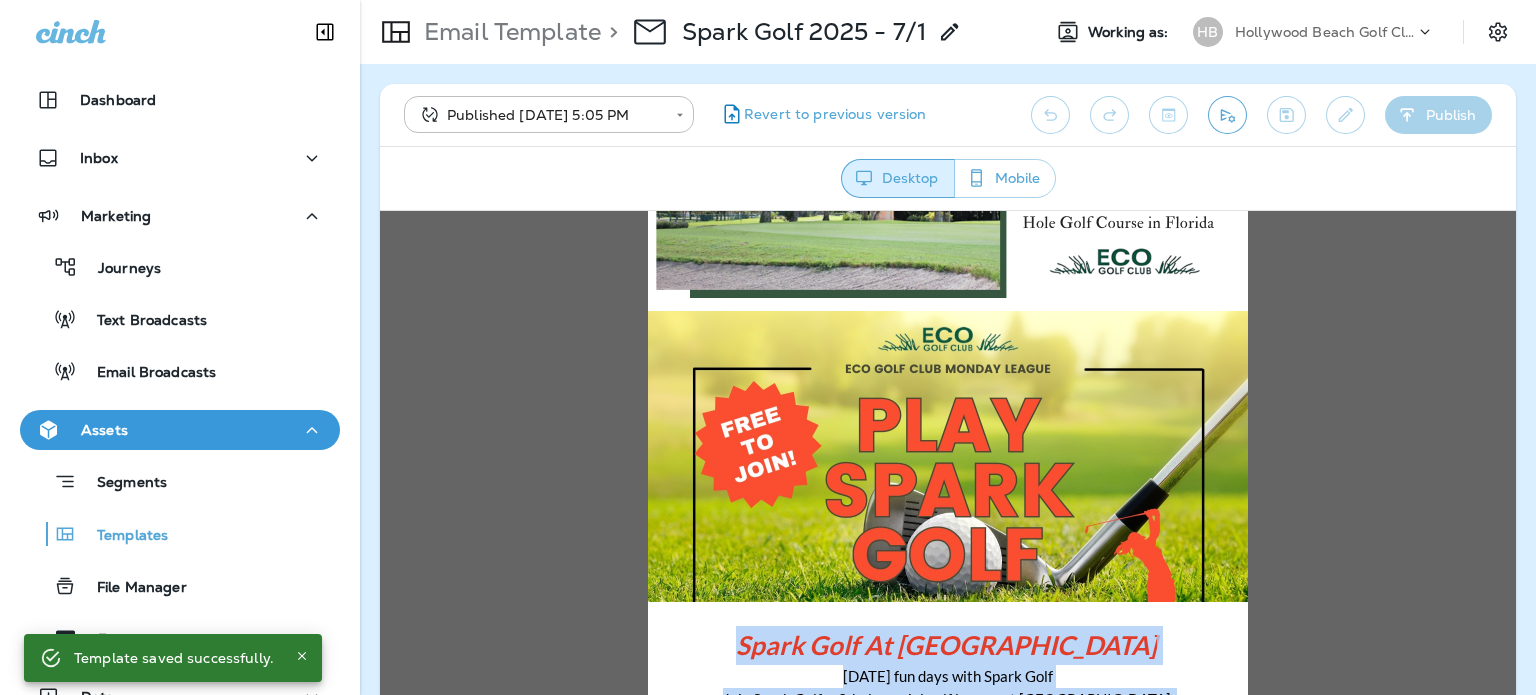 click at bounding box center (948, 455) 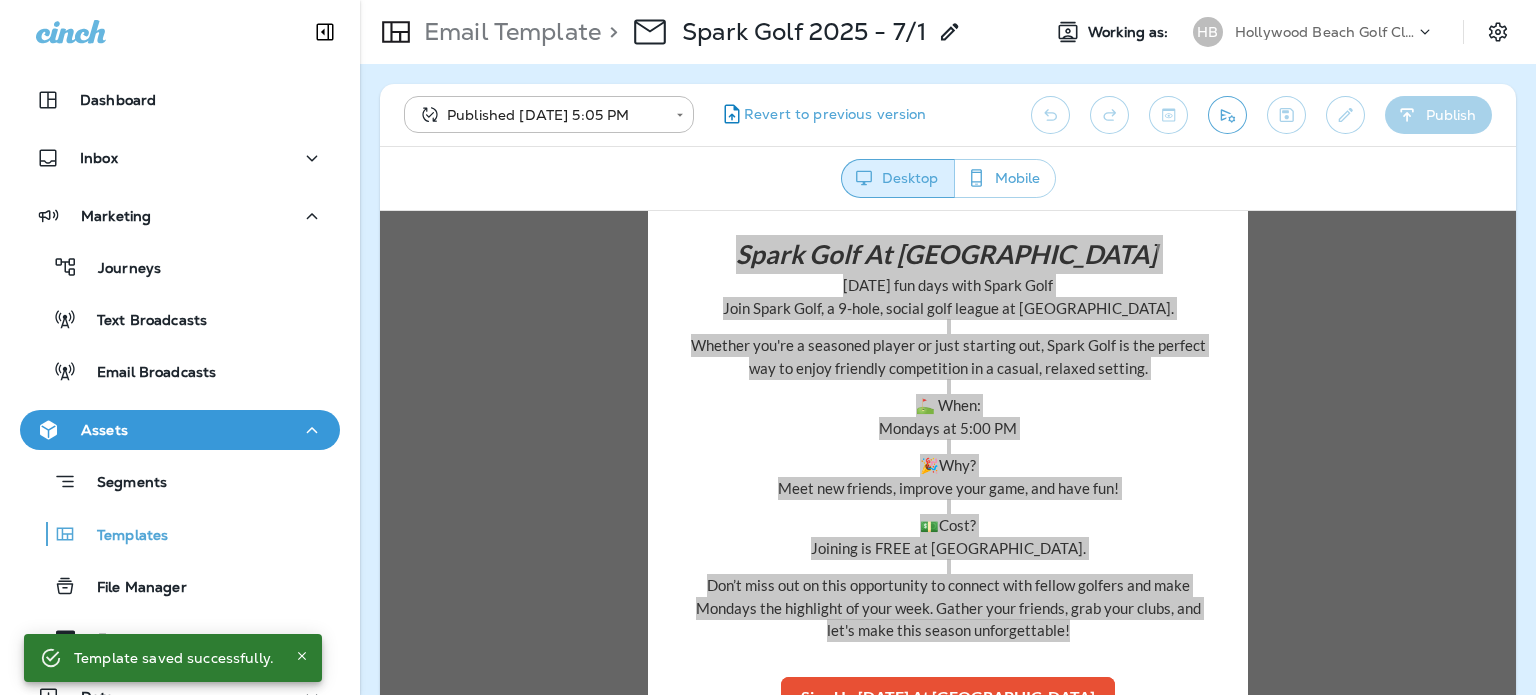 scroll, scrollTop: 592, scrollLeft: 0, axis: vertical 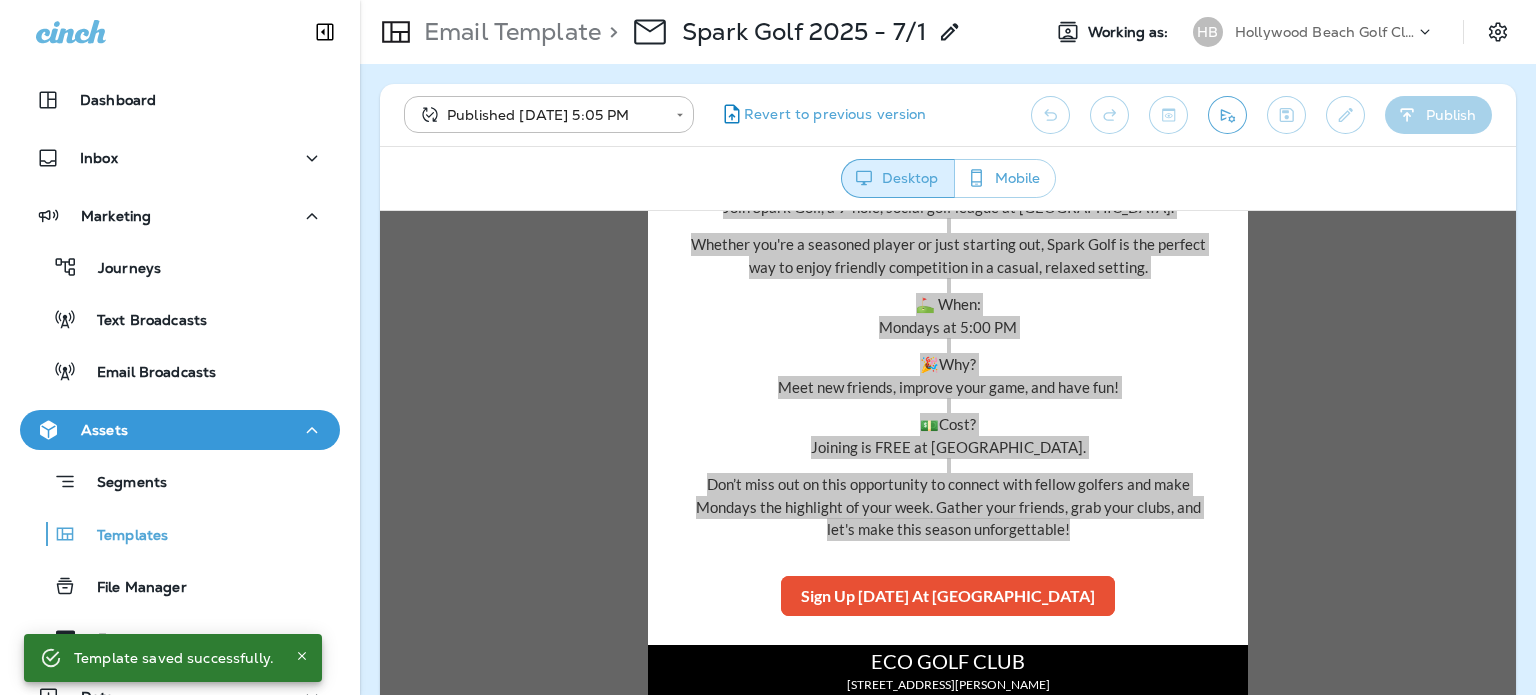 click on "Sign Up Today At Spark Golf" at bounding box center (948, 594) 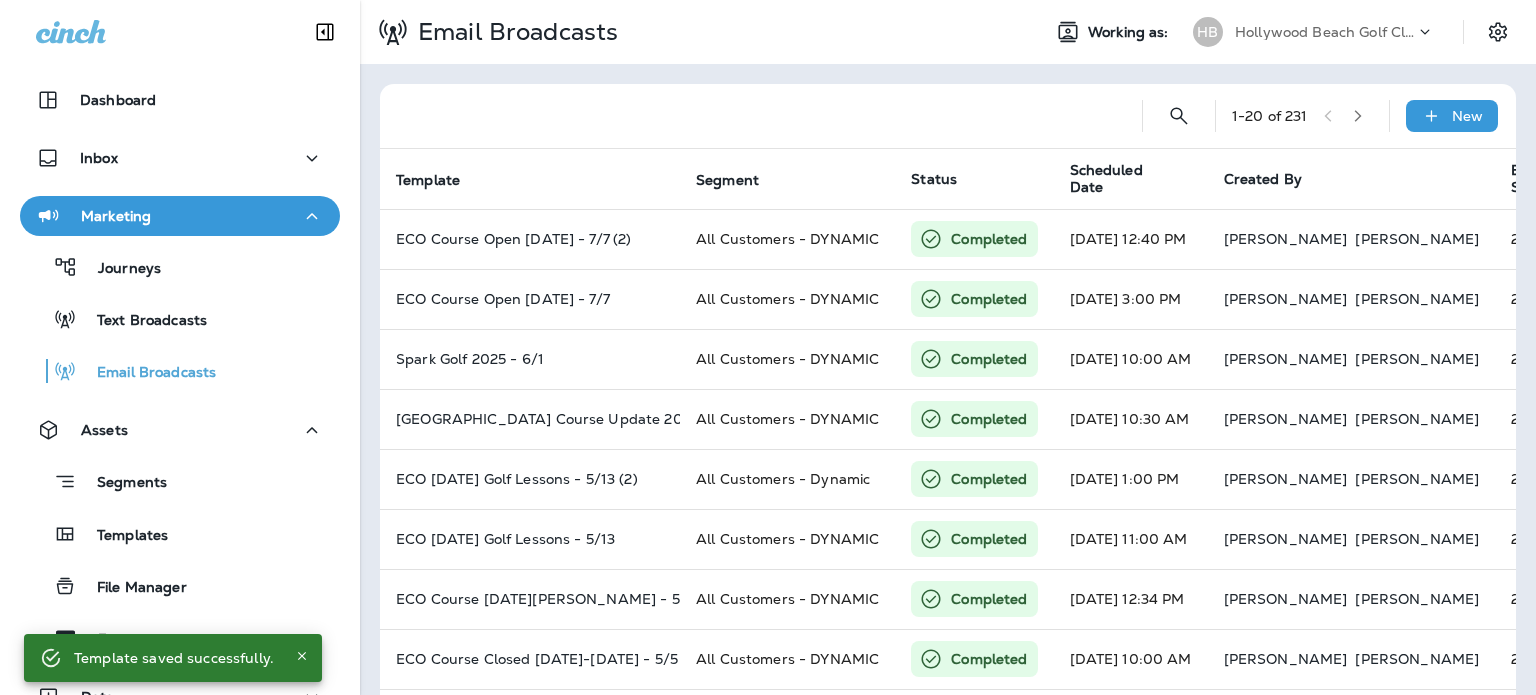 click 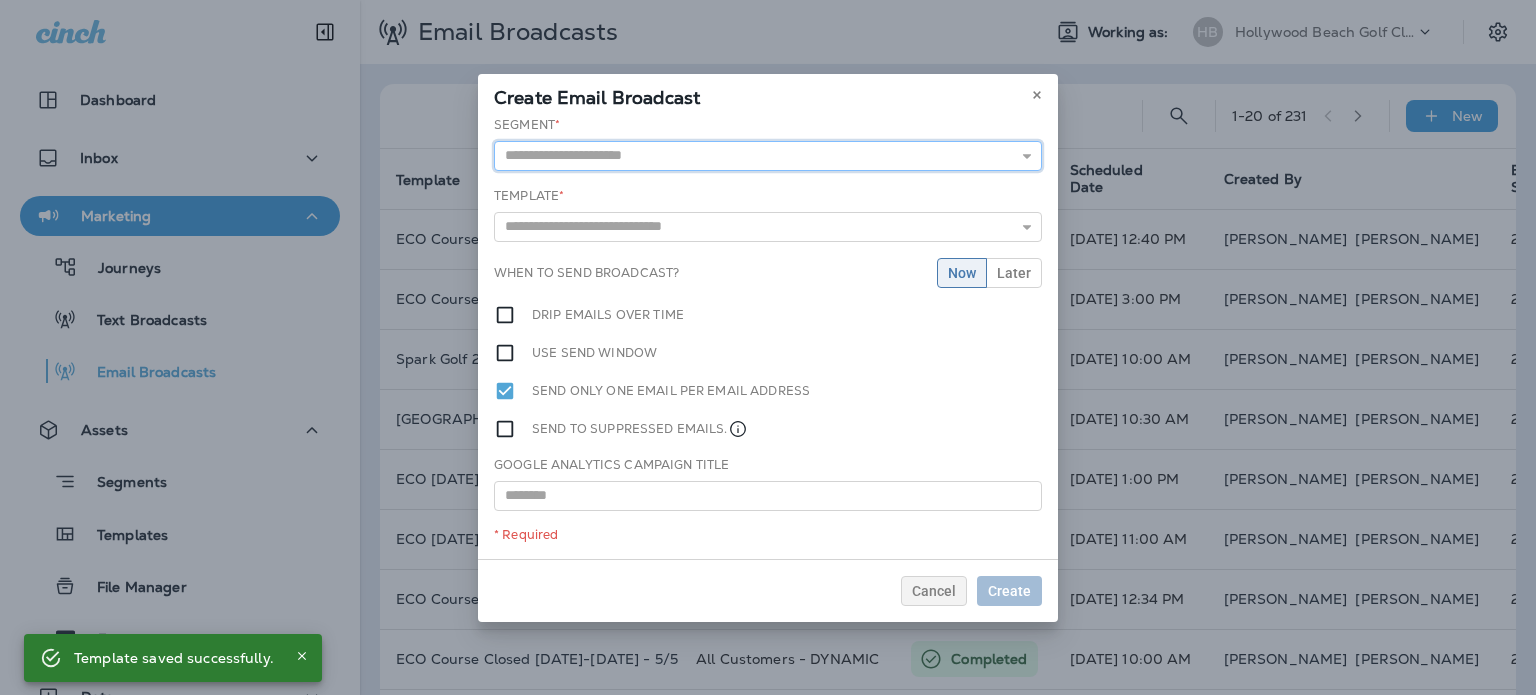 click at bounding box center (768, 156) 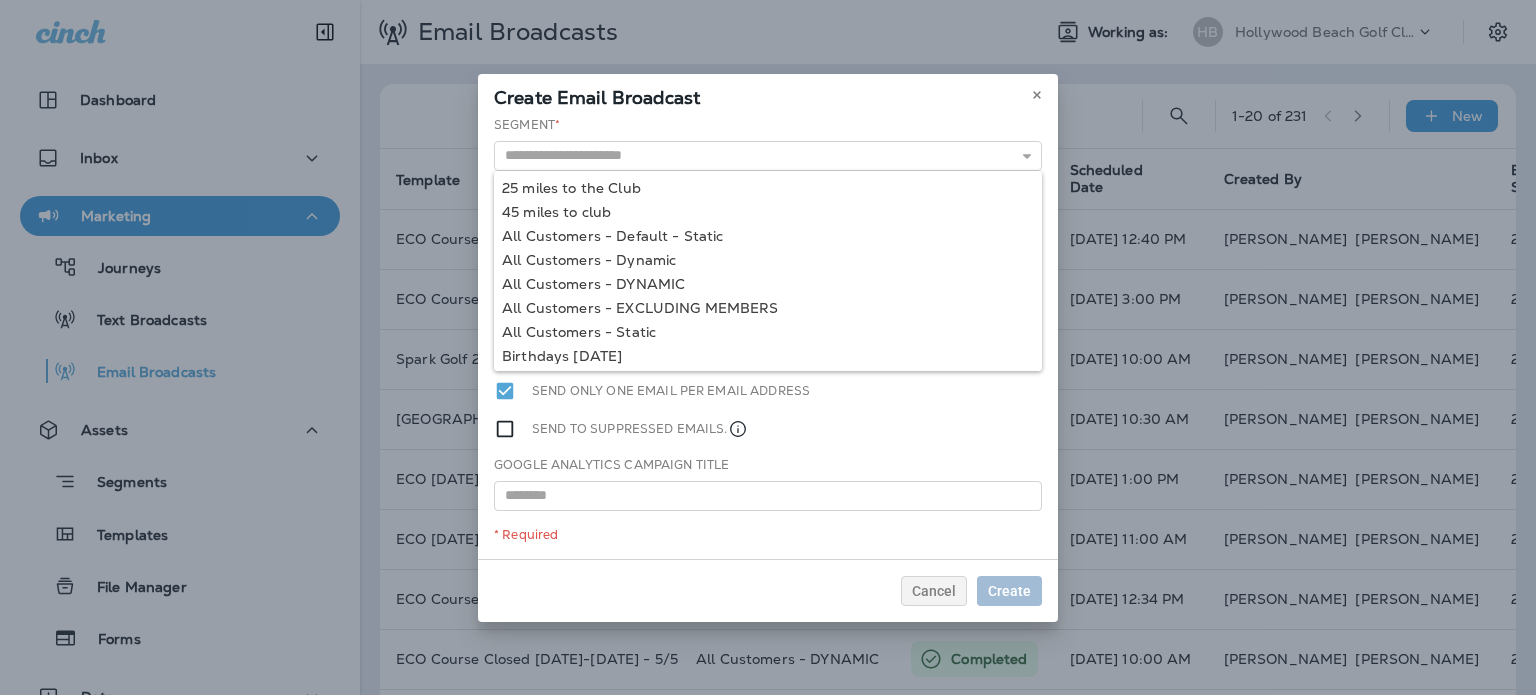 type on "**********" 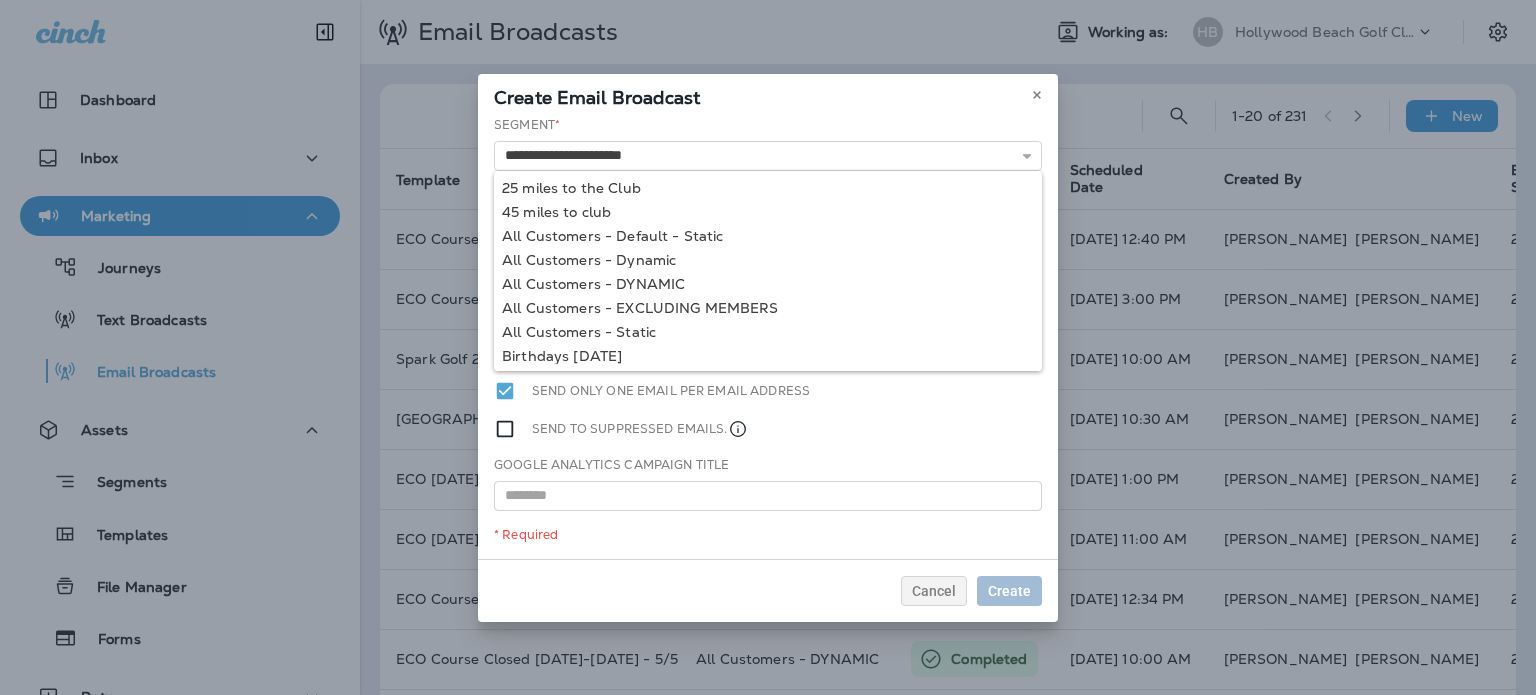 click on "**********" at bounding box center (768, 337) 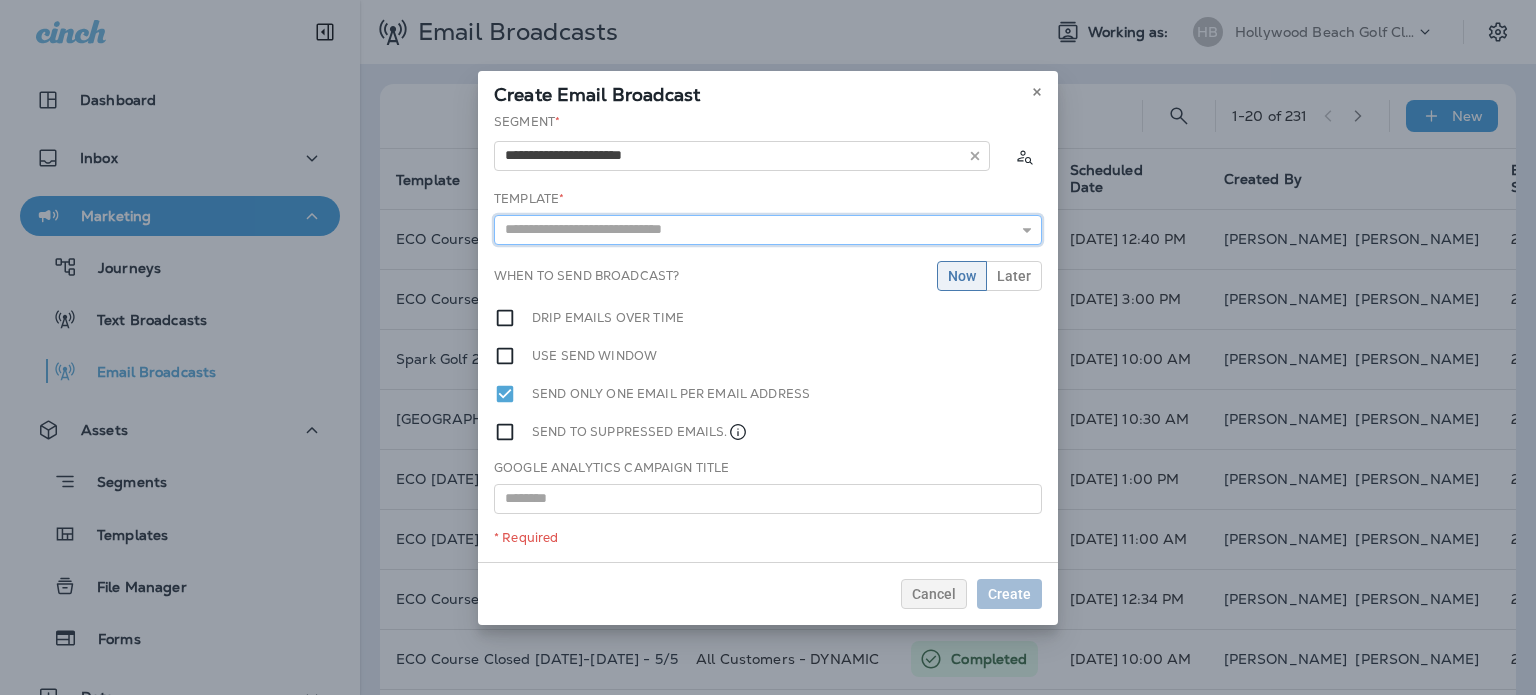 click at bounding box center [768, 230] 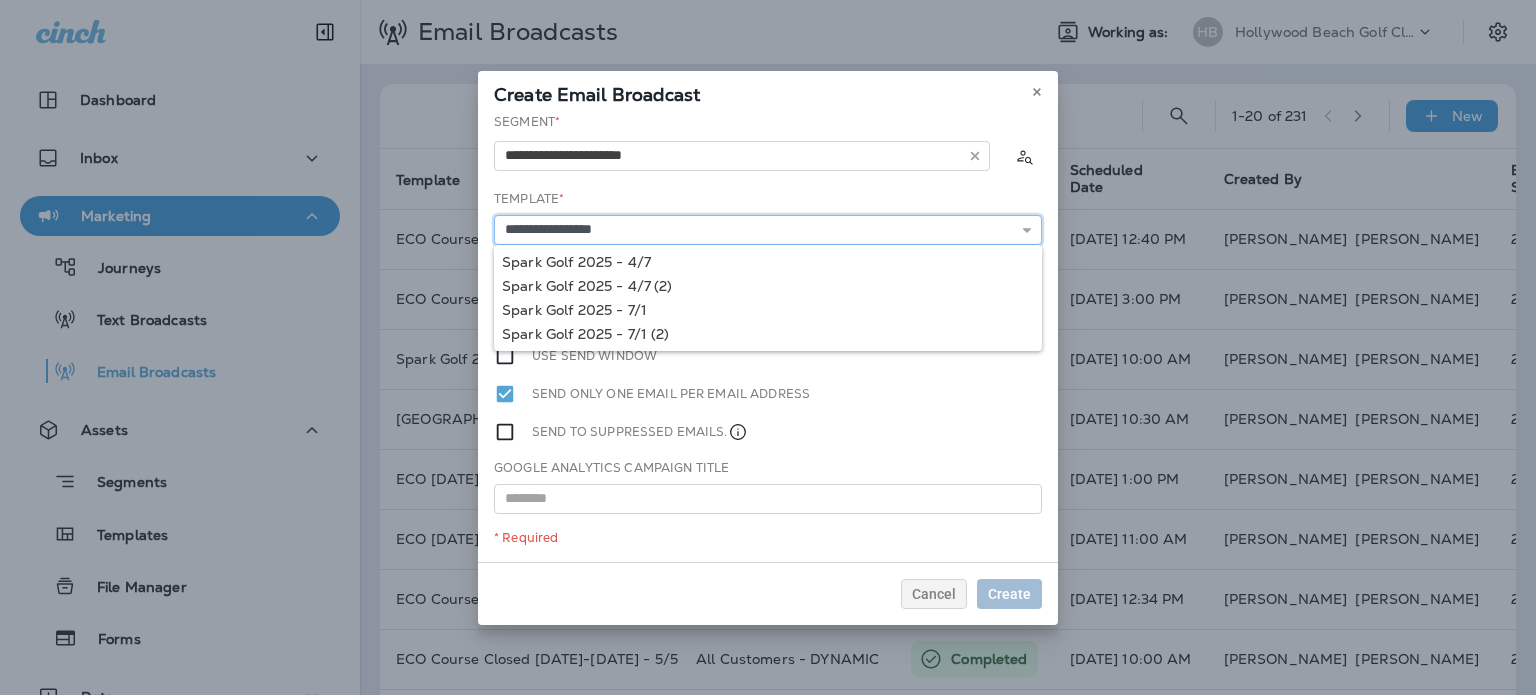 type on "**********" 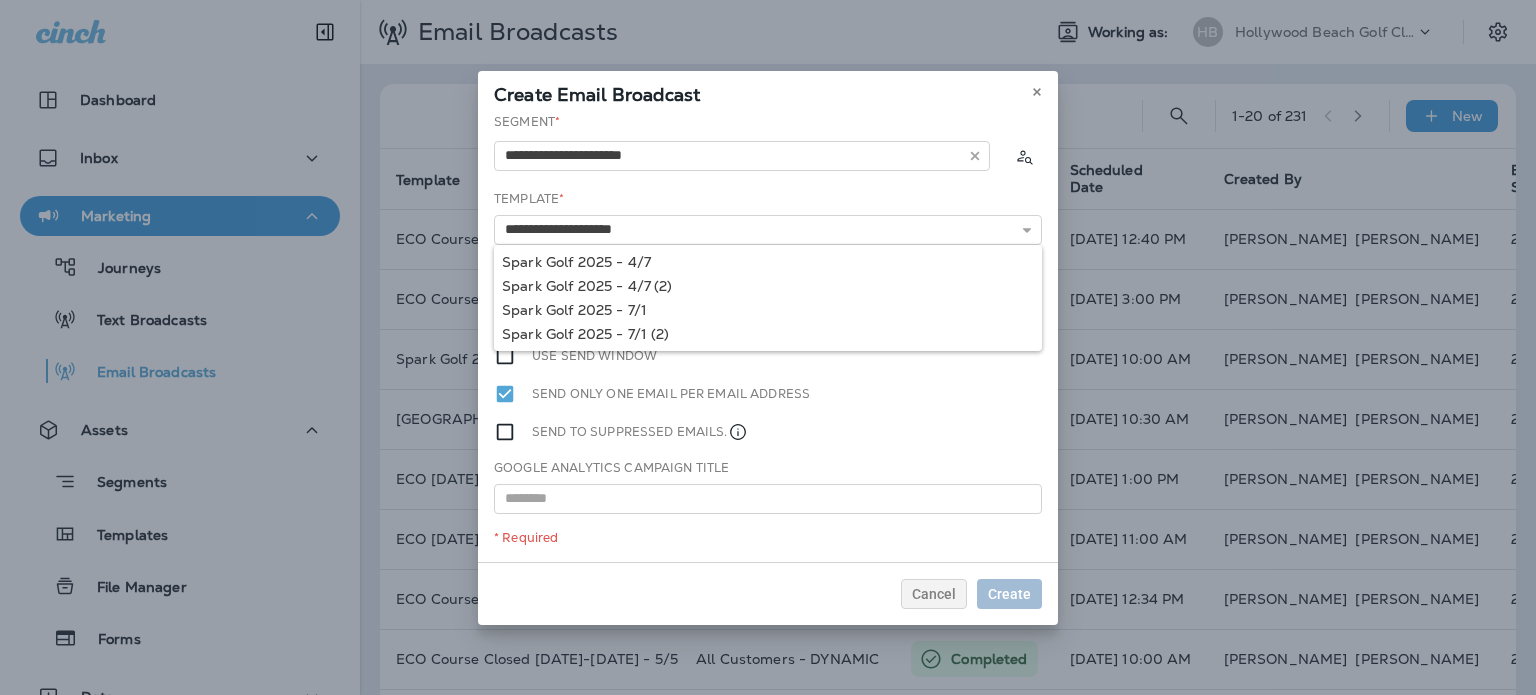 click on "**********" at bounding box center [768, 337] 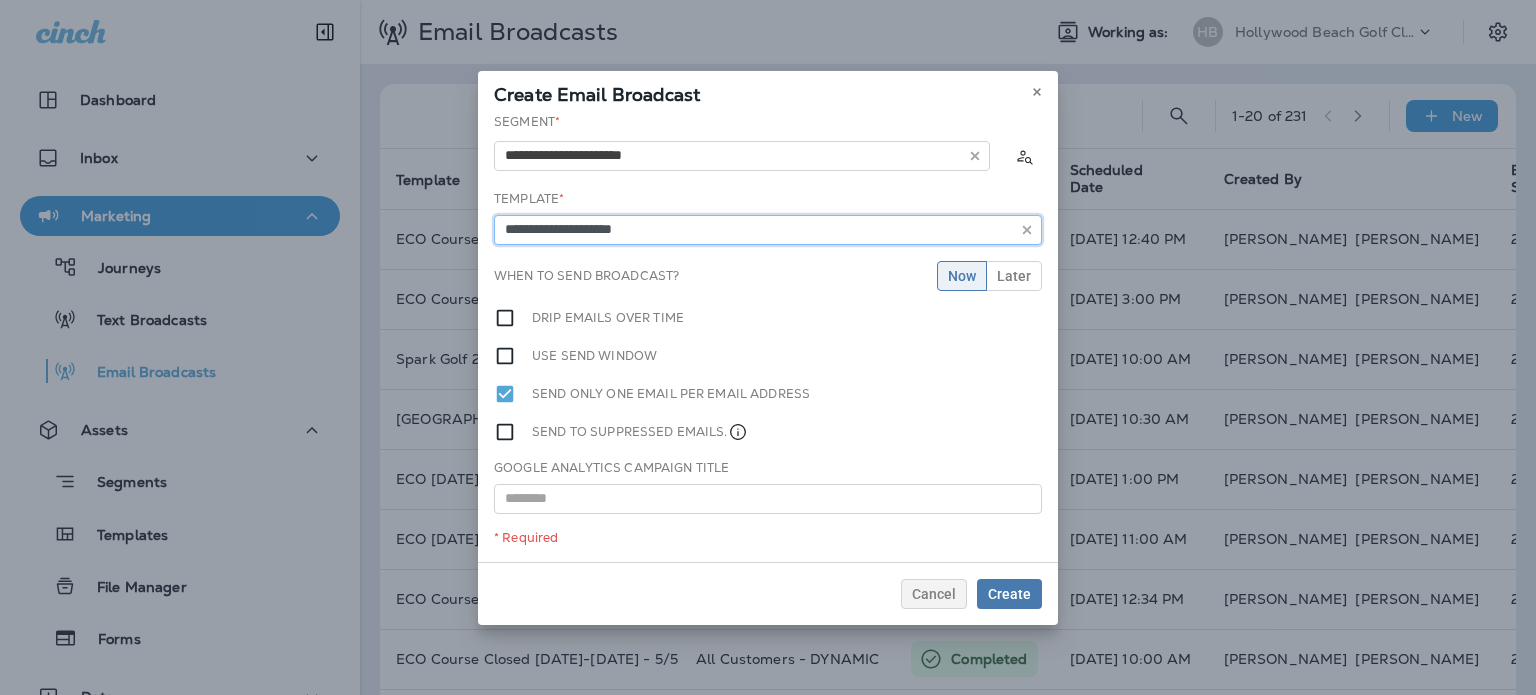 click on "**********" at bounding box center [768, 230] 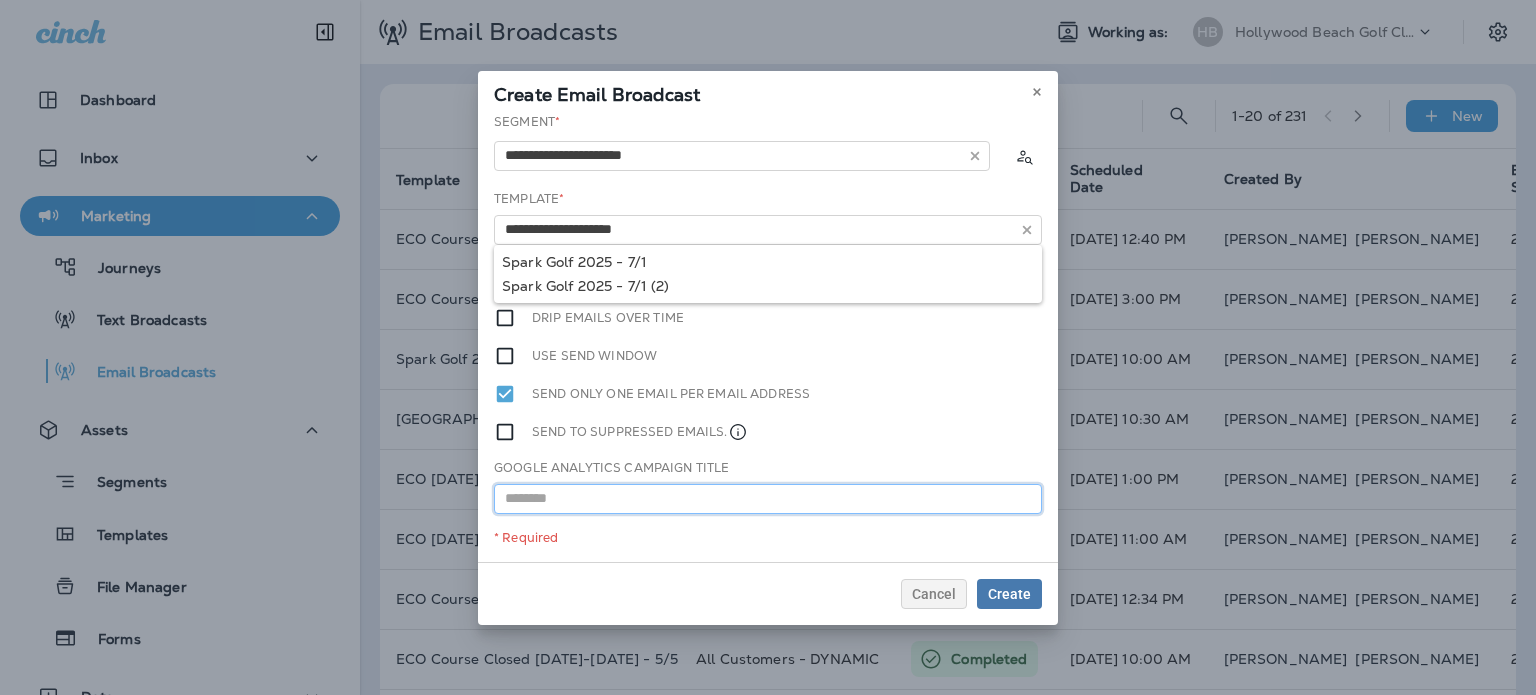 click at bounding box center [768, 499] 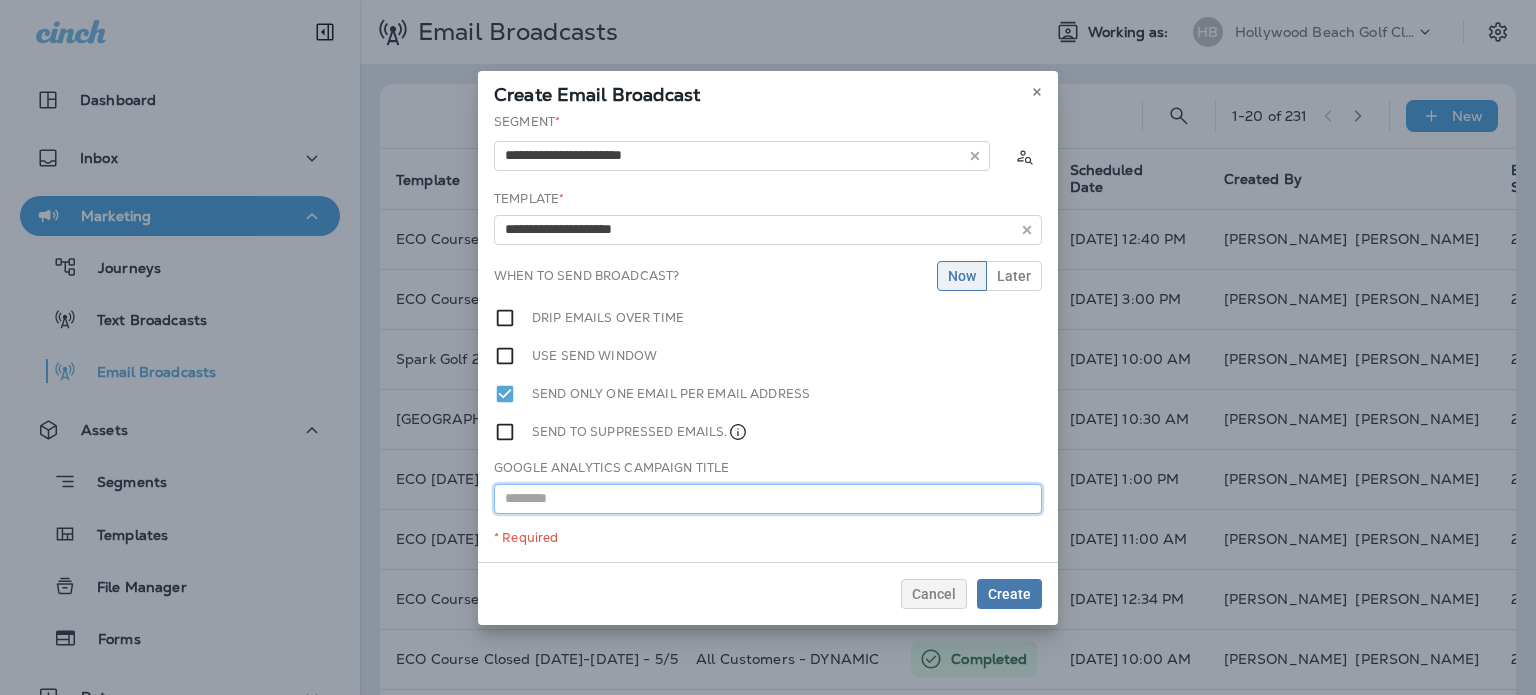 paste on "**********" 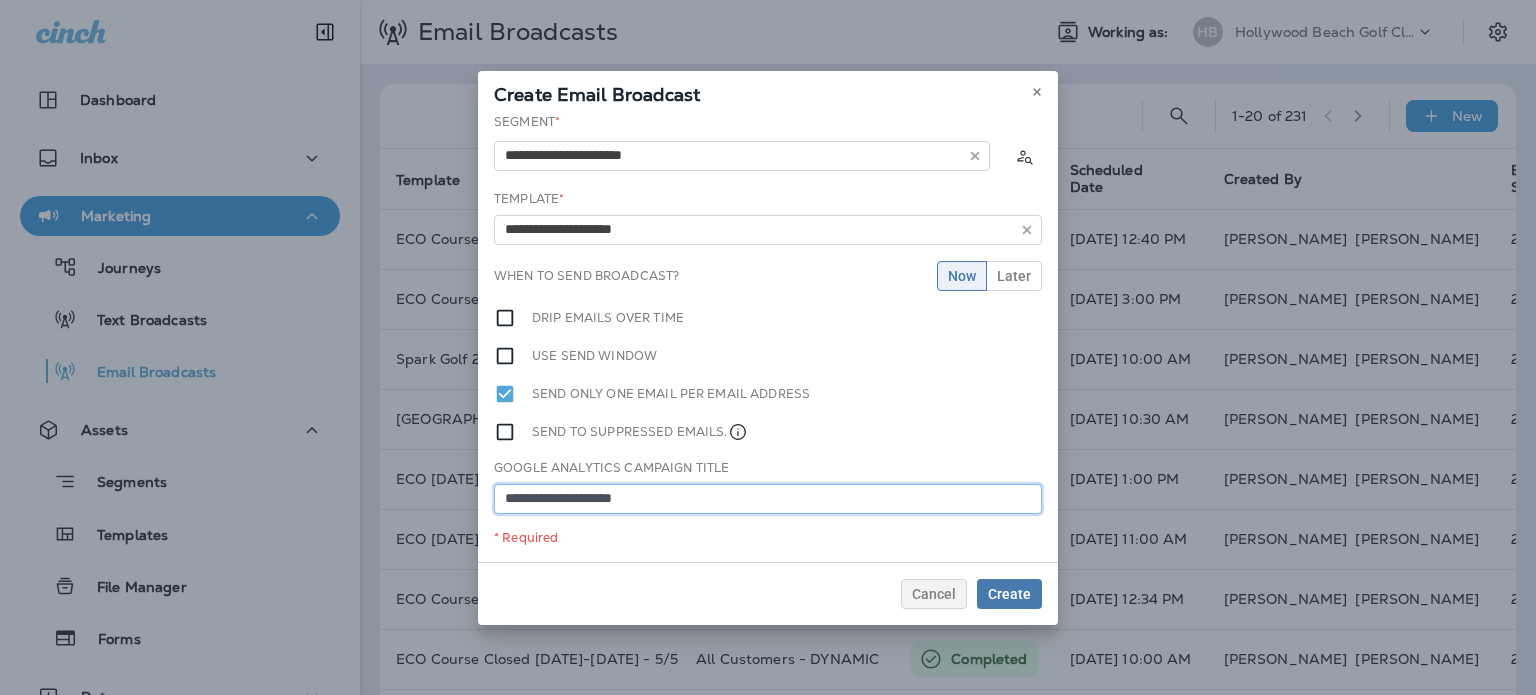 type on "**********" 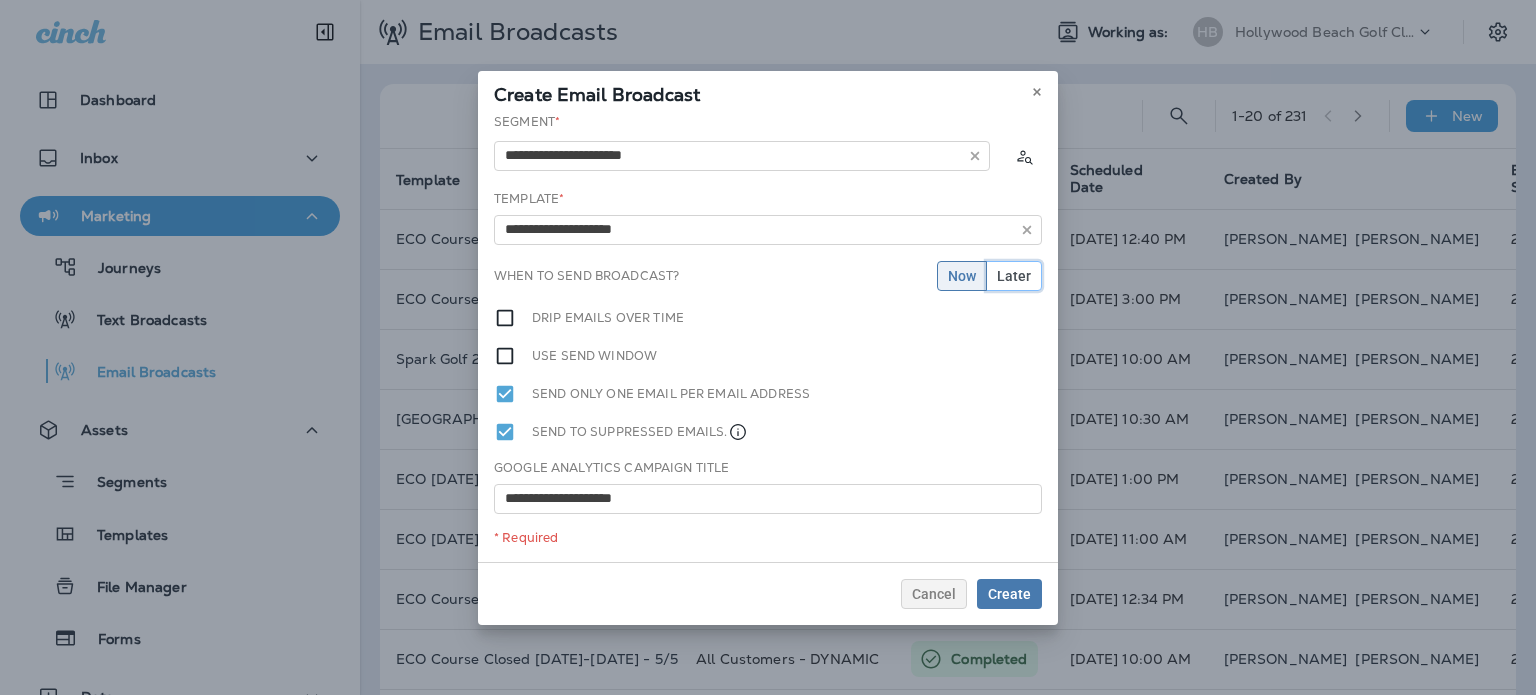 click on "Later" at bounding box center (1014, 276) 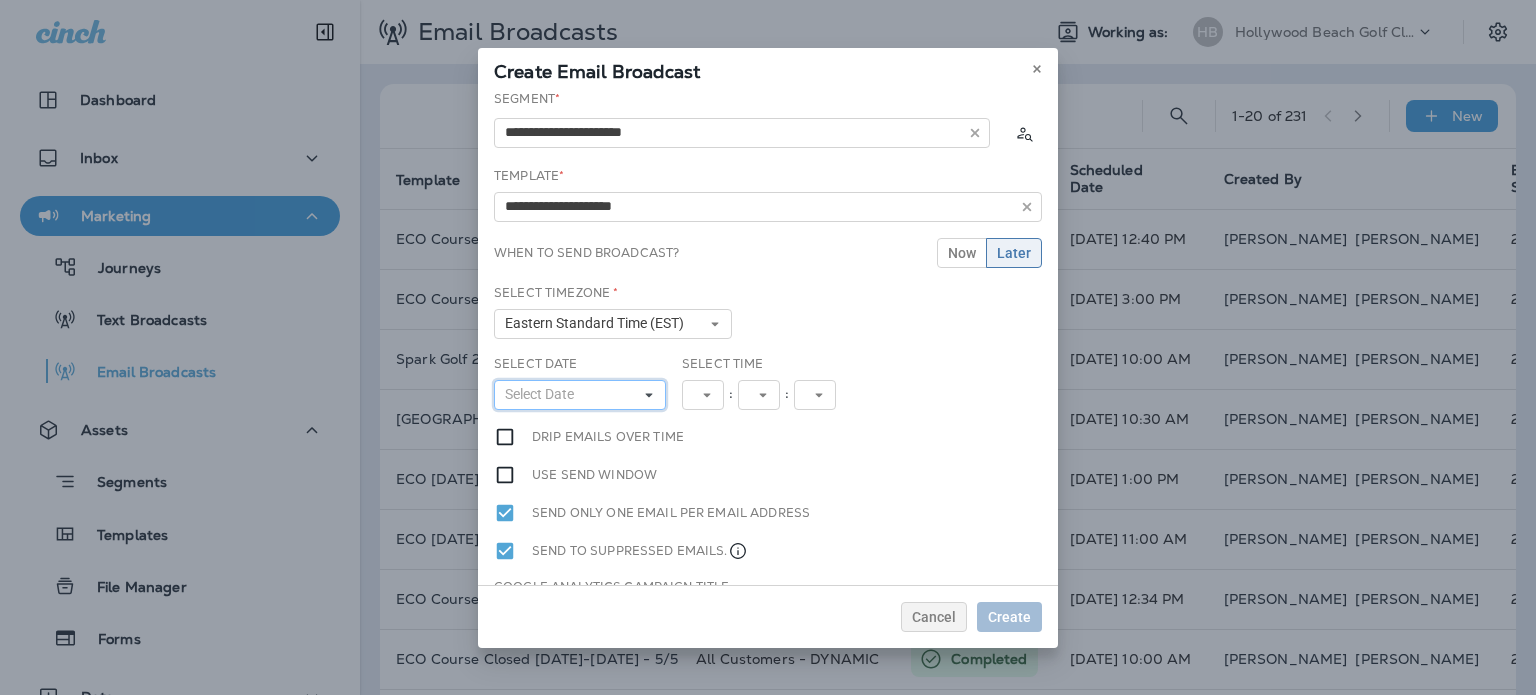 click on "Select Date" at bounding box center (543, 394) 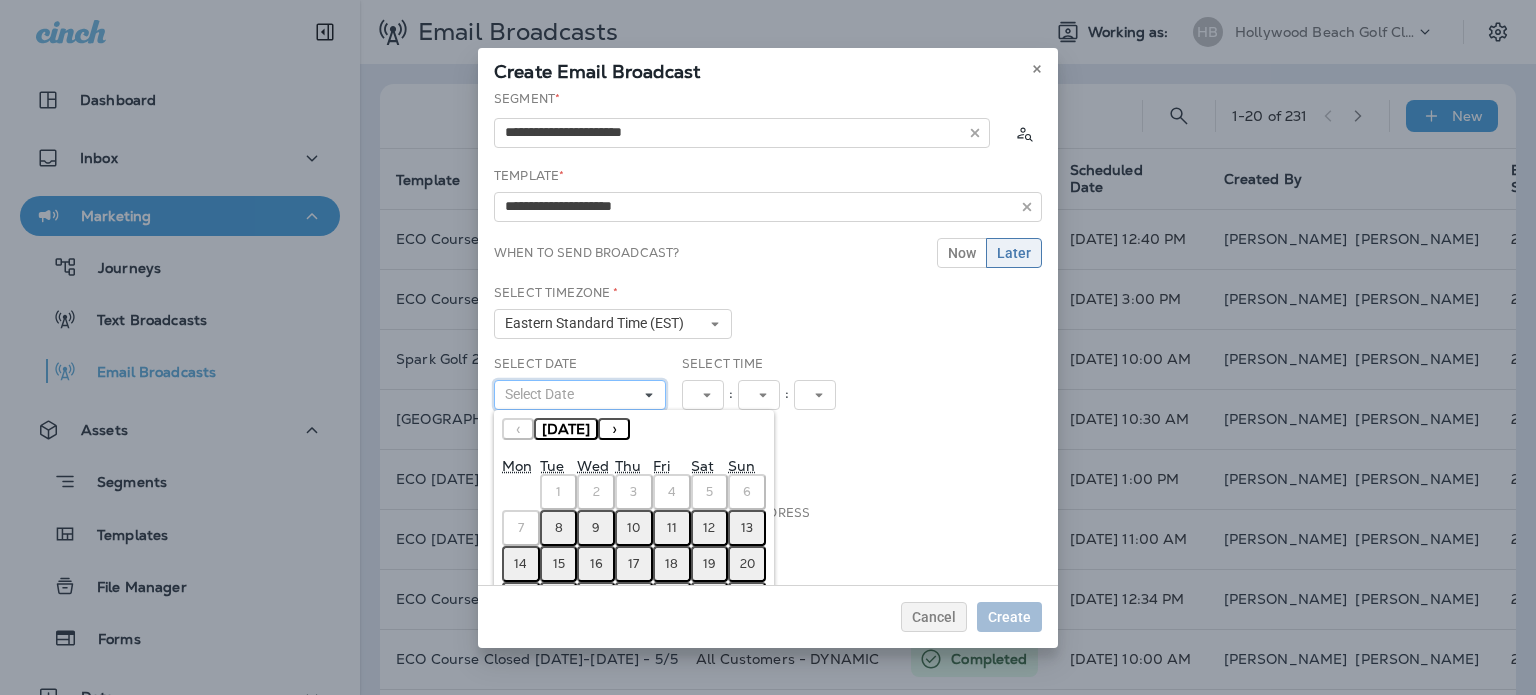 scroll, scrollTop: 95, scrollLeft: 0, axis: vertical 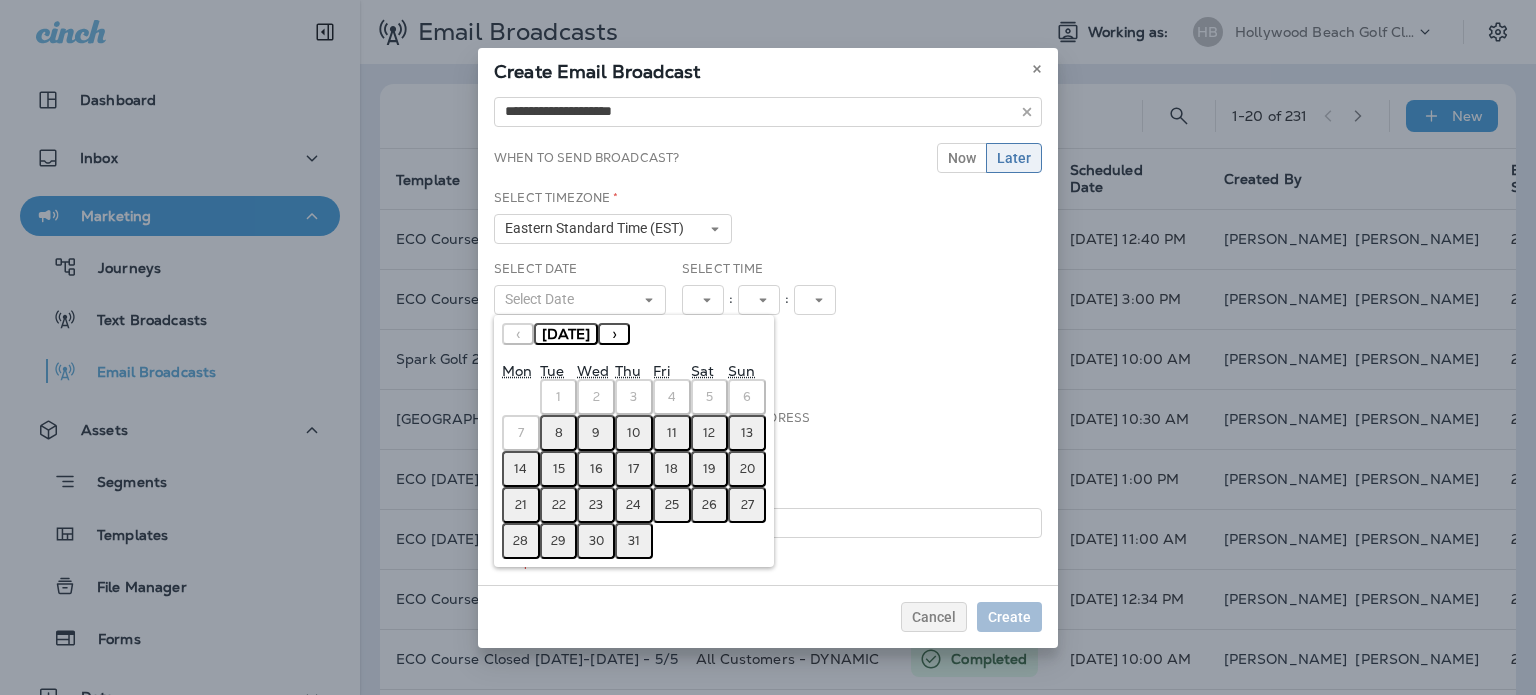 click on "13" at bounding box center (747, 433) 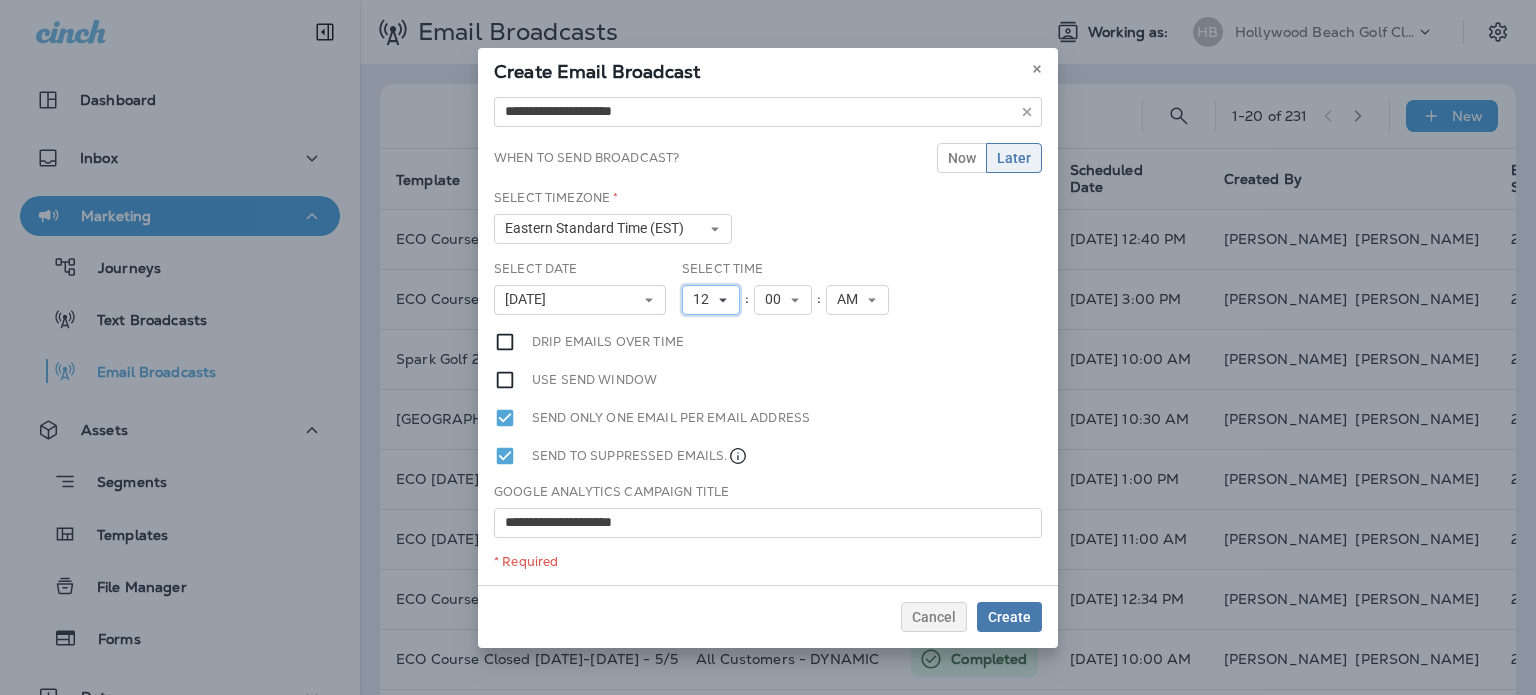 click 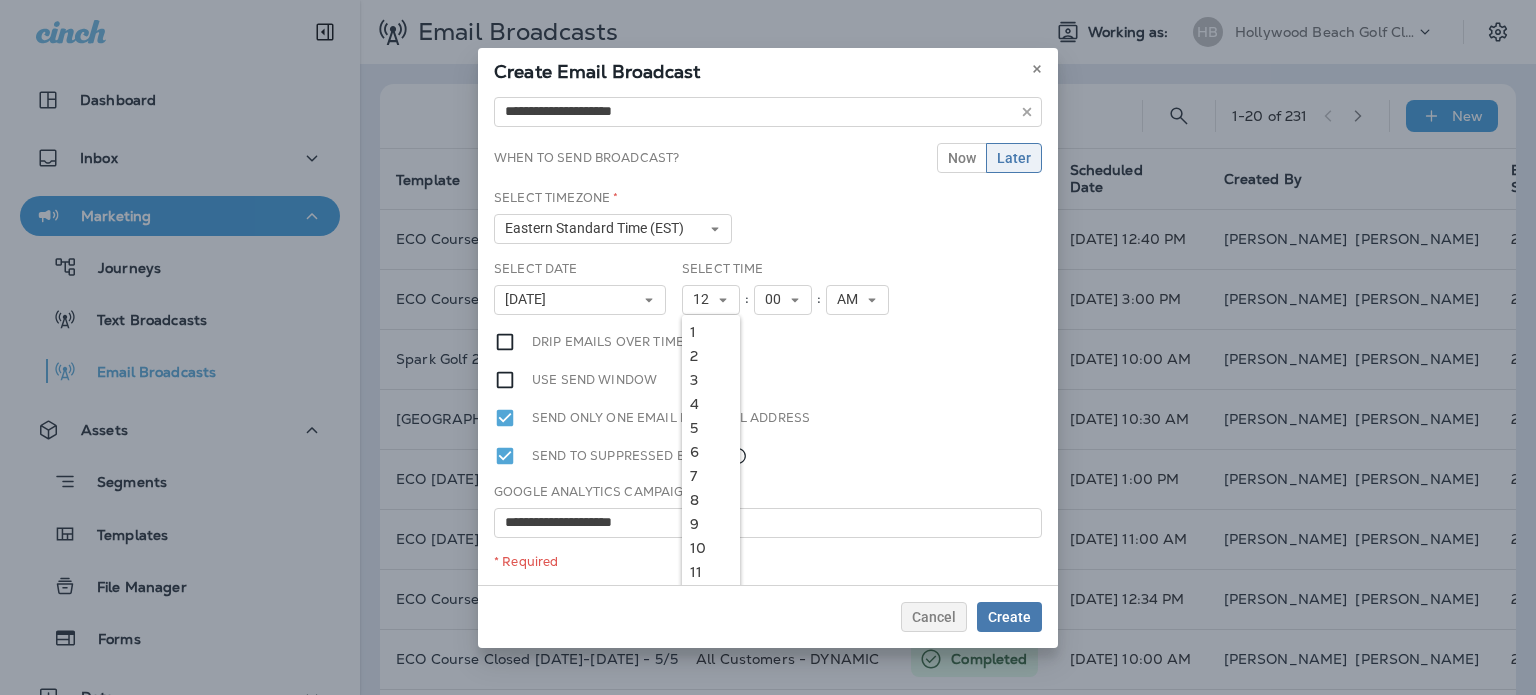 click on "8" at bounding box center (711, 500) 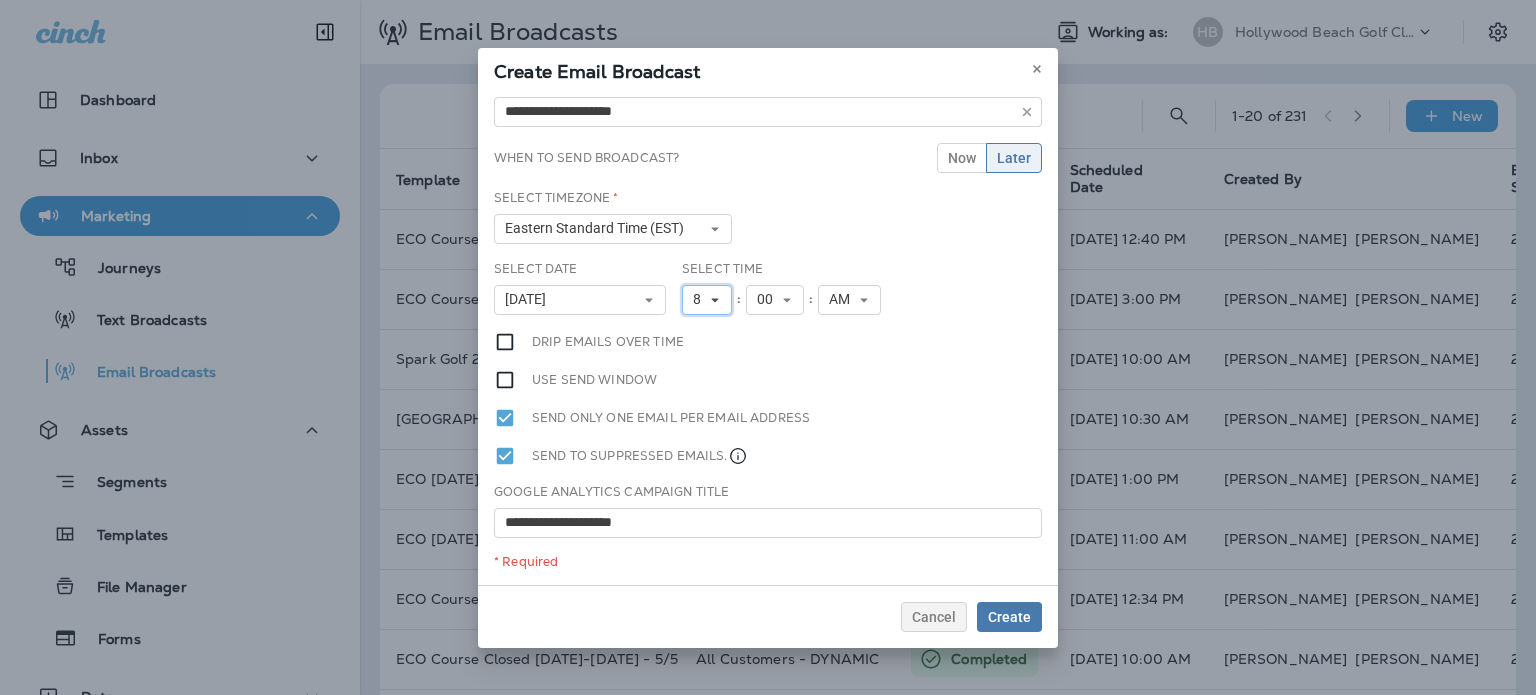 click on "8" at bounding box center [707, 300] 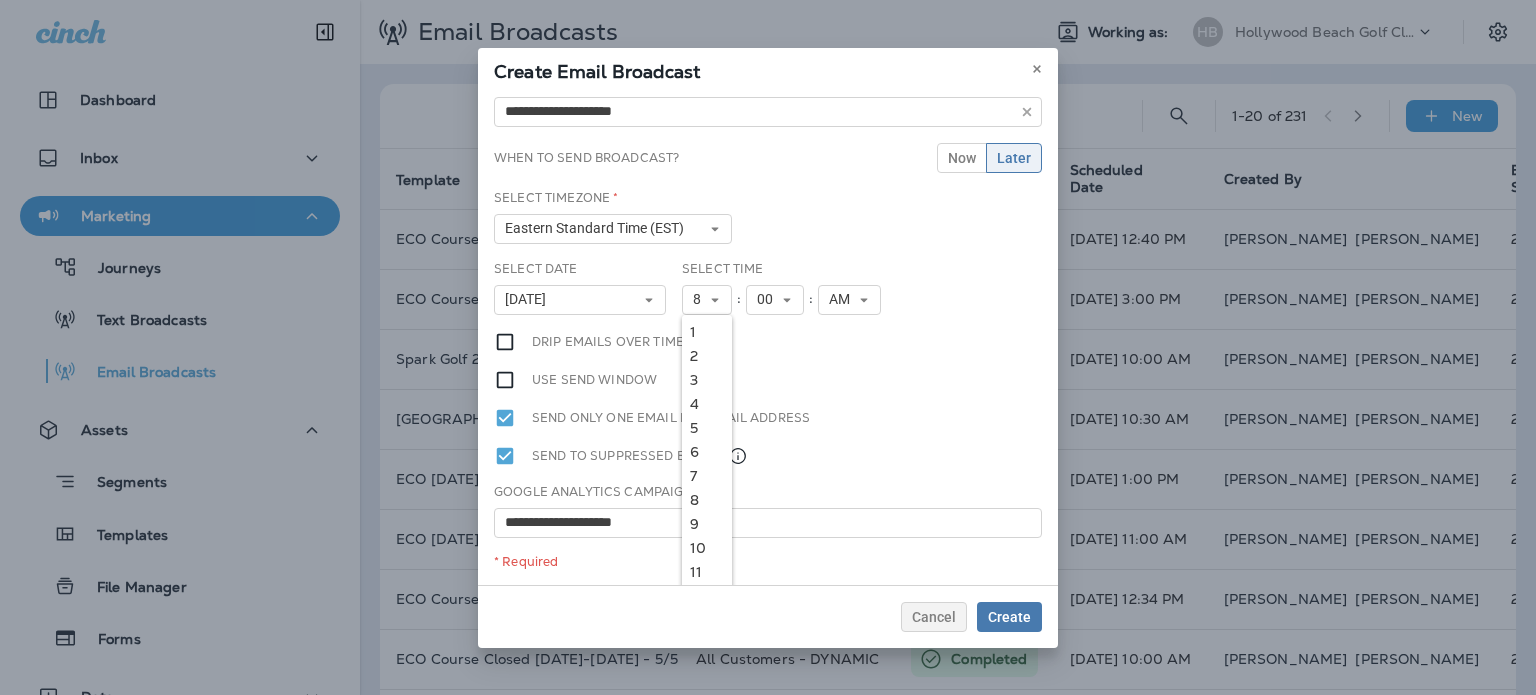 click on "9" at bounding box center (707, 524) 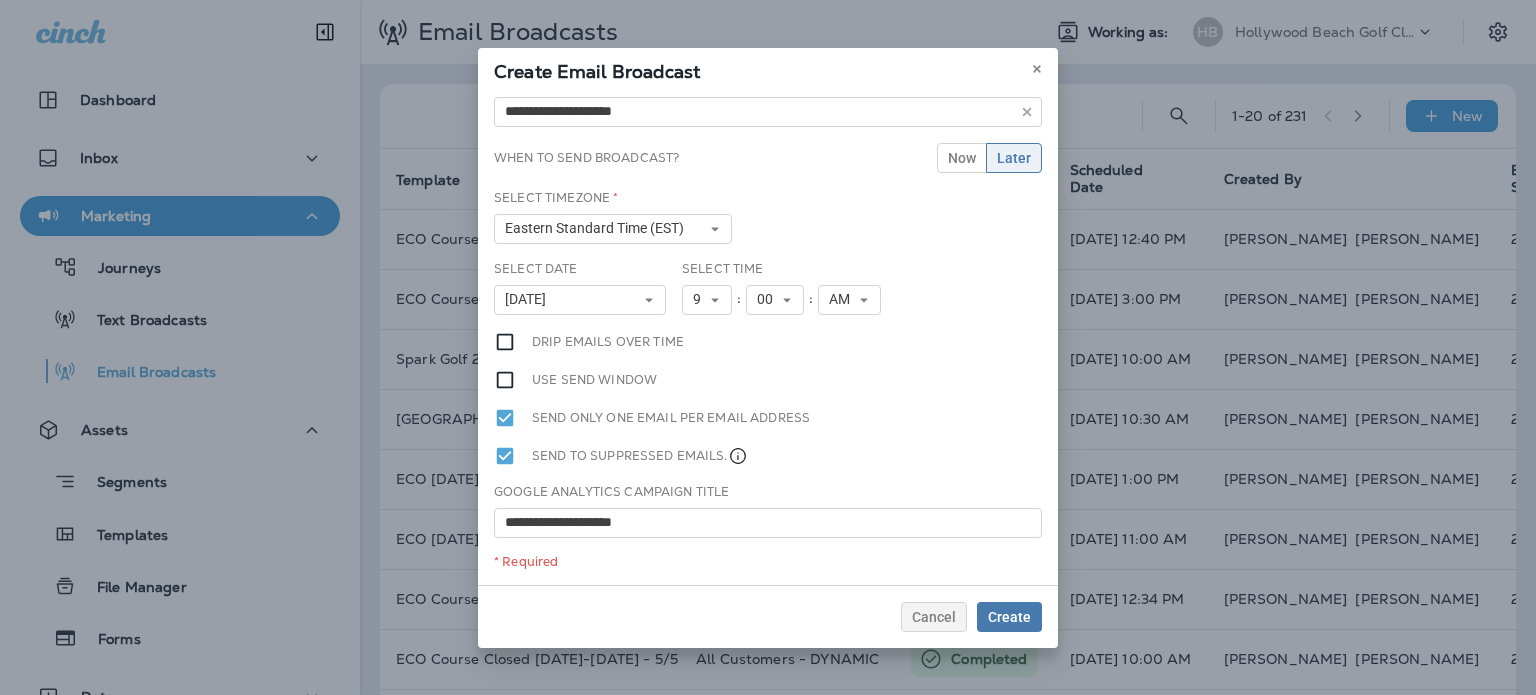 click on "**********" at bounding box center (768, 337) 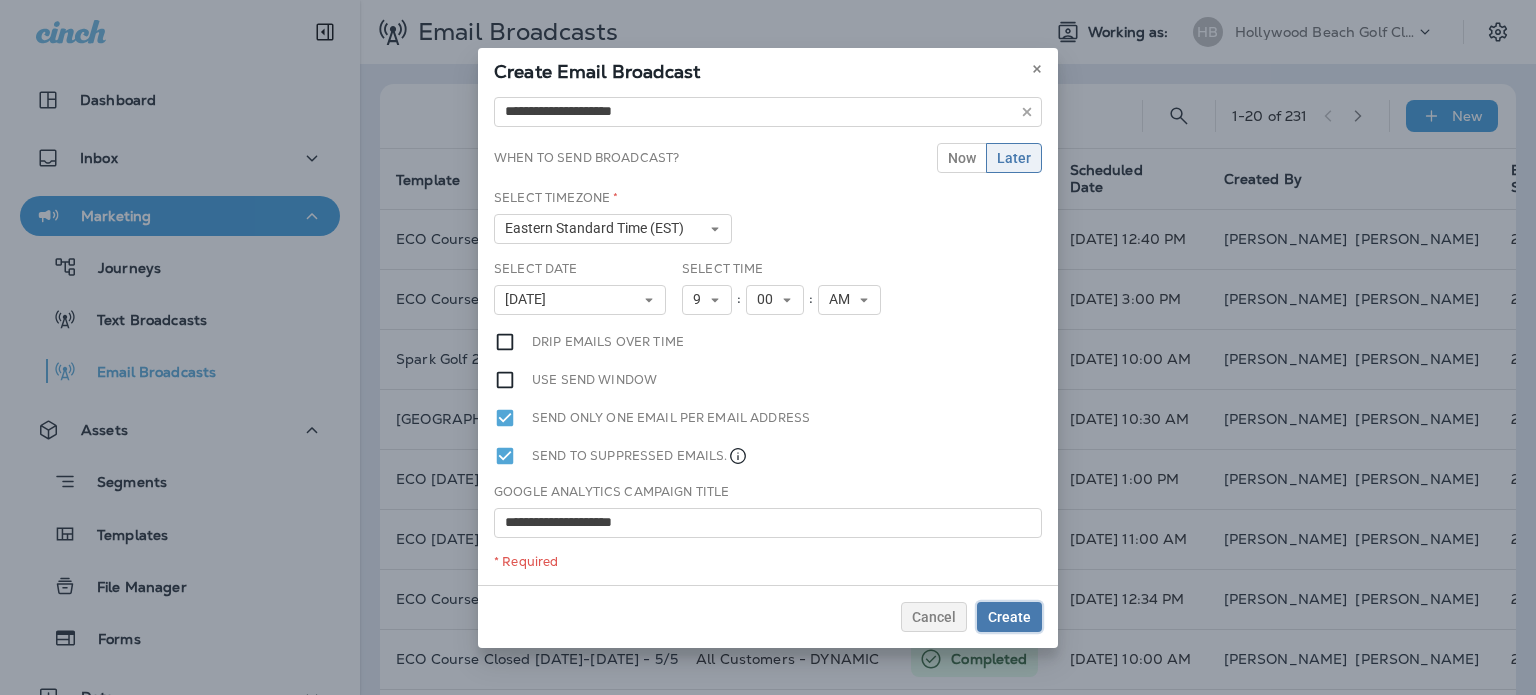 click on "Create" at bounding box center [1009, 617] 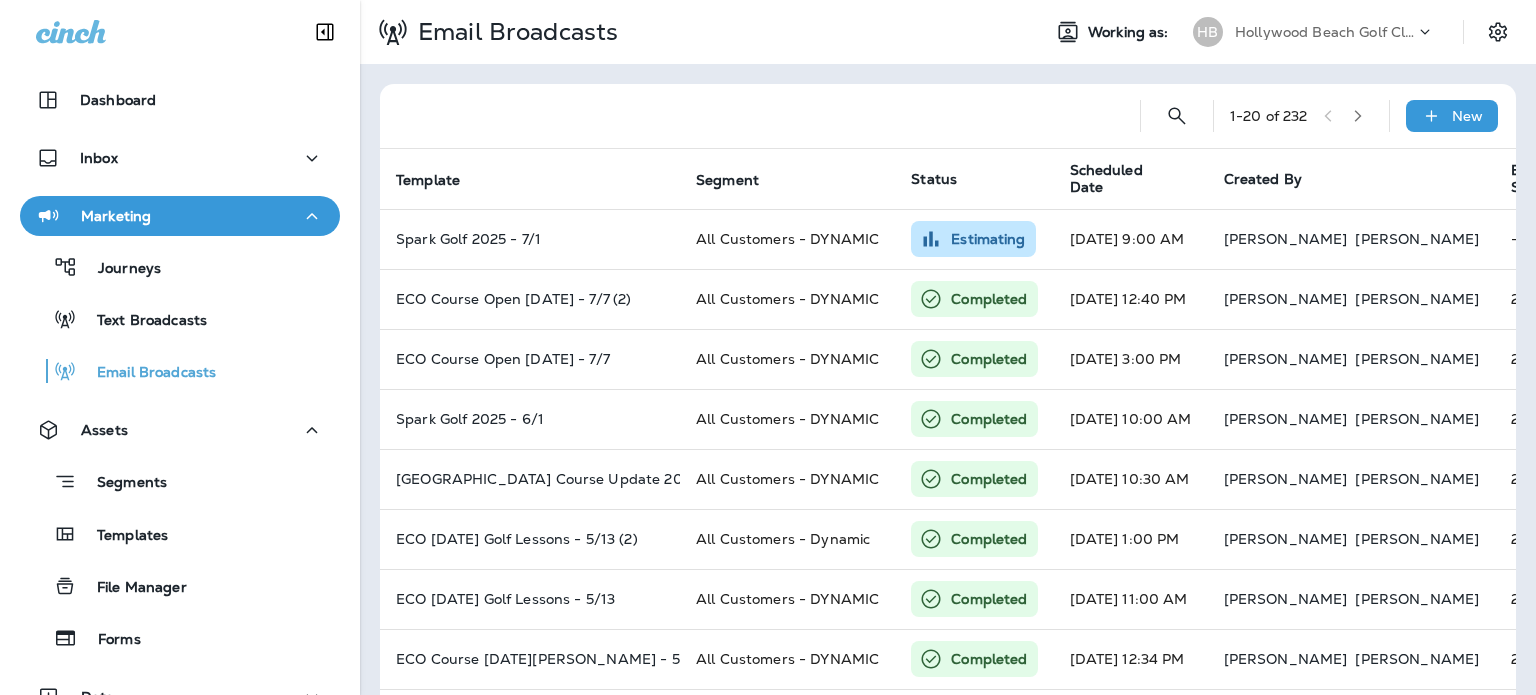 click on "New" at bounding box center [1467, 116] 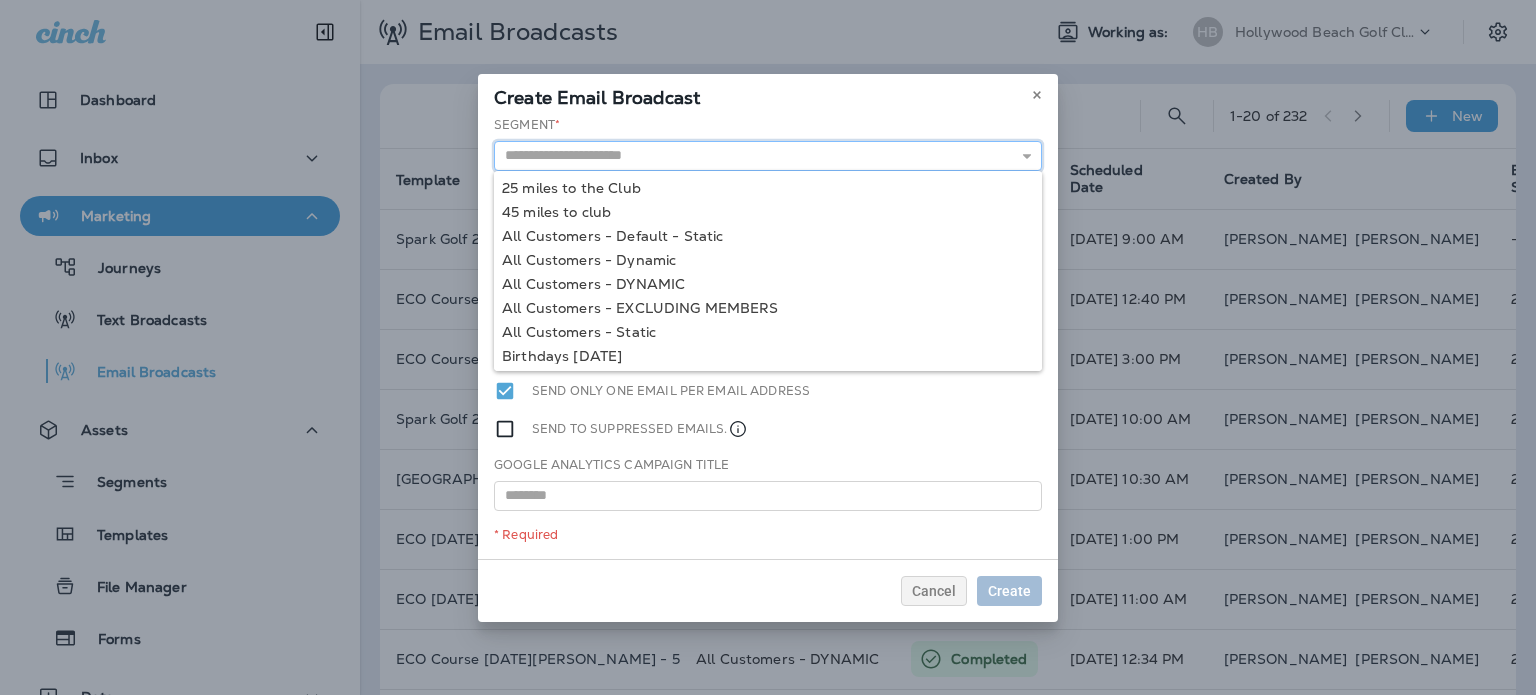 click at bounding box center (768, 156) 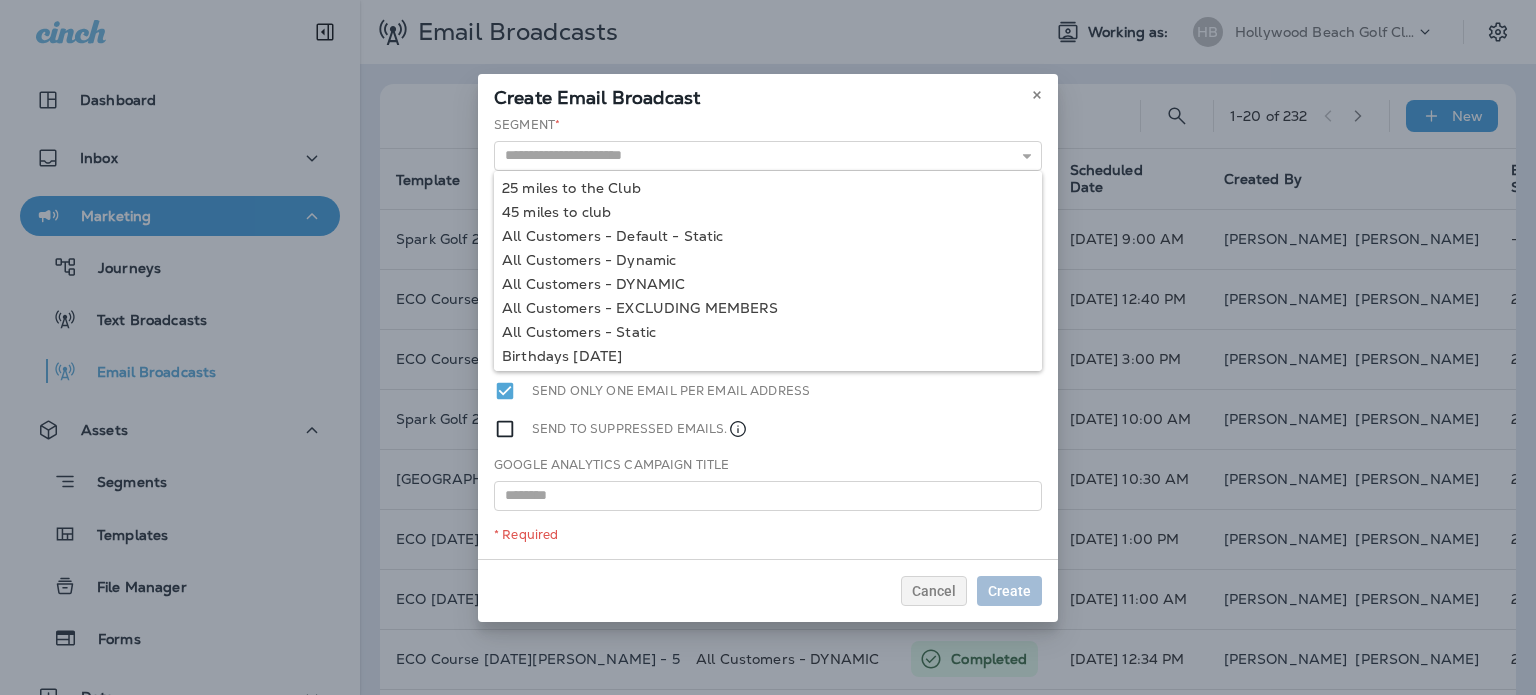 type on "**********" 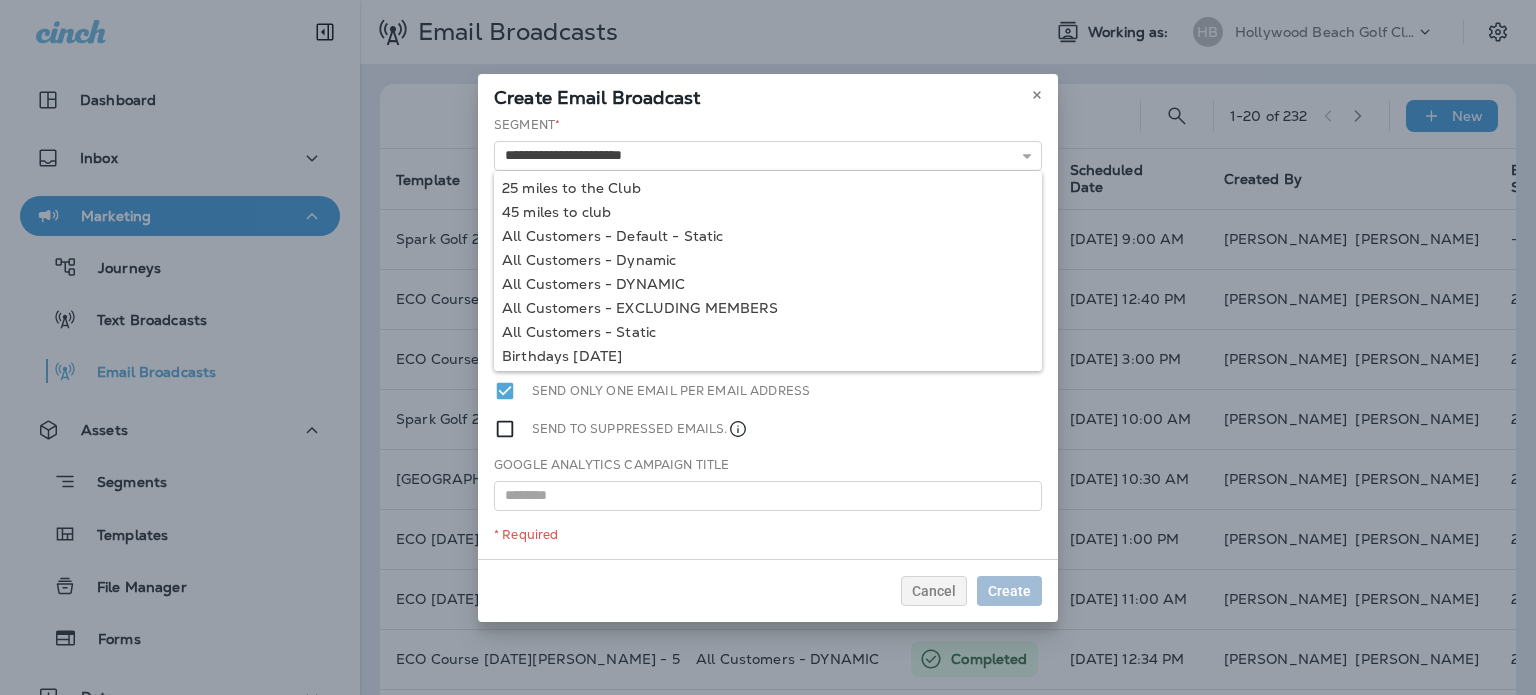 click on "**********" at bounding box center (768, 337) 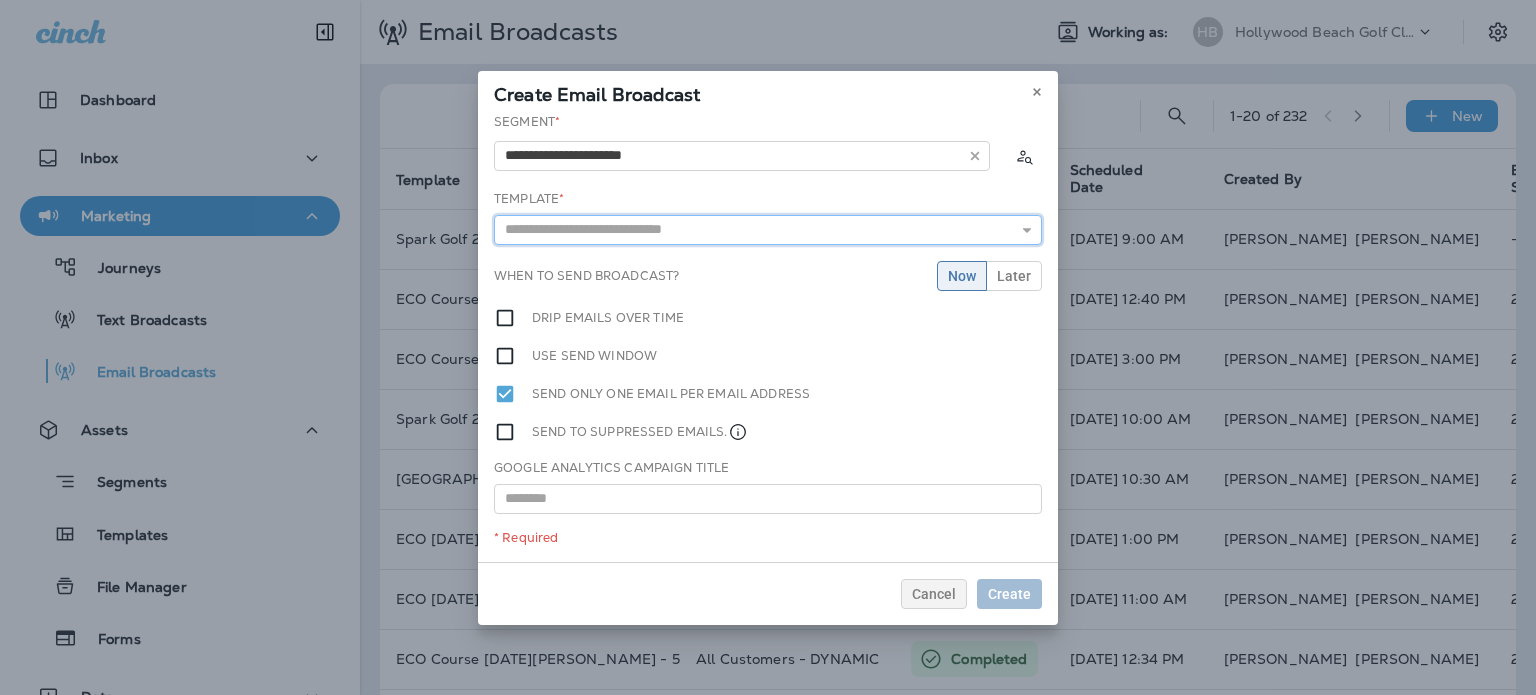 click at bounding box center [768, 230] 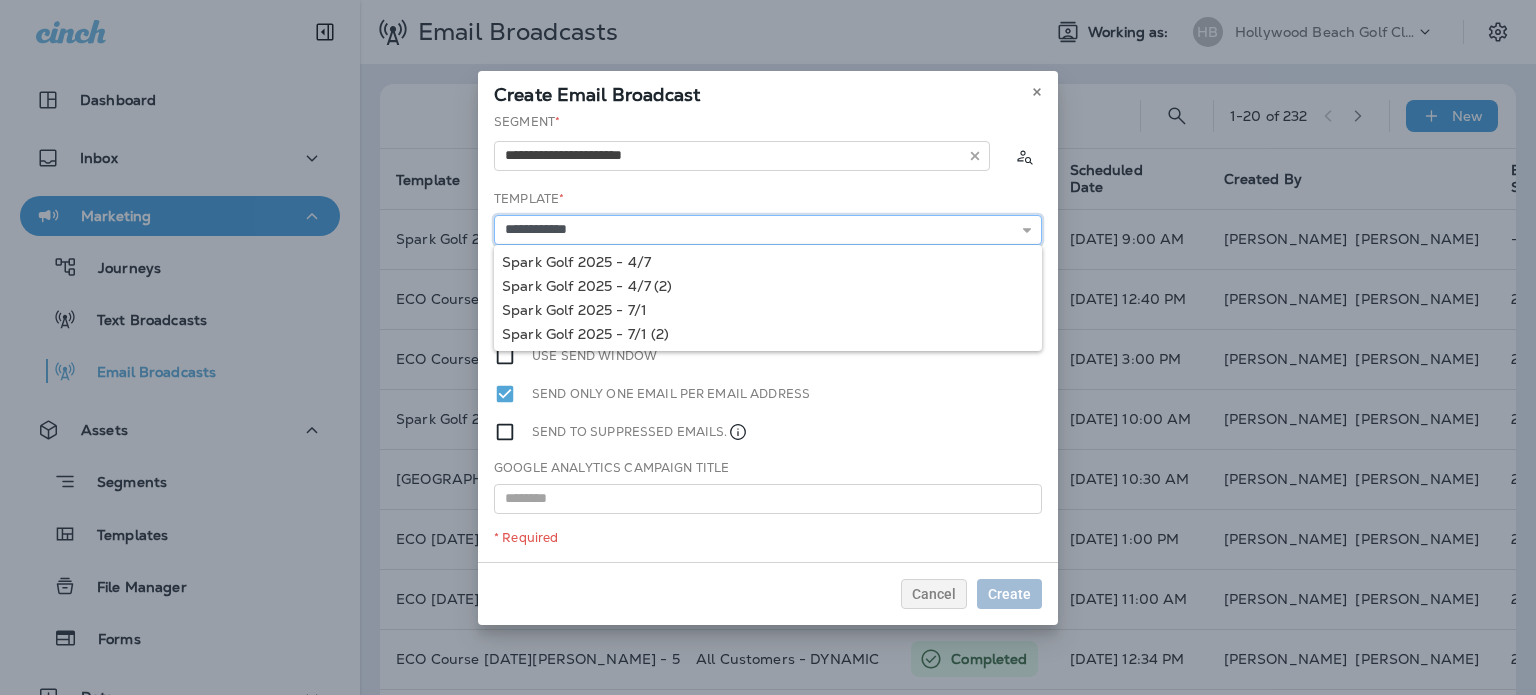 type on "**********" 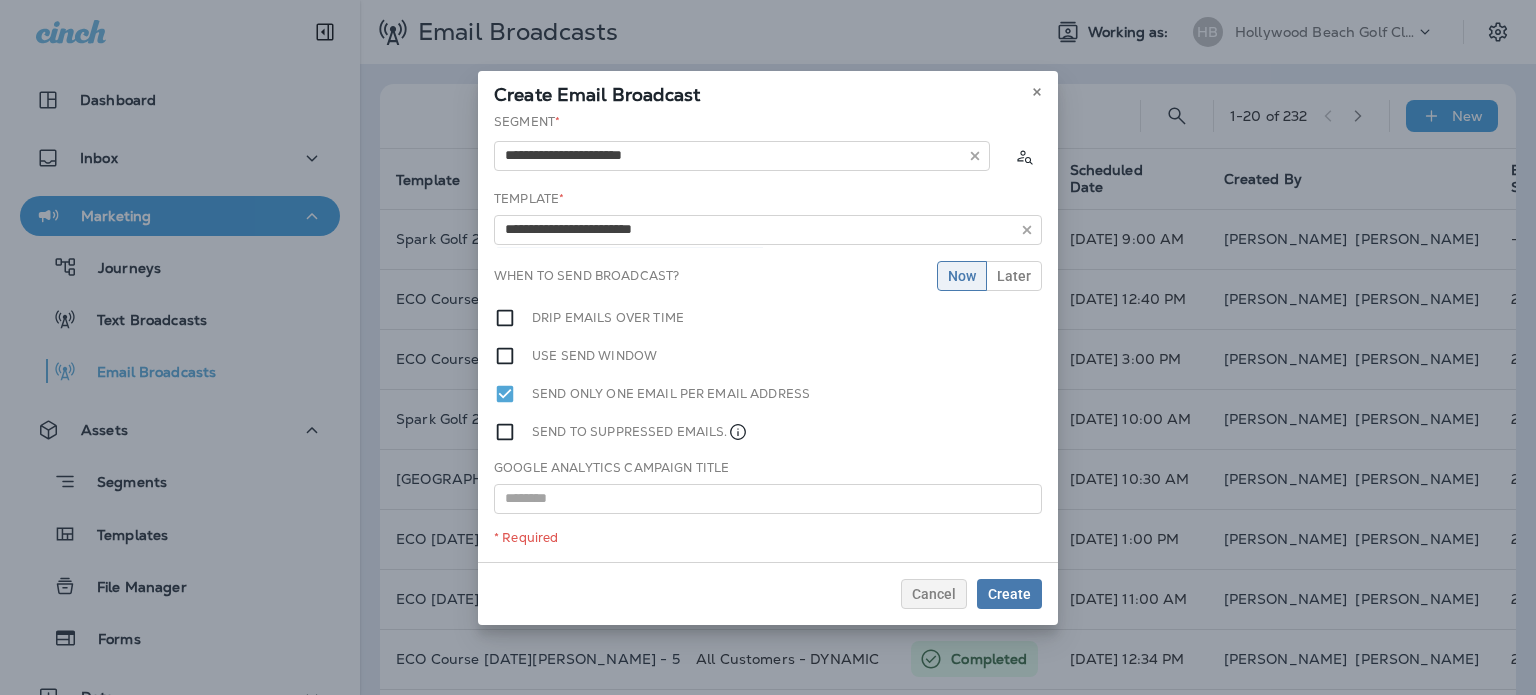 click on "**********" at bounding box center [768, 337] 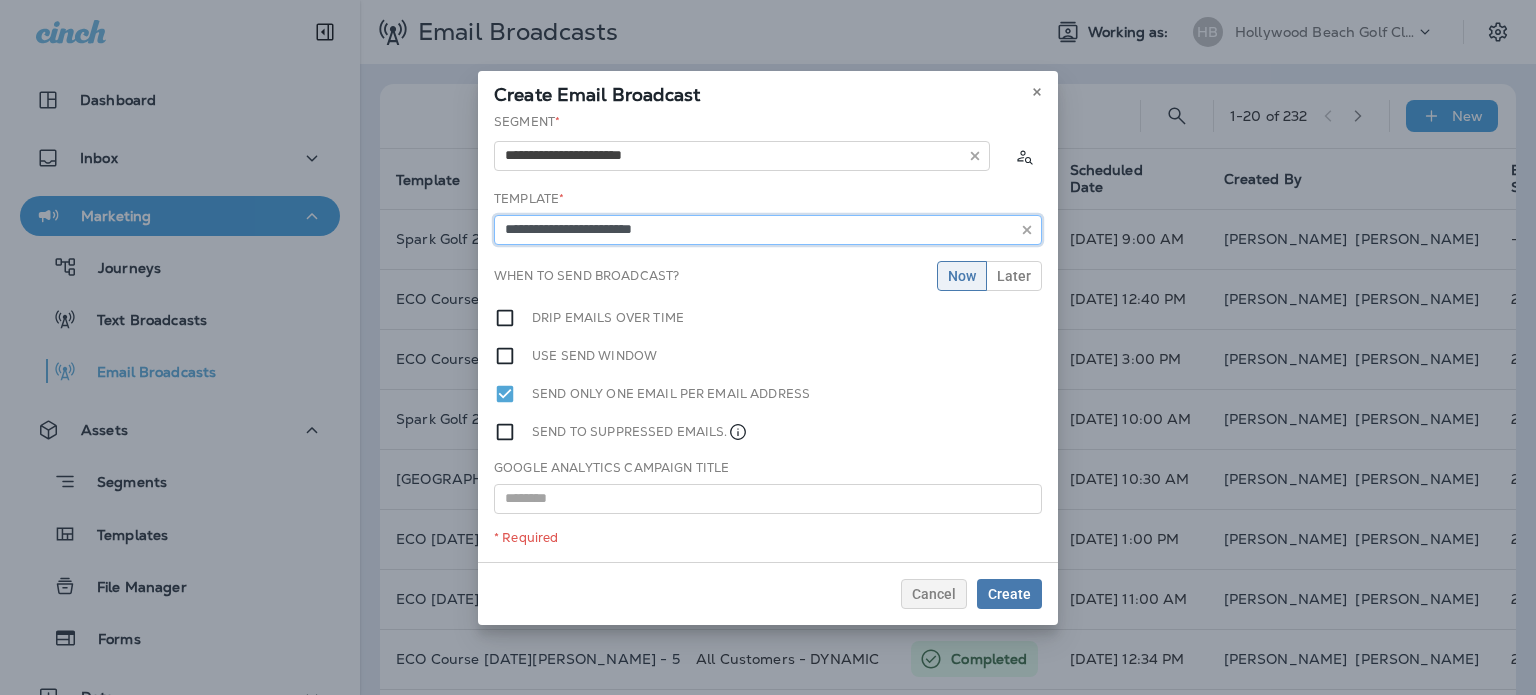 click on "**********" at bounding box center (768, 230) 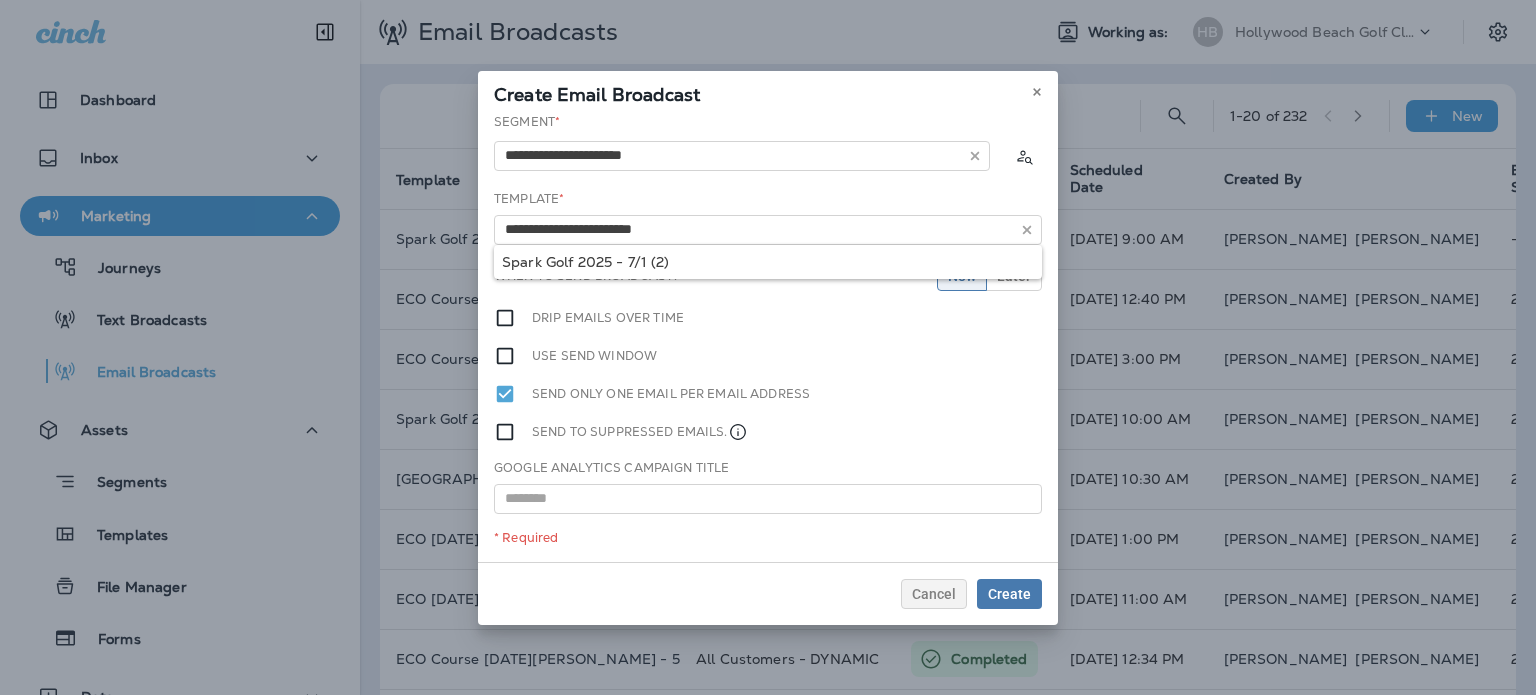 click on "Google Analytics Campaign Title" at bounding box center [768, 486] 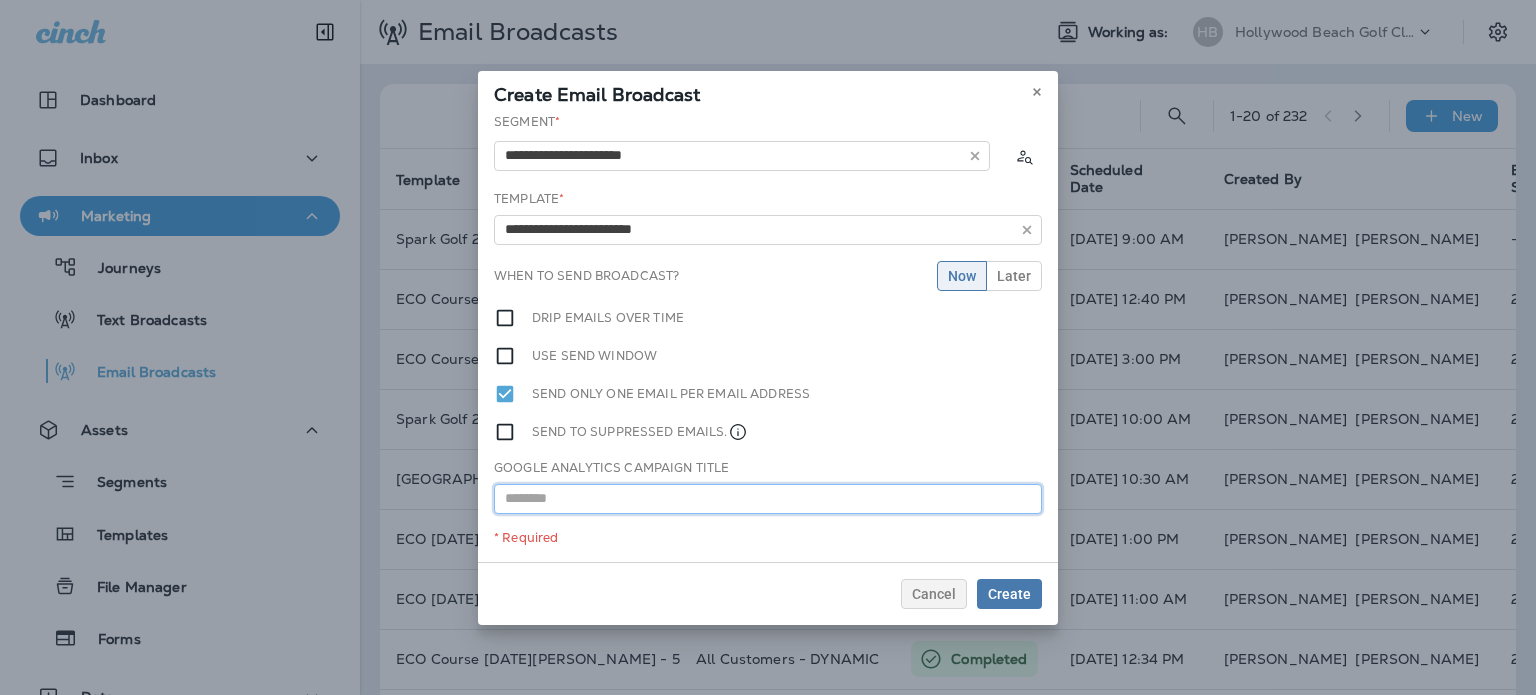 drag, startPoint x: 628, startPoint y: 498, endPoint x: 605, endPoint y: 483, distance: 27.45906 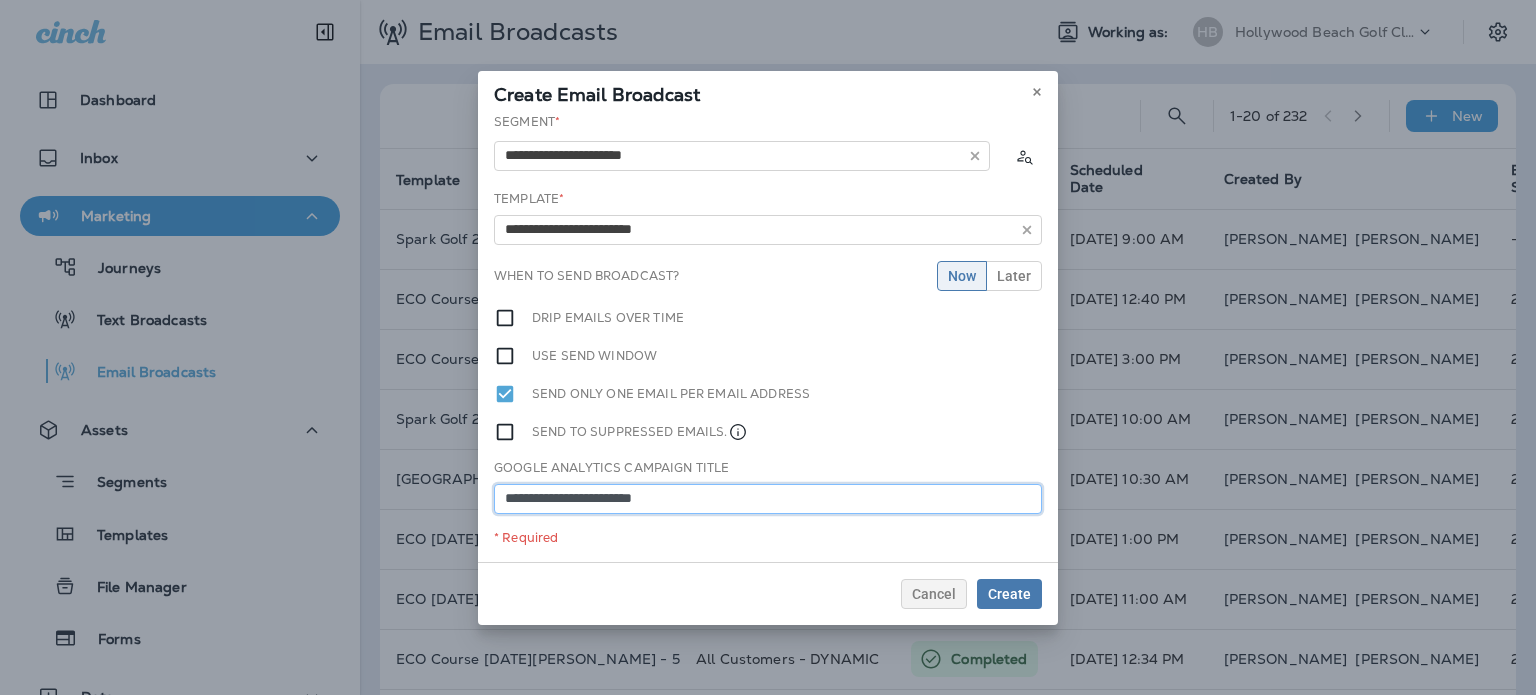 type on "**********" 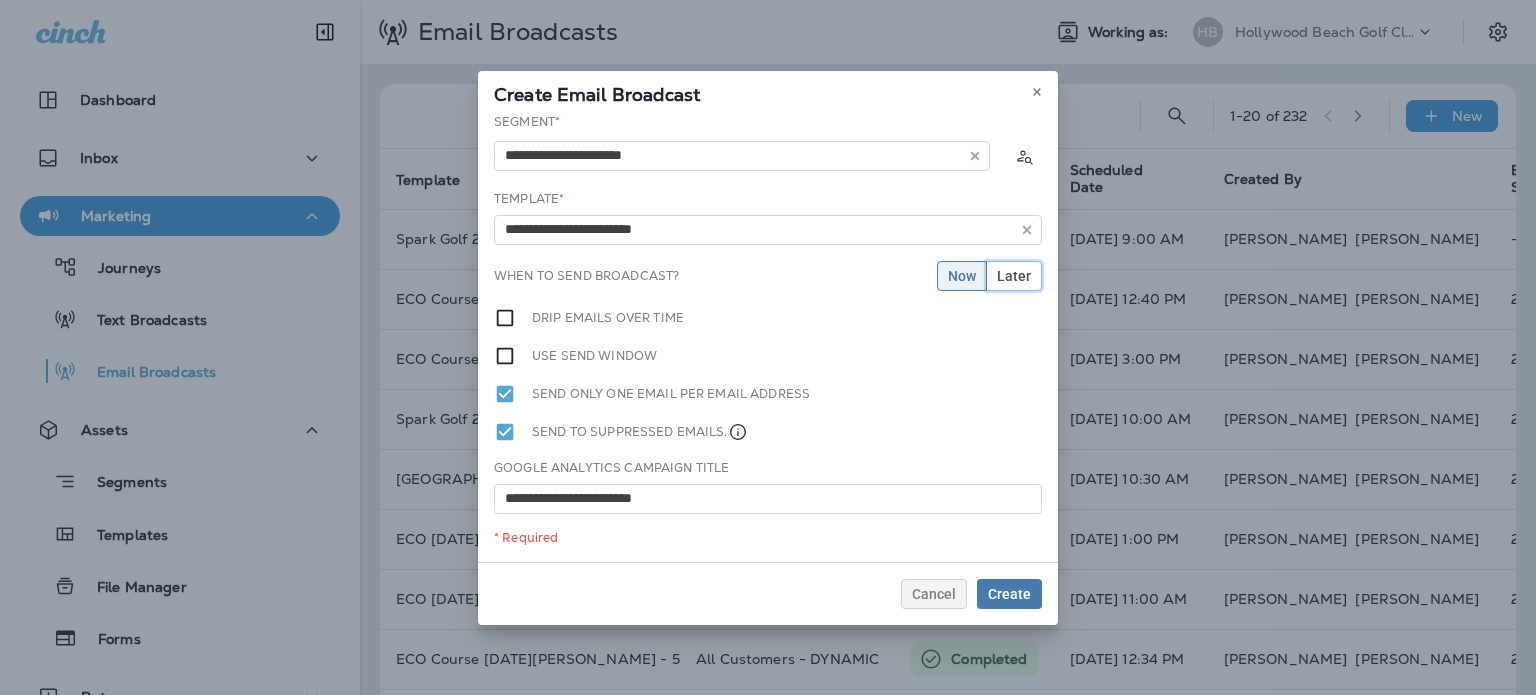 click on "Later" at bounding box center [1014, 276] 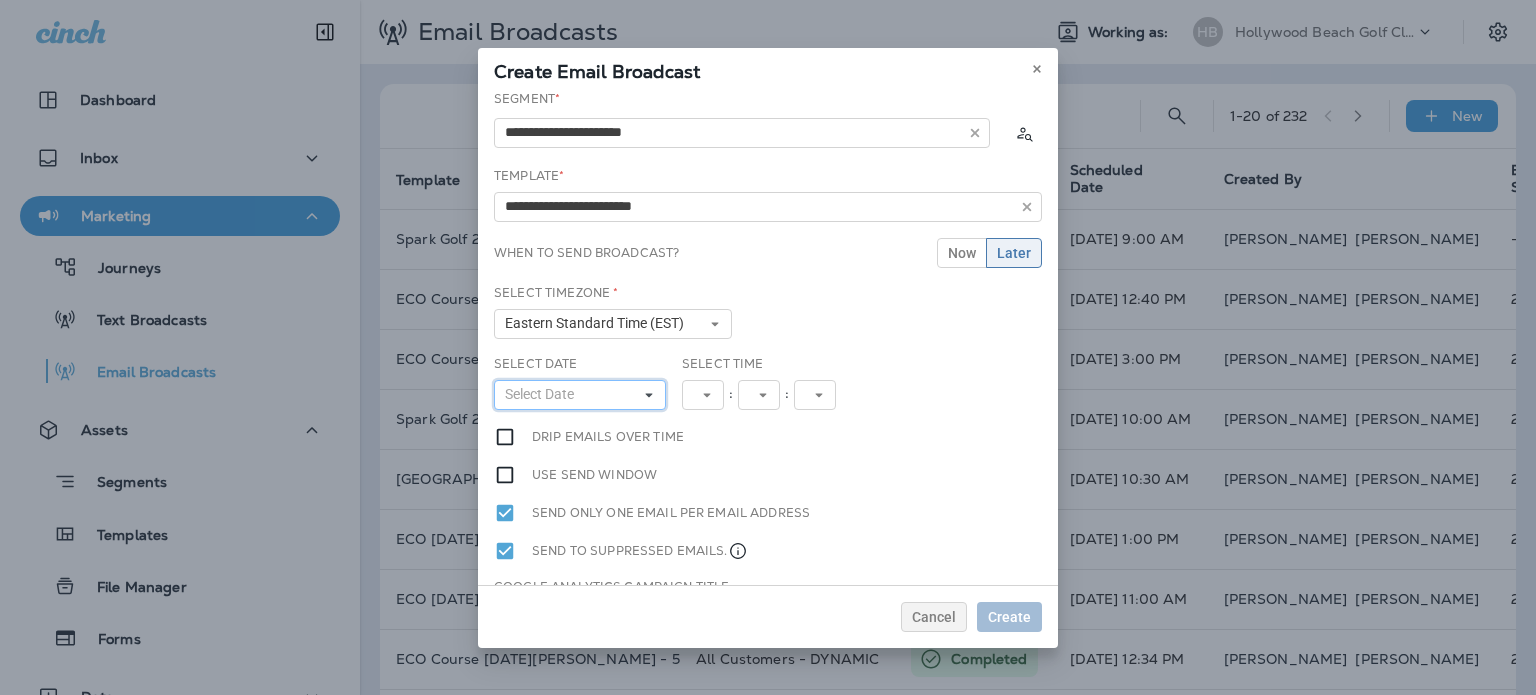 click on "Select Date" at bounding box center [580, 395] 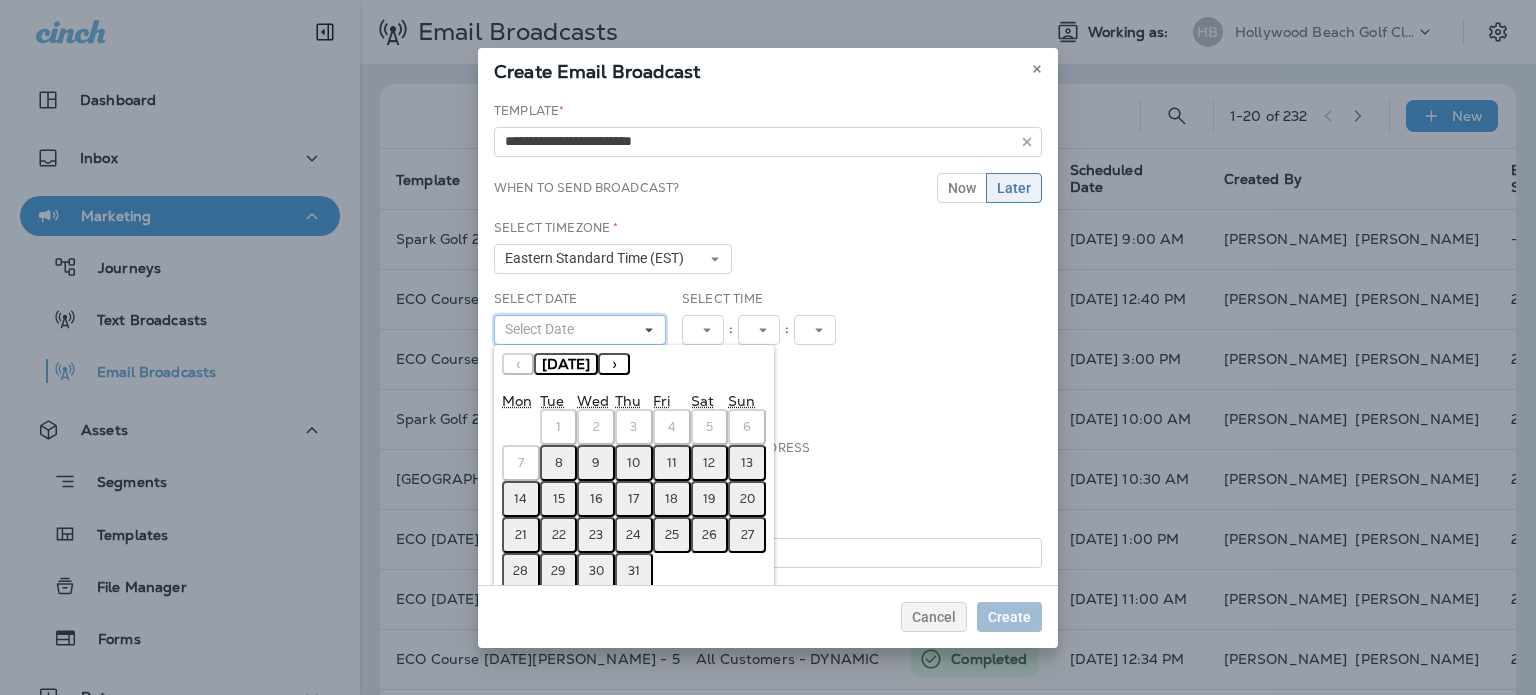 scroll, scrollTop: 95, scrollLeft: 0, axis: vertical 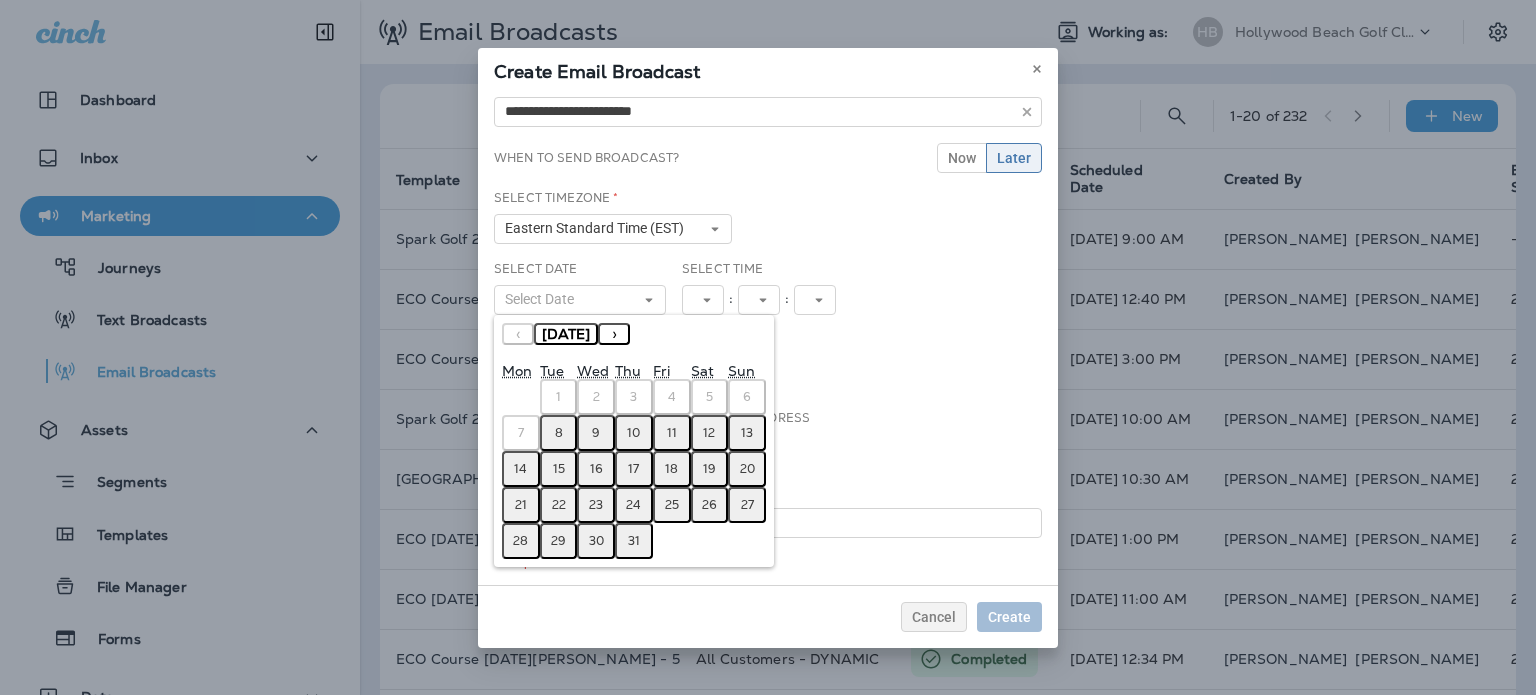 click on "27" at bounding box center (747, 505) 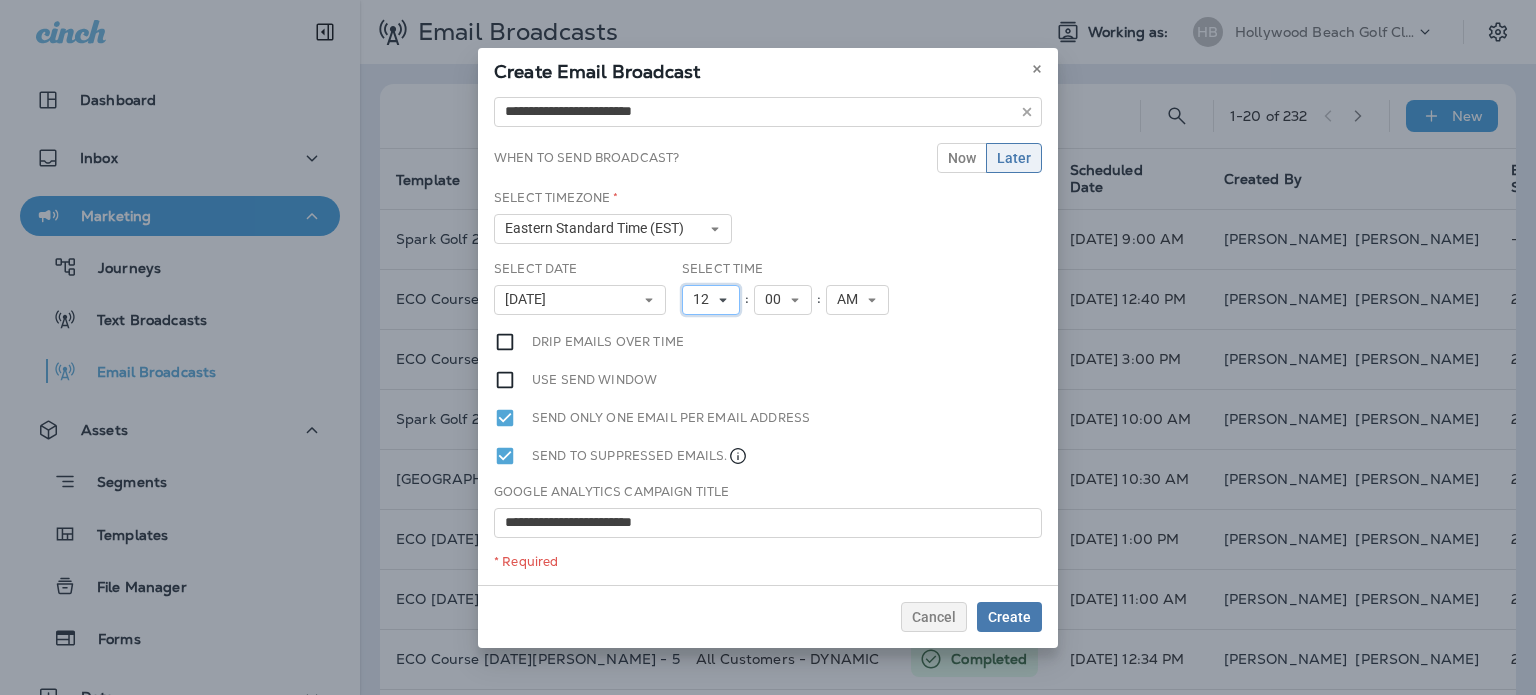 click on "12" at bounding box center (711, 300) 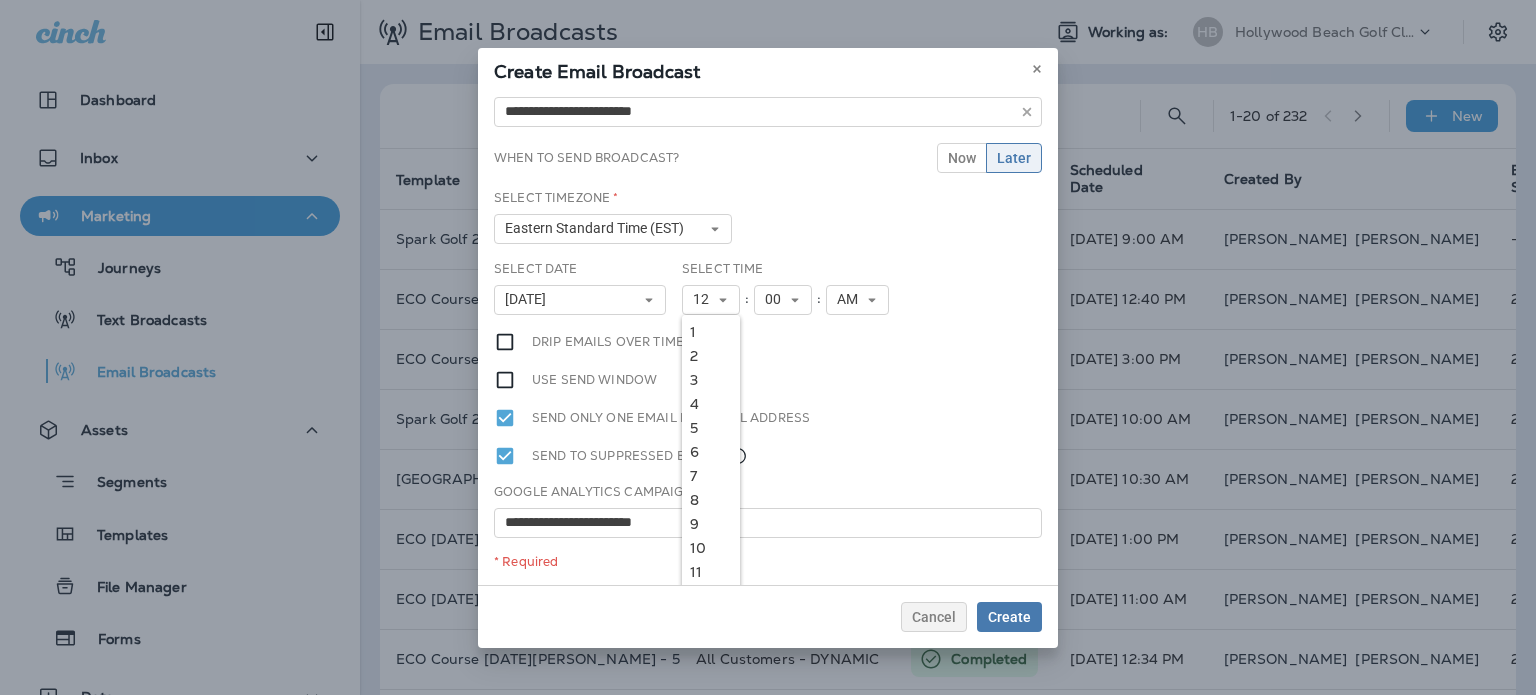 click on "9" at bounding box center [711, 524] 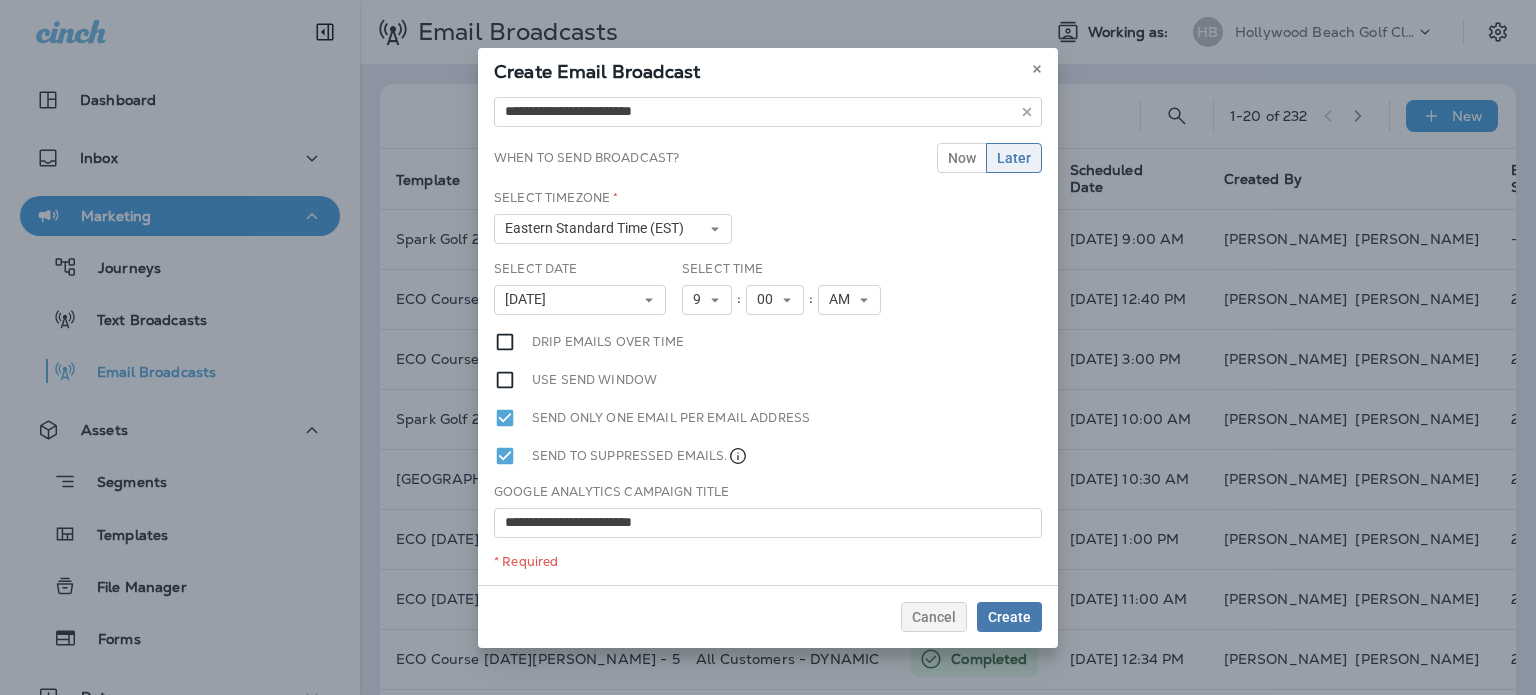 click on "Use send window" at bounding box center (768, 380) 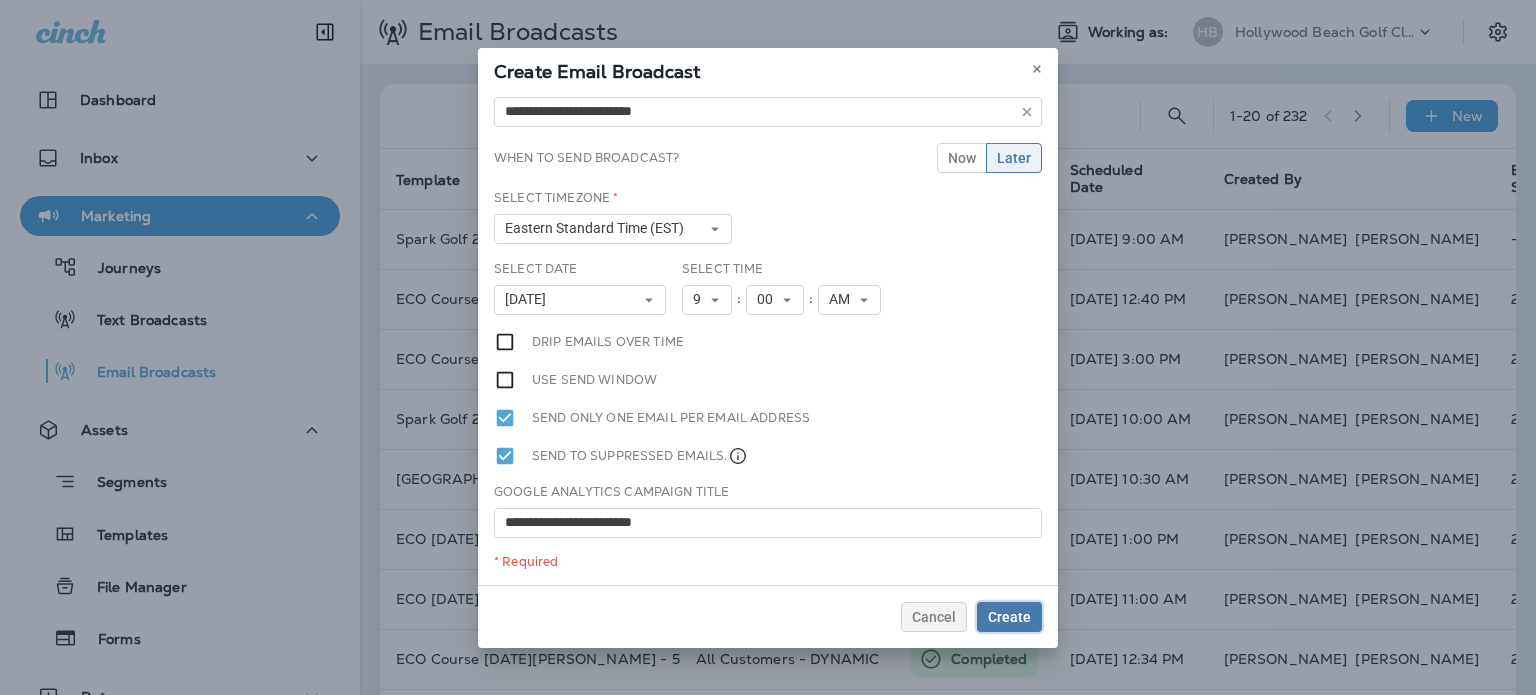 click on "Create" at bounding box center [1009, 617] 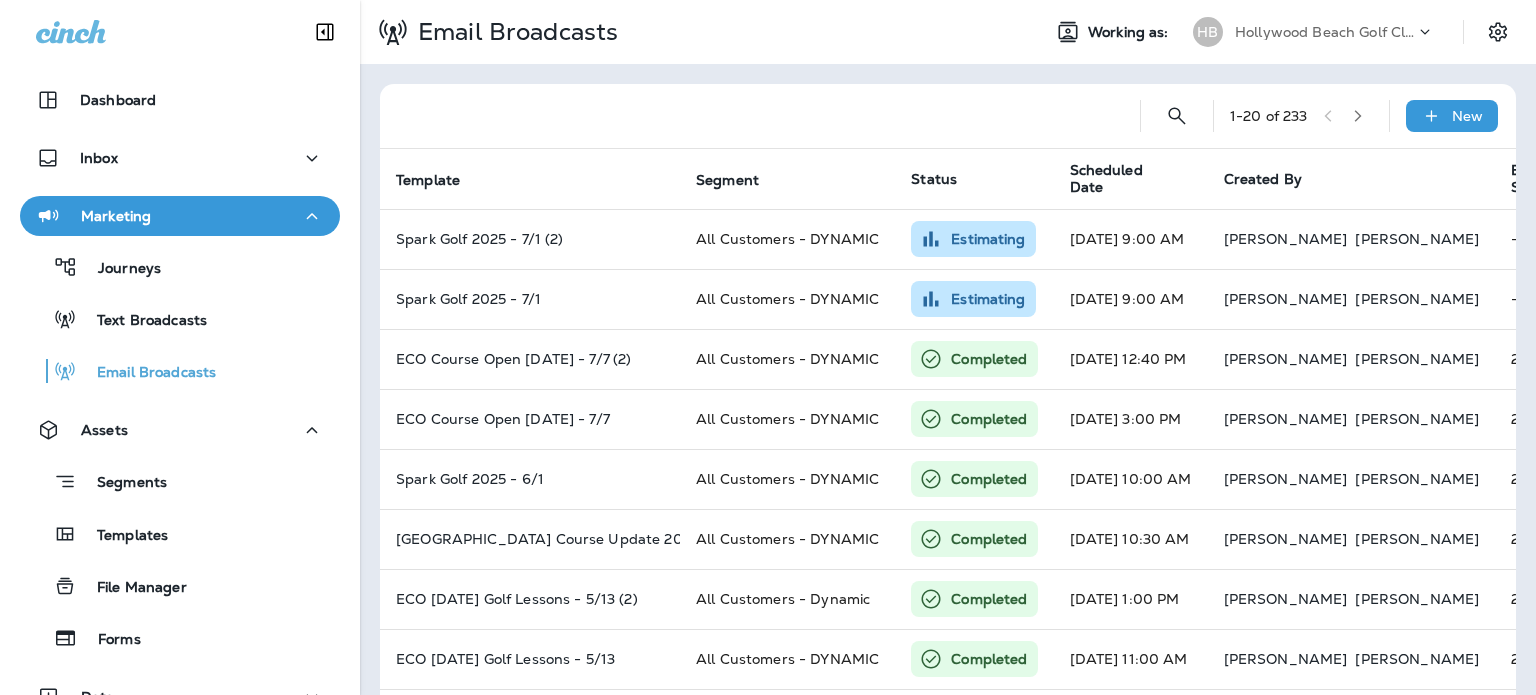 click on "Hollywood Beach Golf Club" at bounding box center (1325, 32) 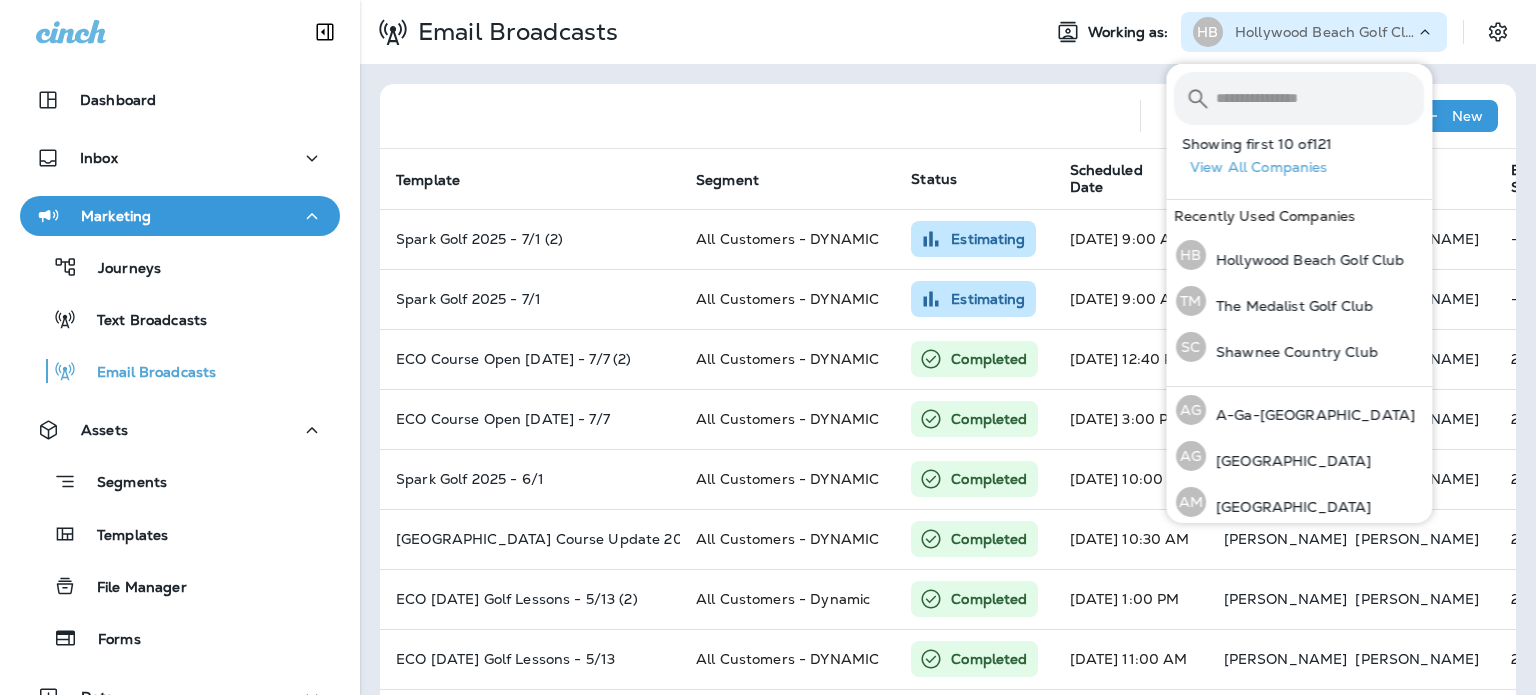click at bounding box center (1320, 98) 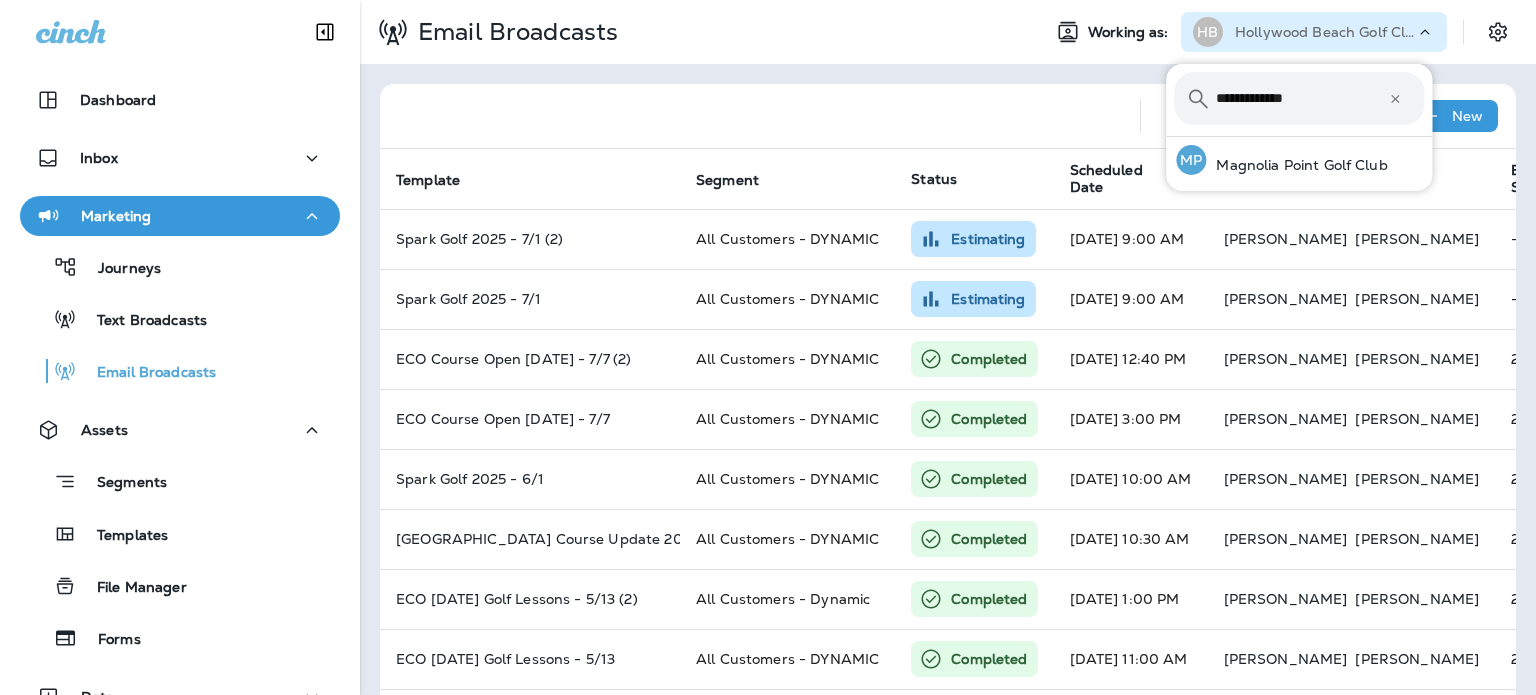 type on "**********" 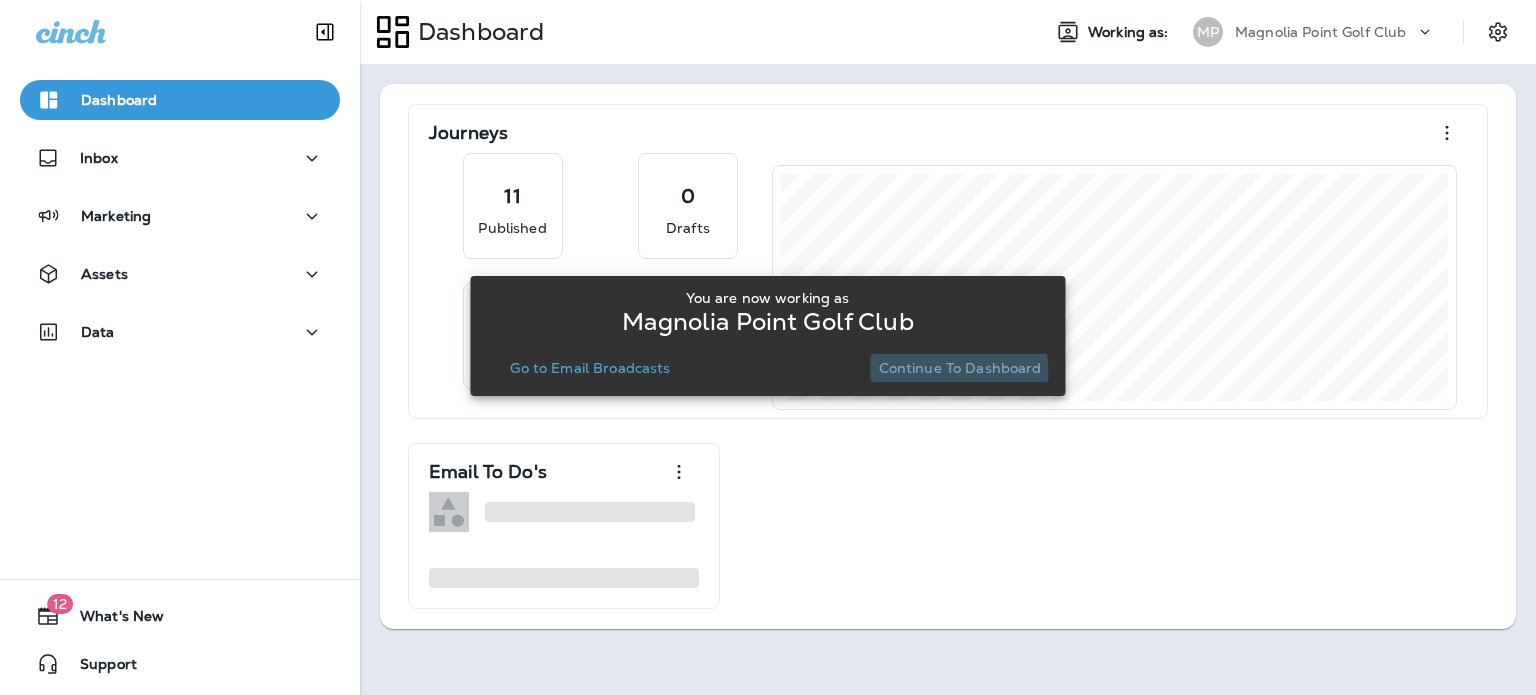 click on "Continue to Dashboard" at bounding box center (960, 368) 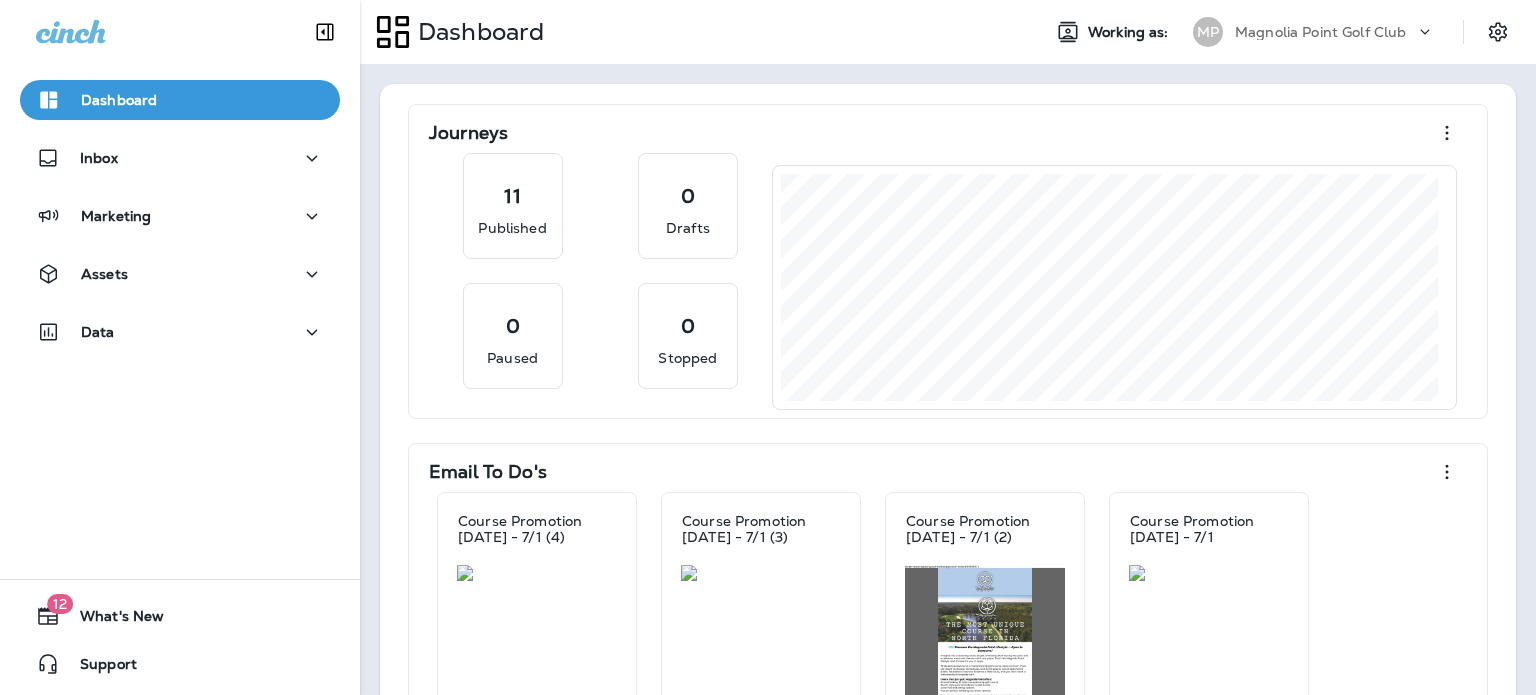 click on "Assets" at bounding box center [180, 274] 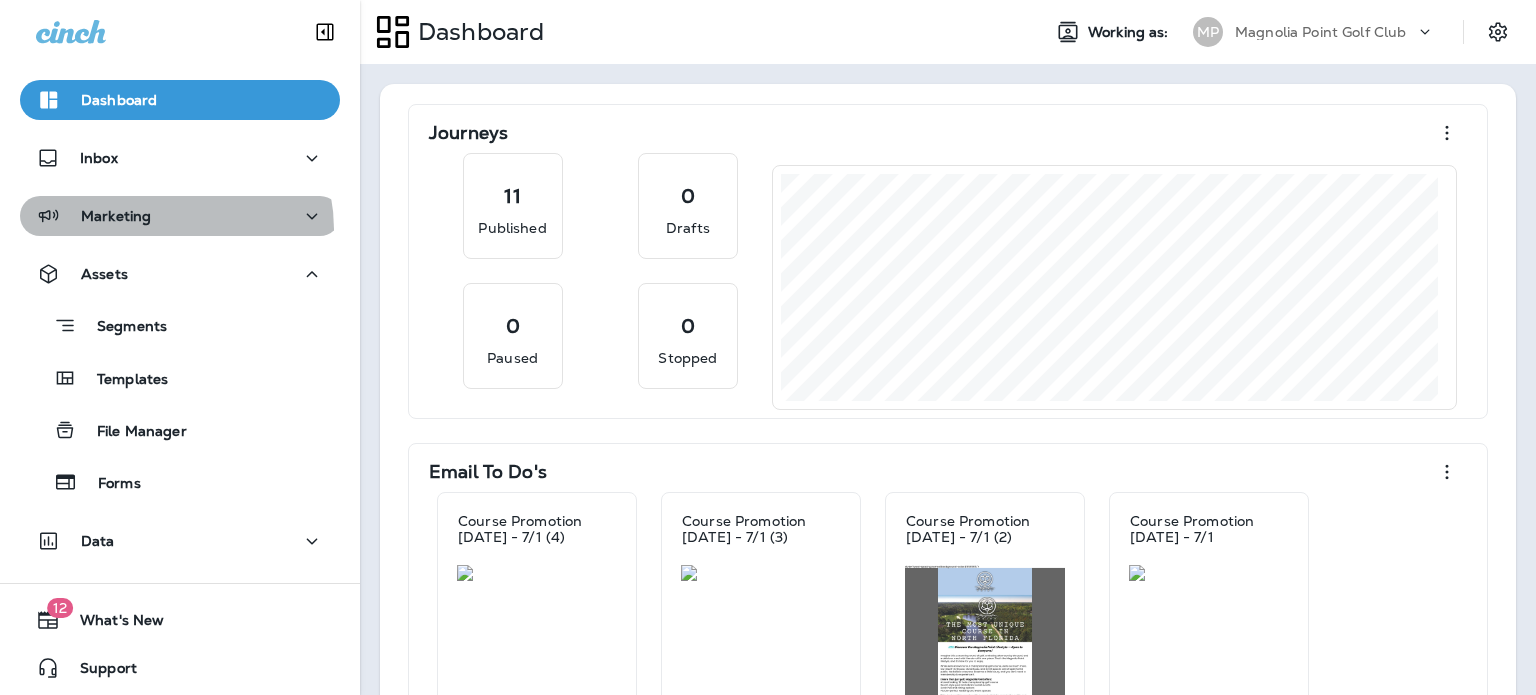 click on "Marketing" at bounding box center [180, 216] 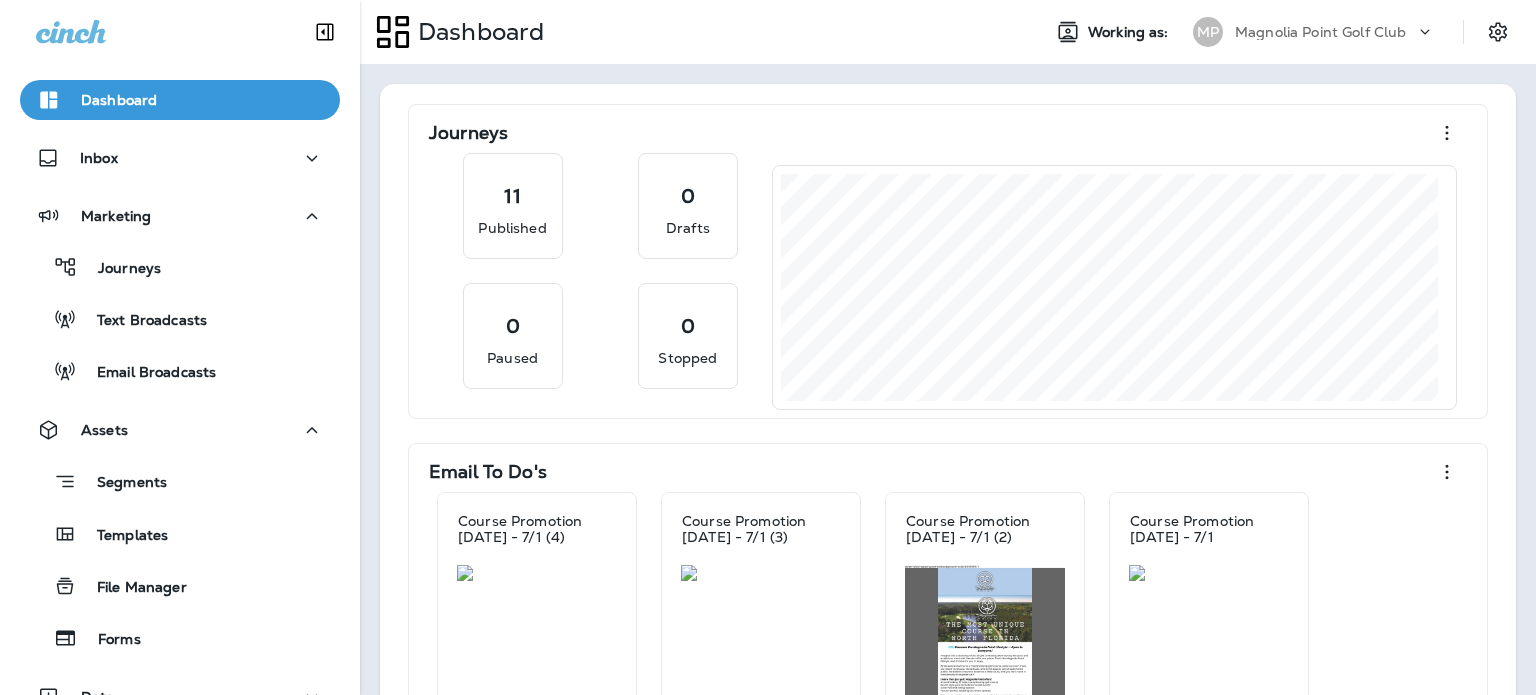 click on "Email Broadcasts" at bounding box center [146, 373] 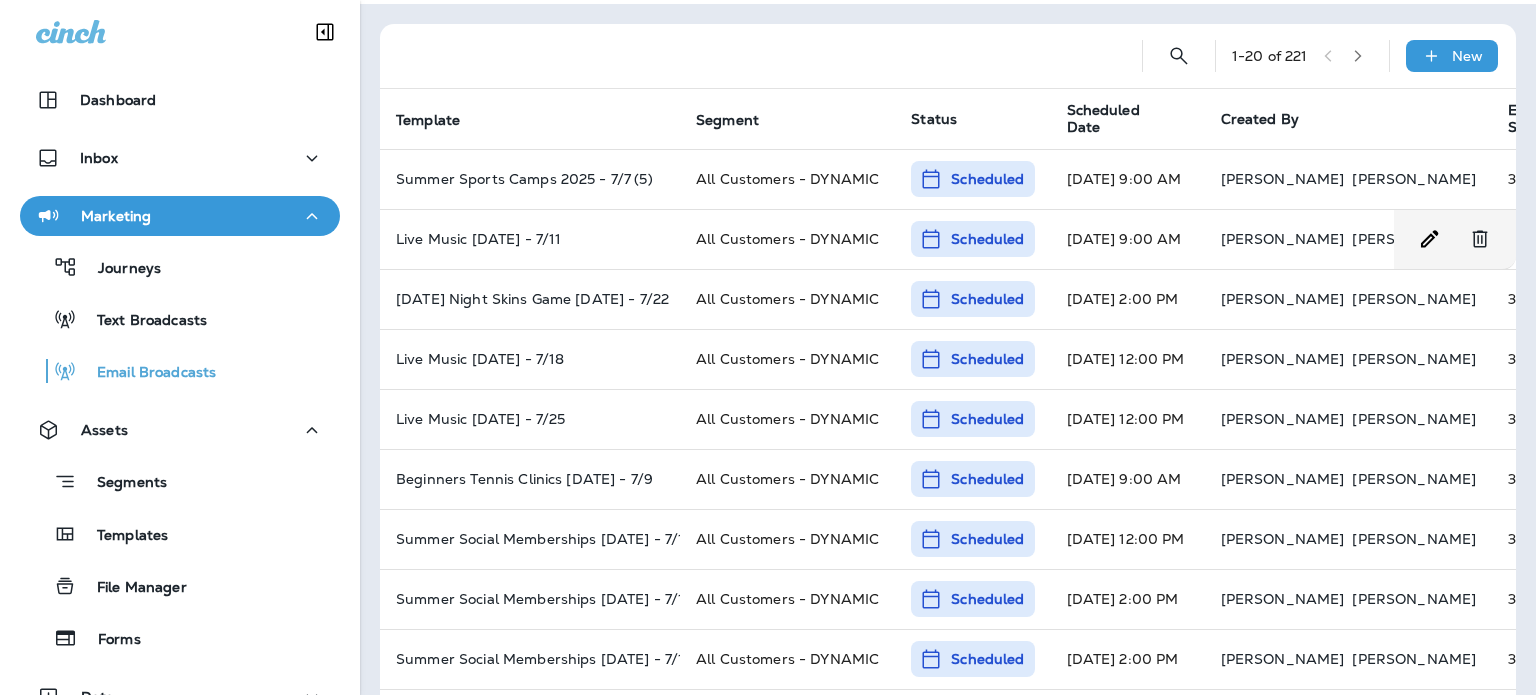 scroll, scrollTop: 0, scrollLeft: 0, axis: both 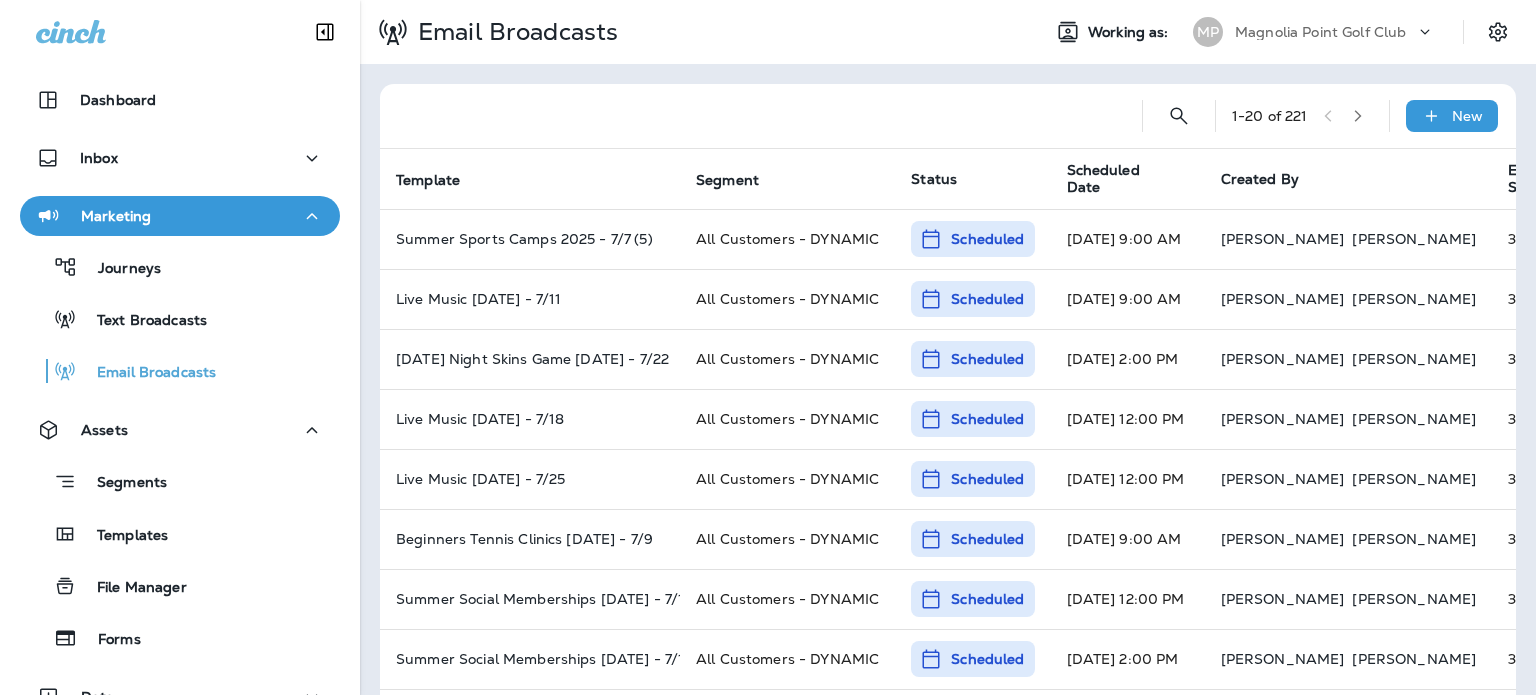 click on "Scheduled Date" at bounding box center (1119, 179) 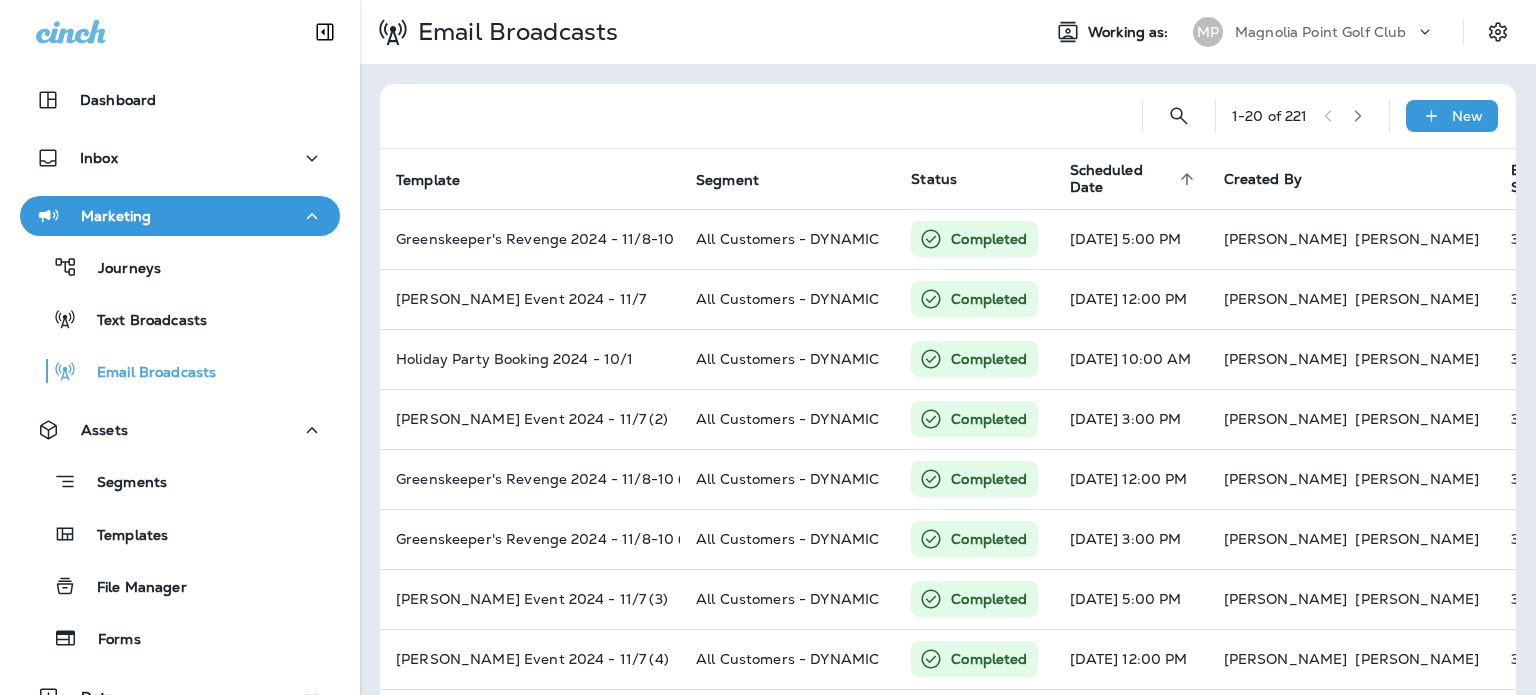 click on "Scheduled Date" at bounding box center [1122, 179] 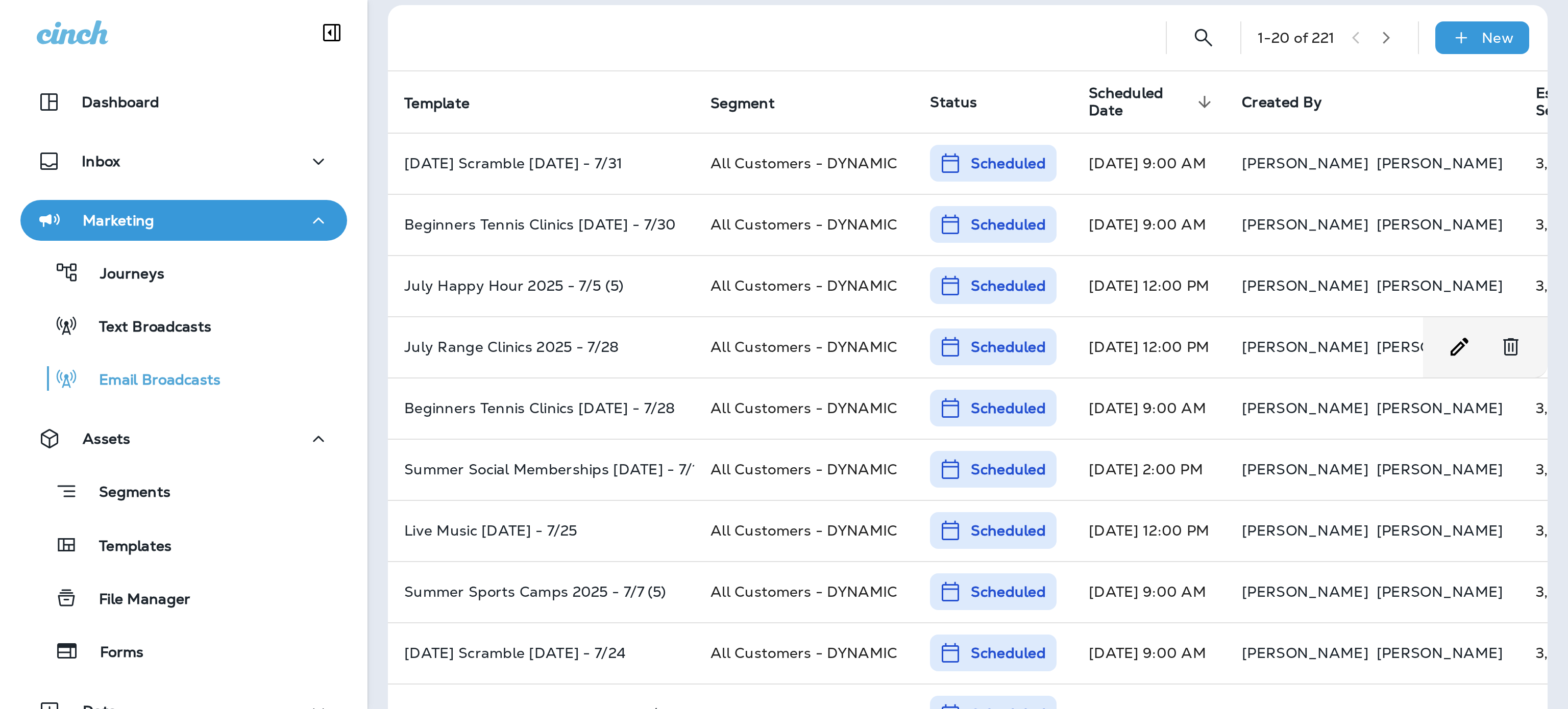 scroll, scrollTop: 0, scrollLeft: 0, axis: both 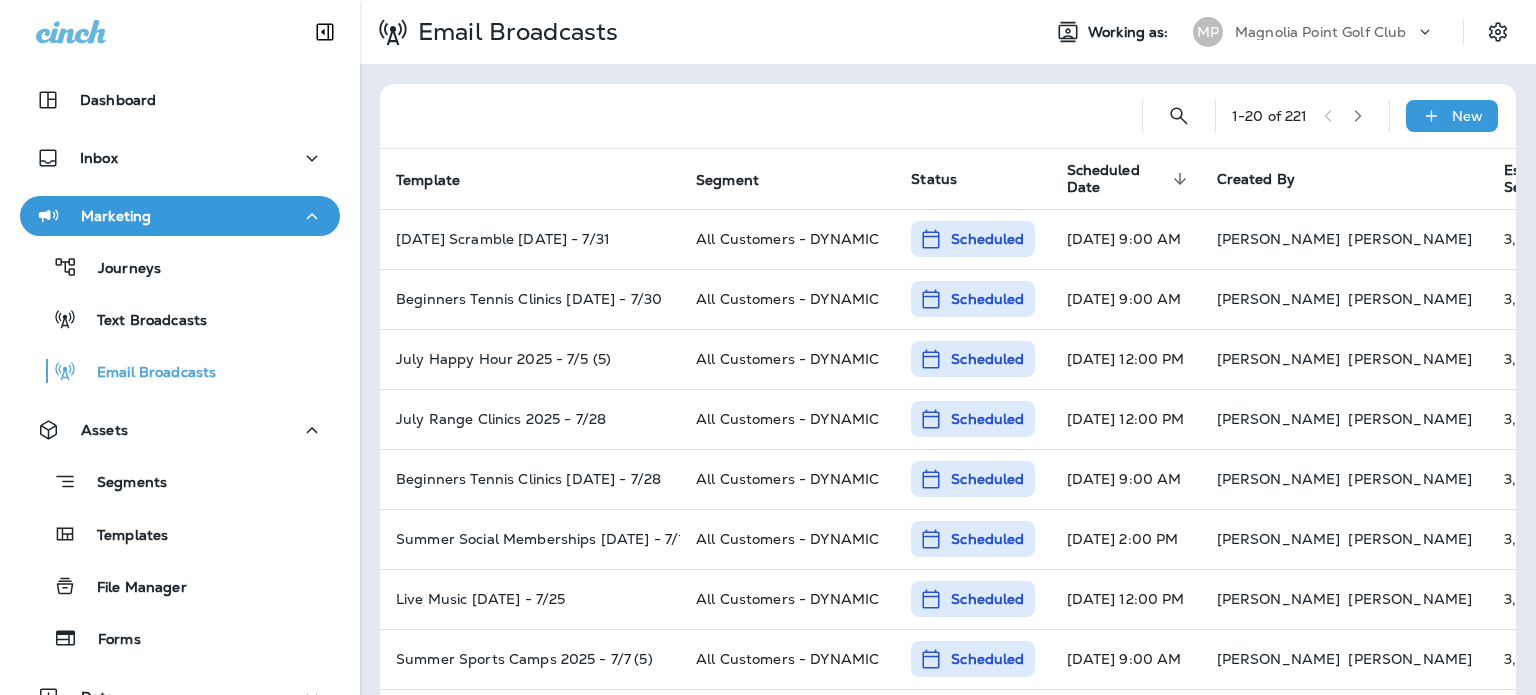 click 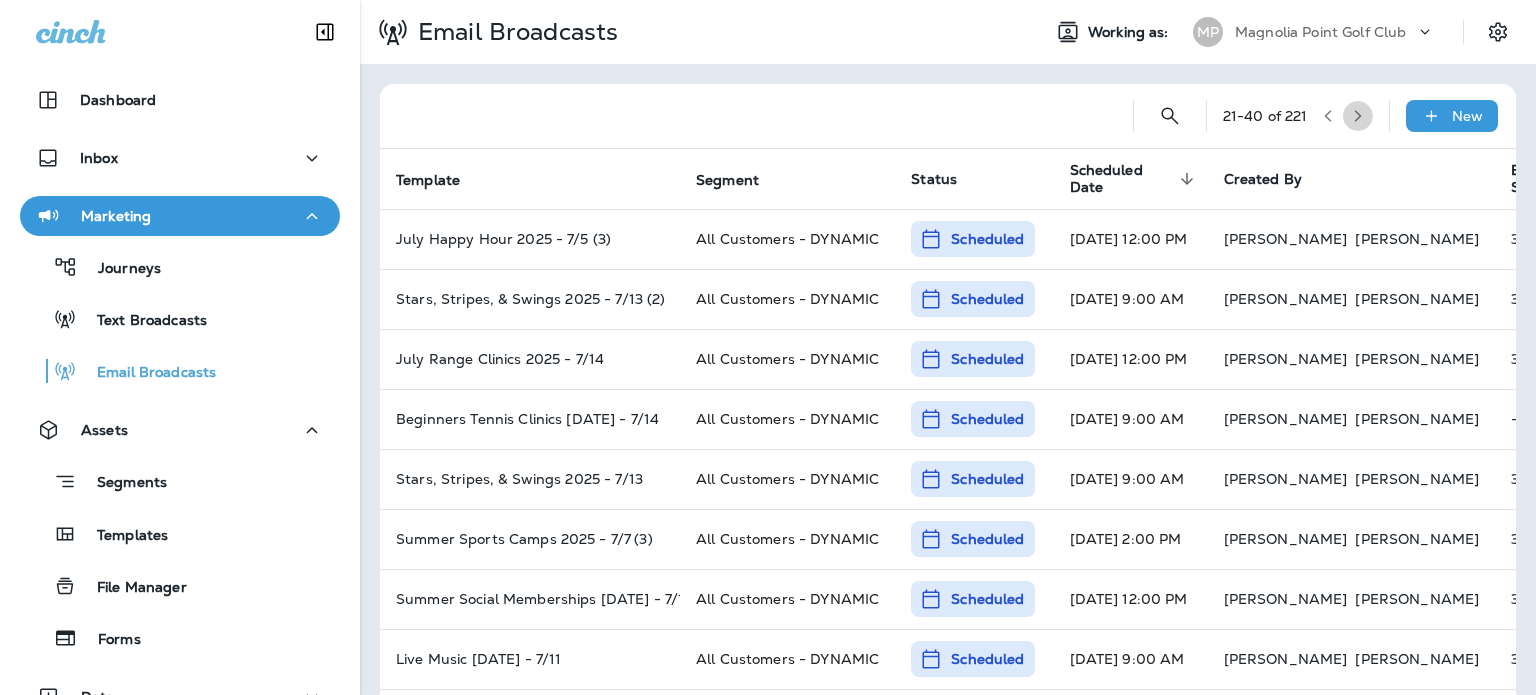 click 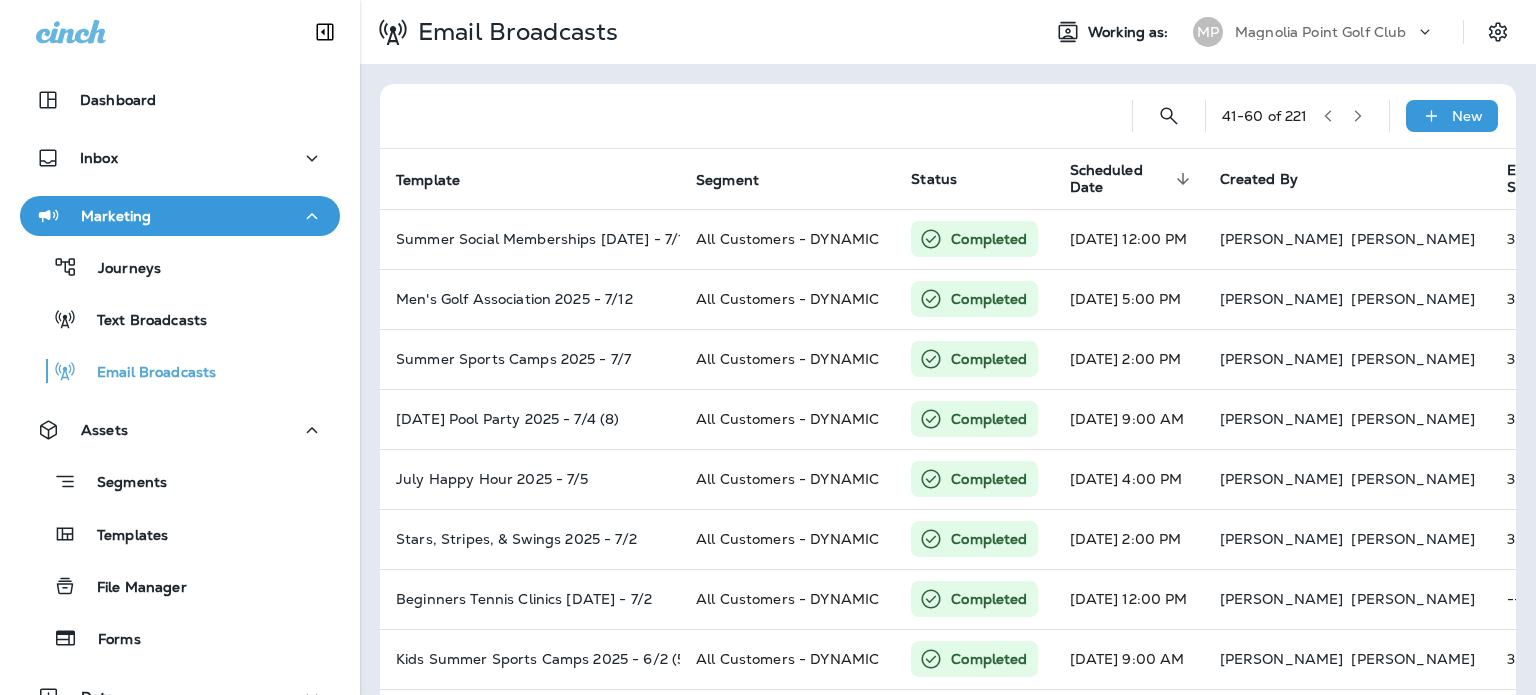 click 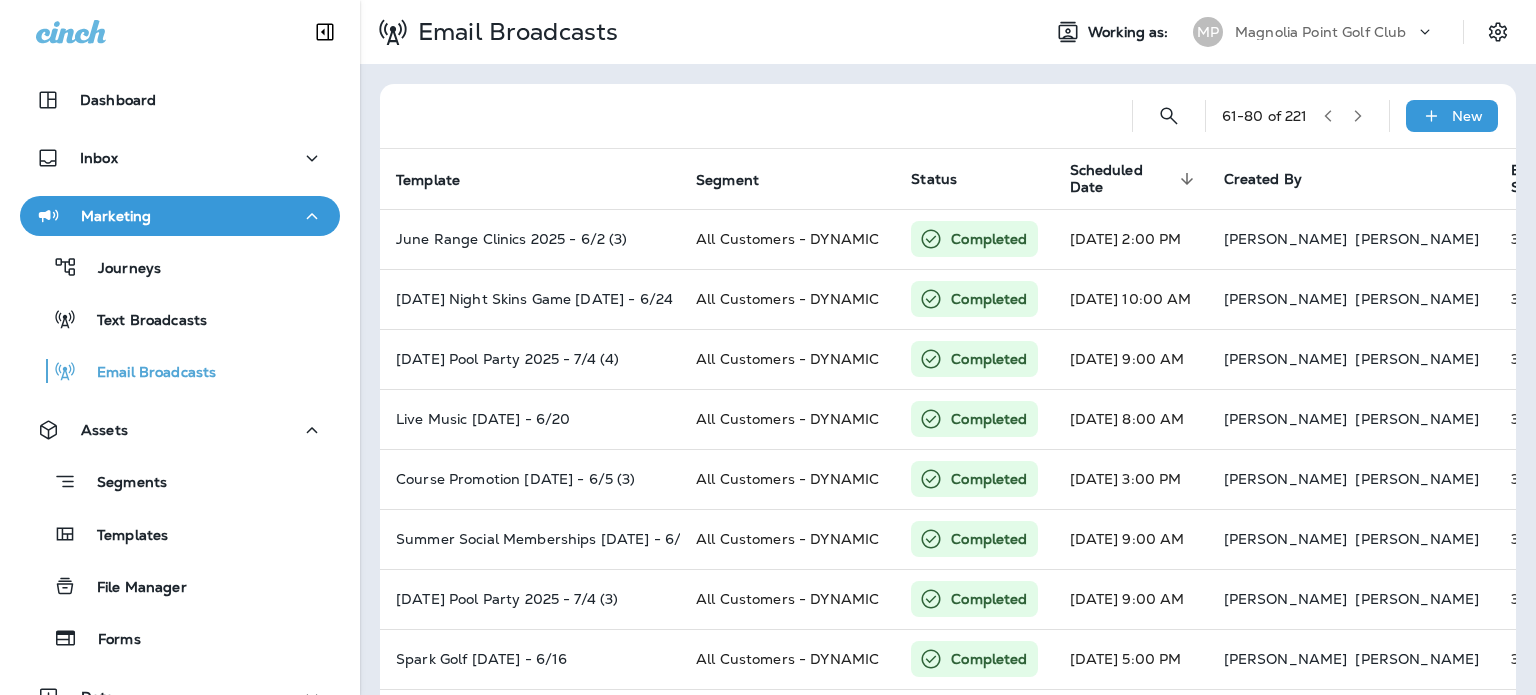 type 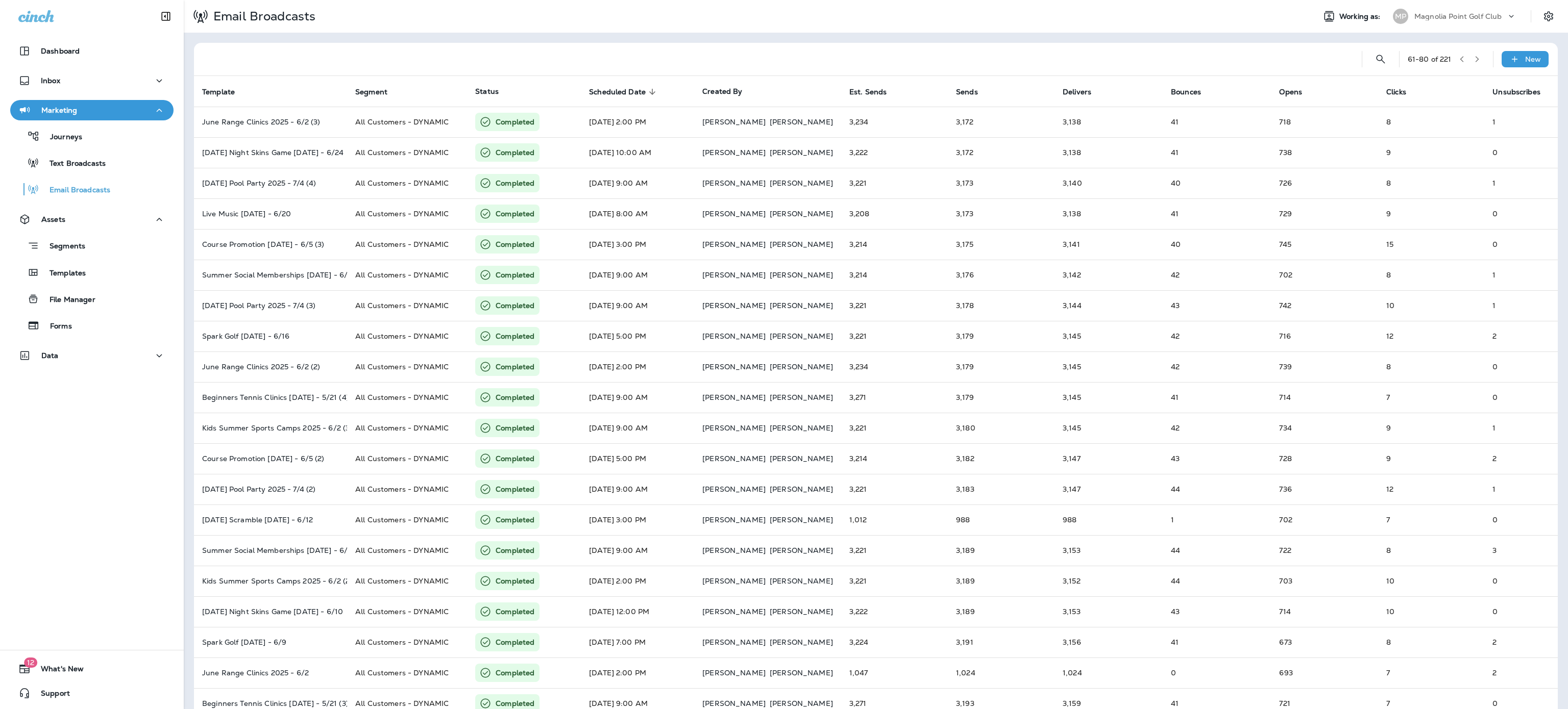 click 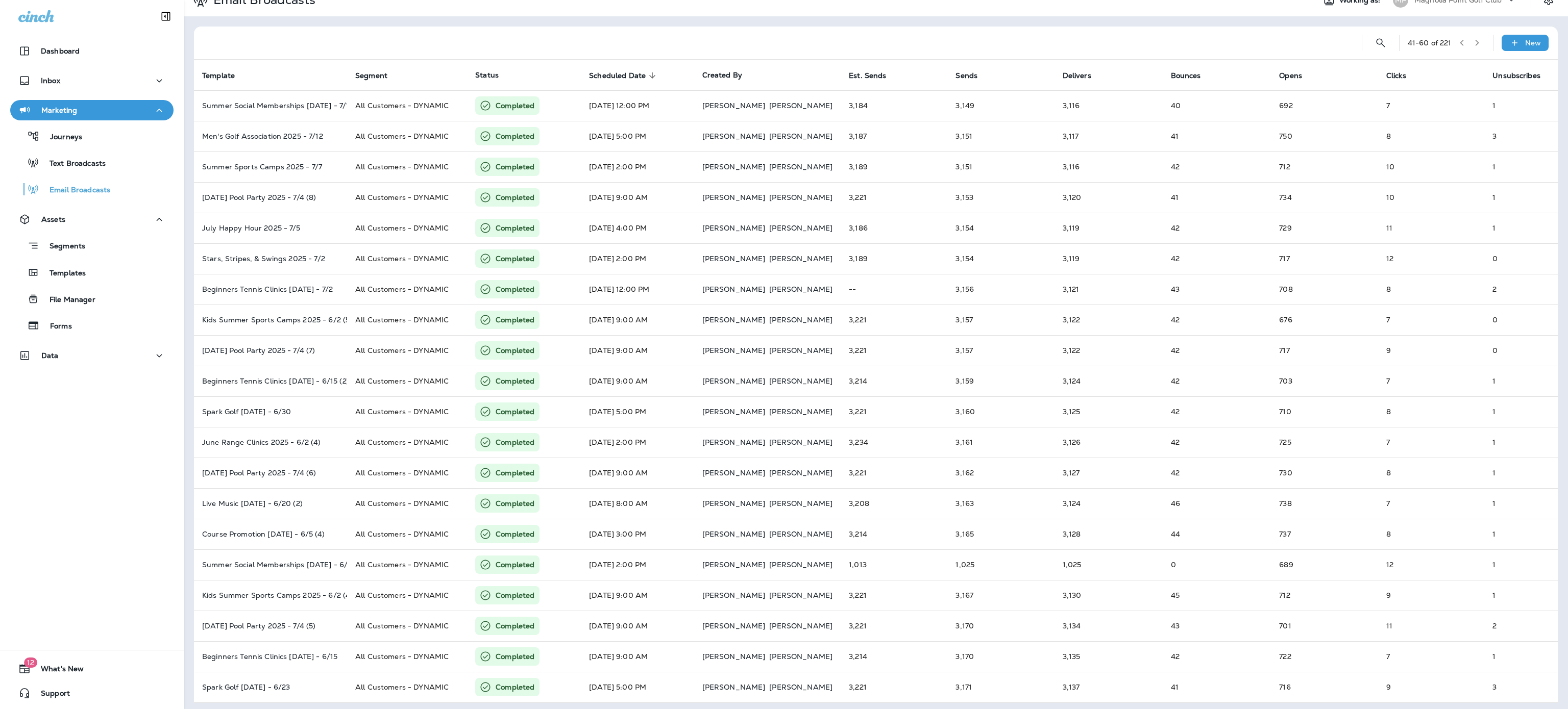 scroll, scrollTop: 20, scrollLeft: 0, axis: vertical 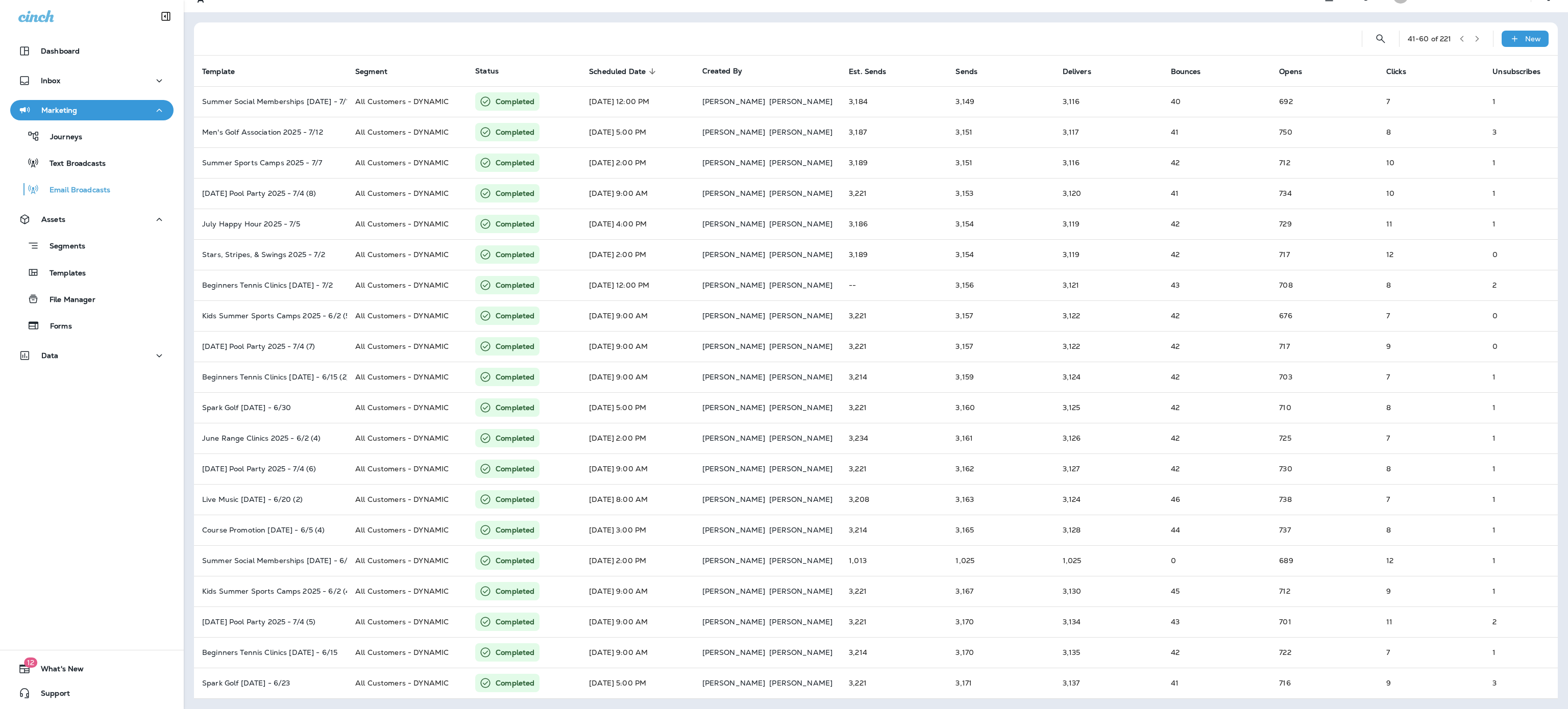 type 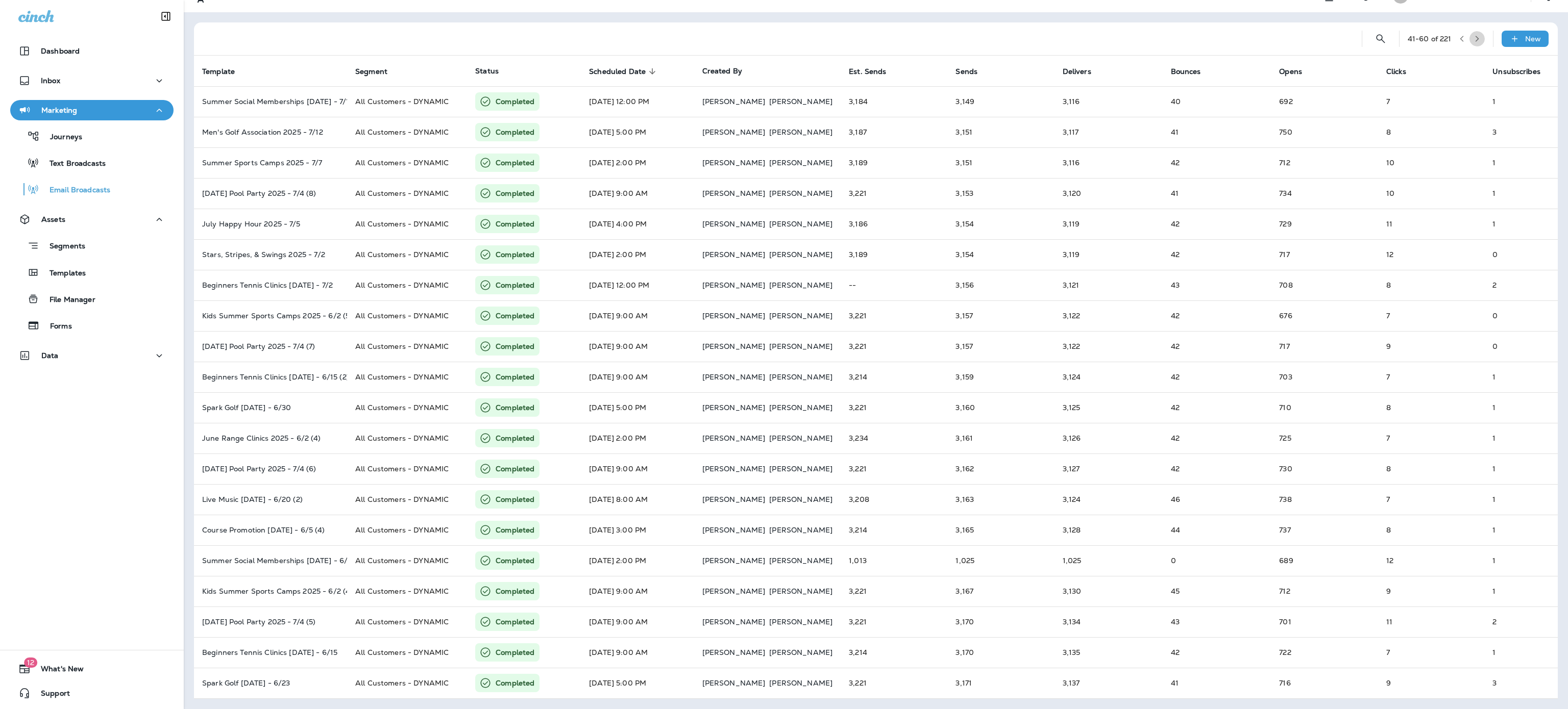 click at bounding box center (1477, 39) 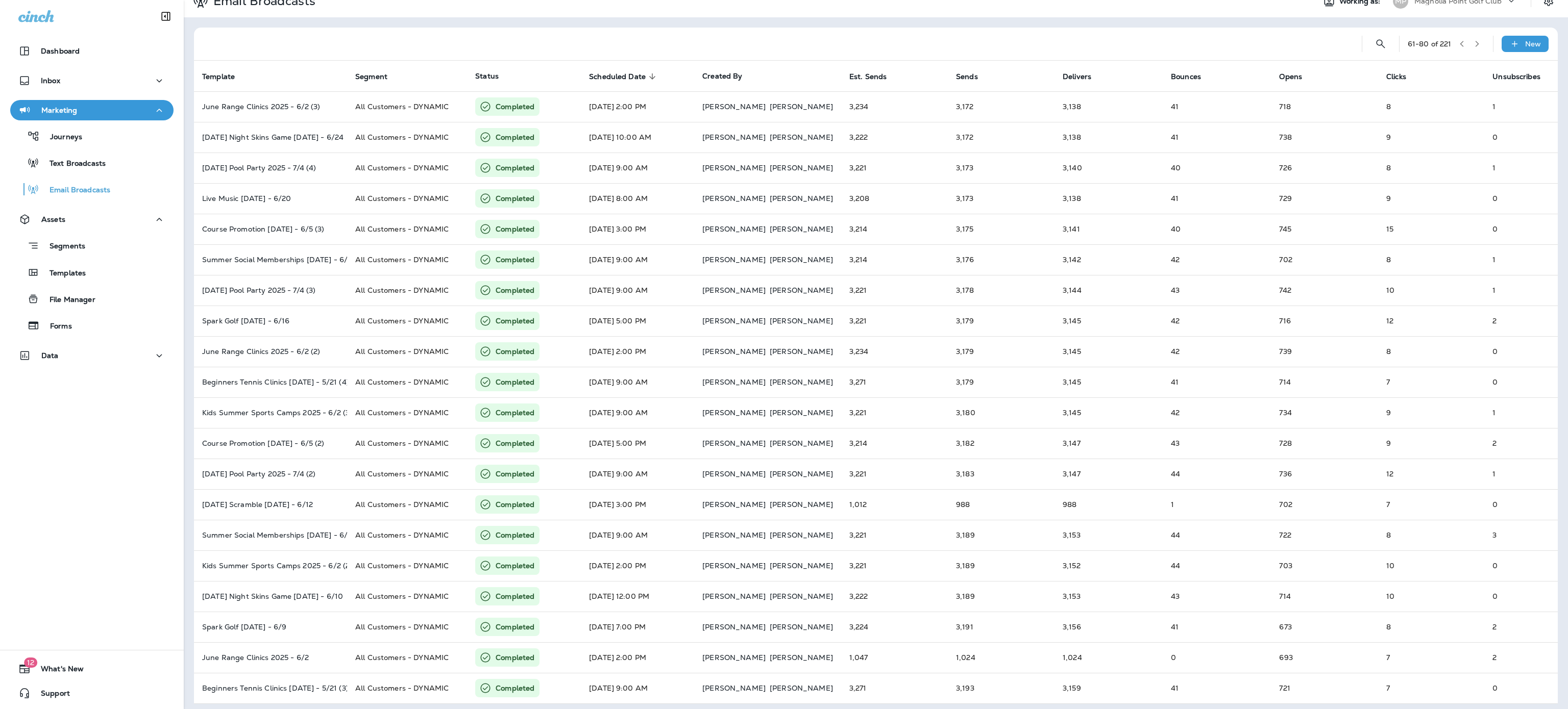 scroll, scrollTop: 20, scrollLeft: 0, axis: vertical 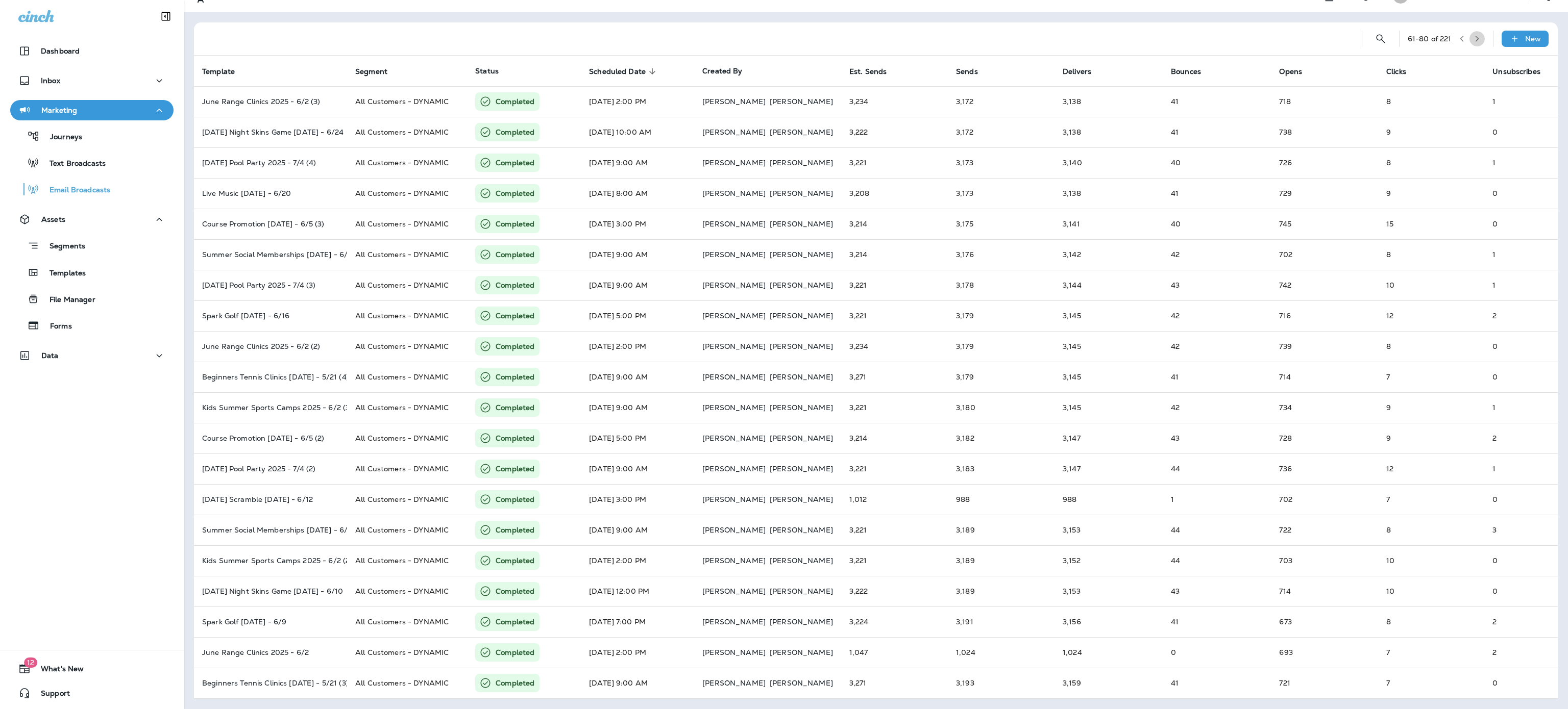 click 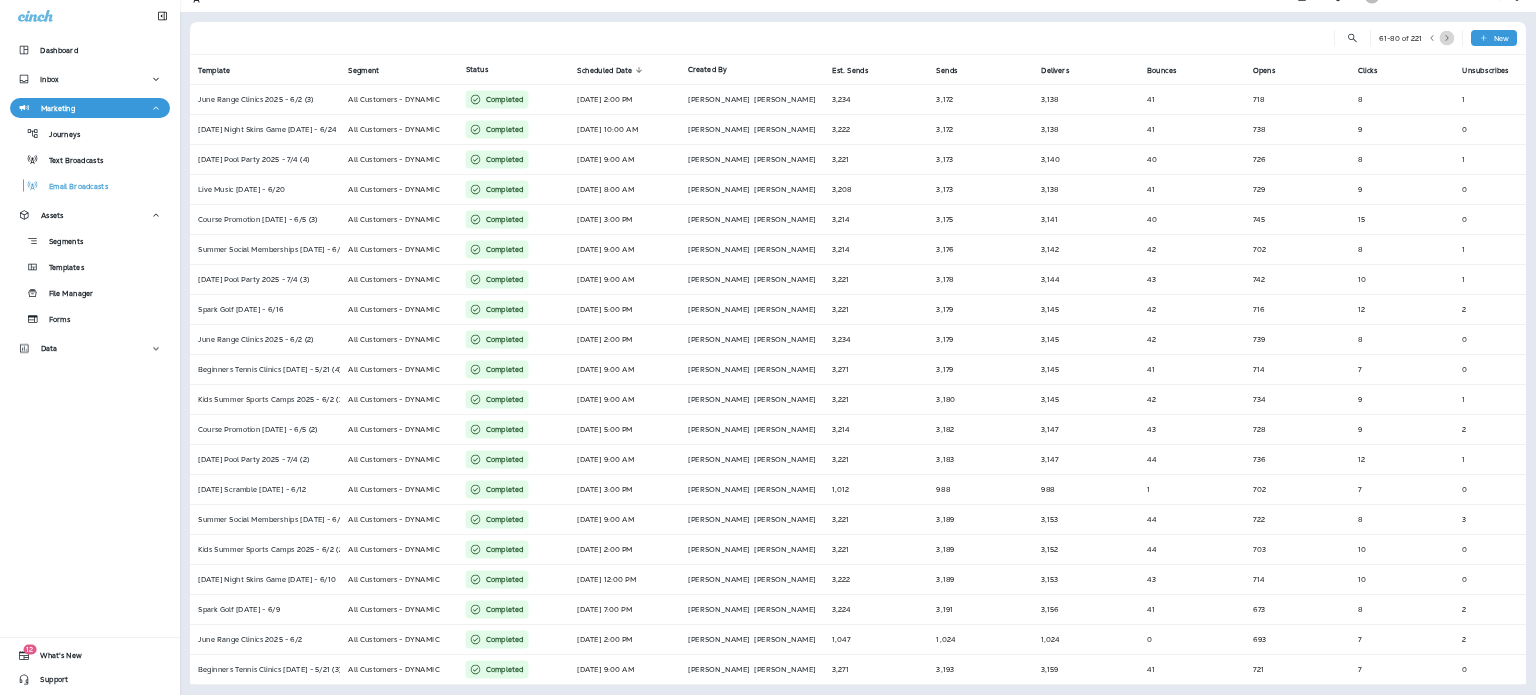 scroll, scrollTop: 0, scrollLeft: 0, axis: both 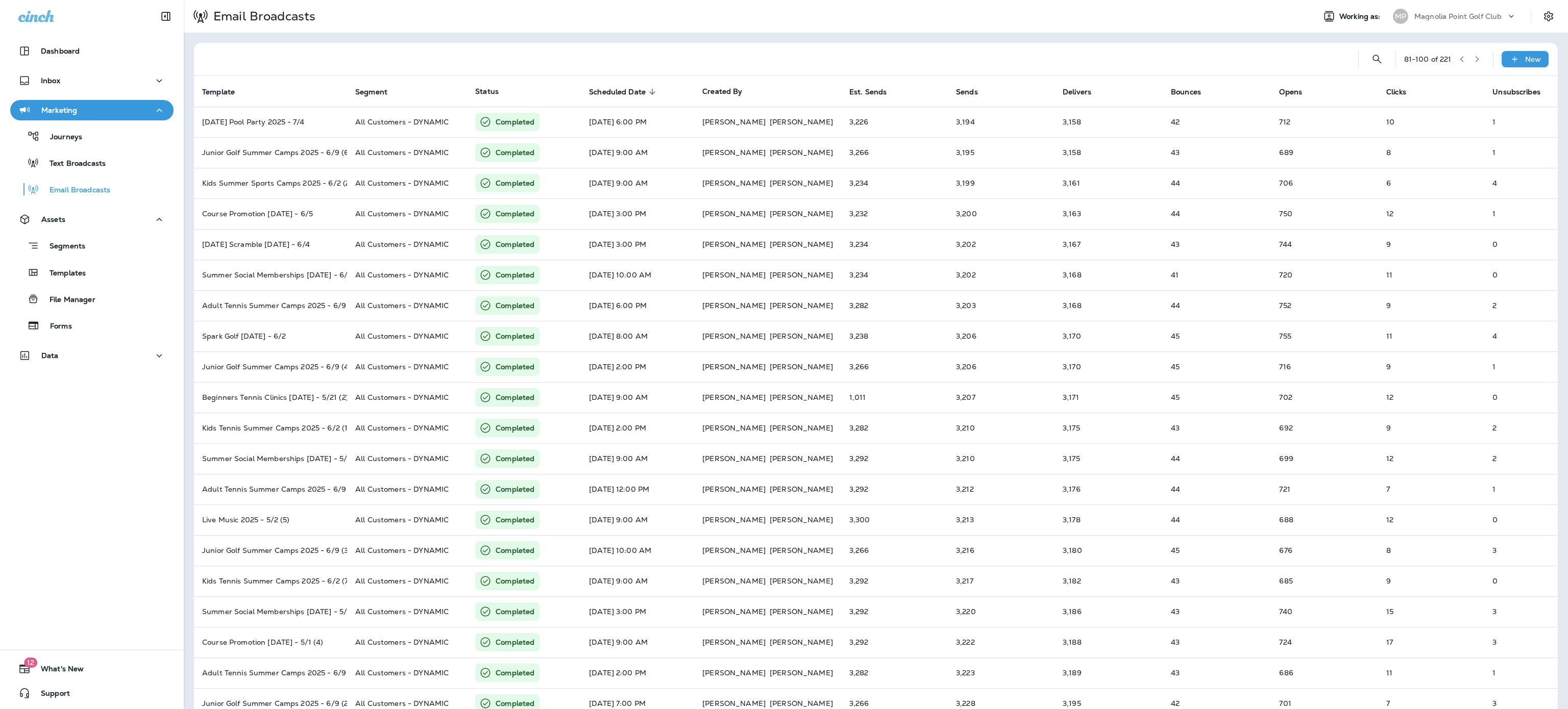click at bounding box center (776, 59) 